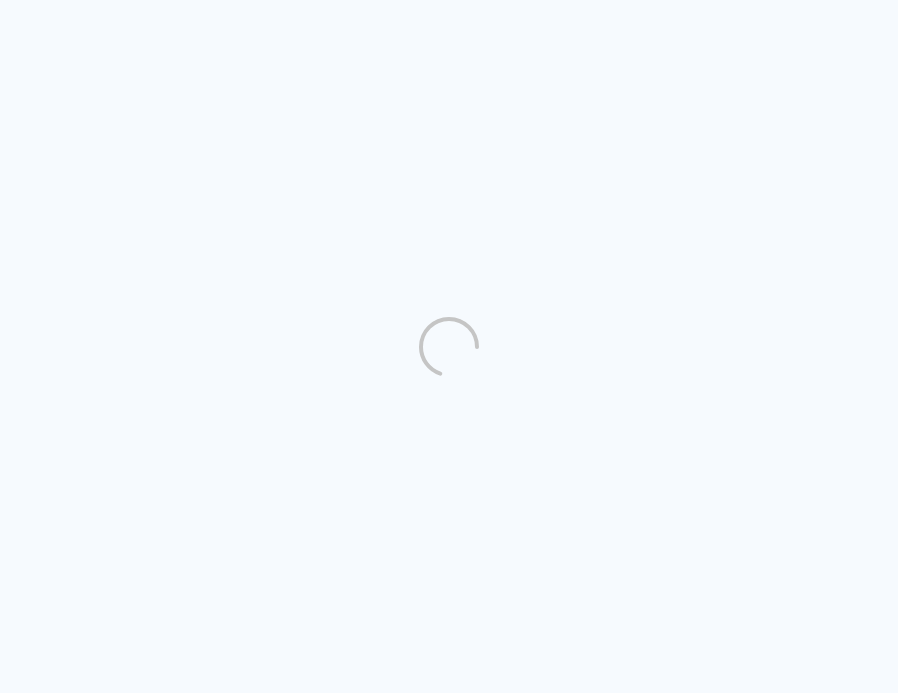 scroll, scrollTop: 0, scrollLeft: 0, axis: both 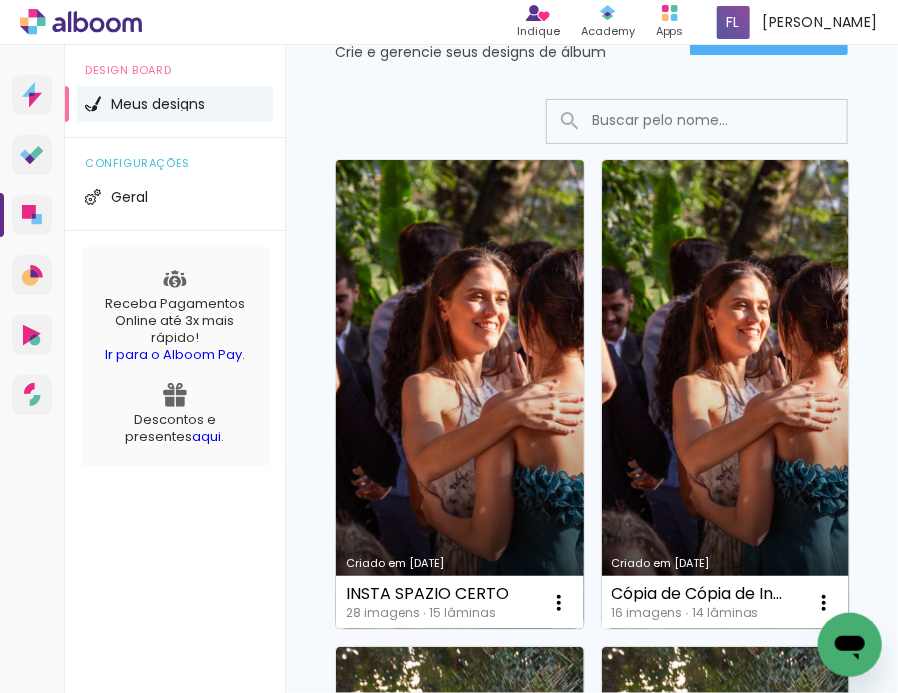 click on "Criado em [DATE]" at bounding box center (460, 394) 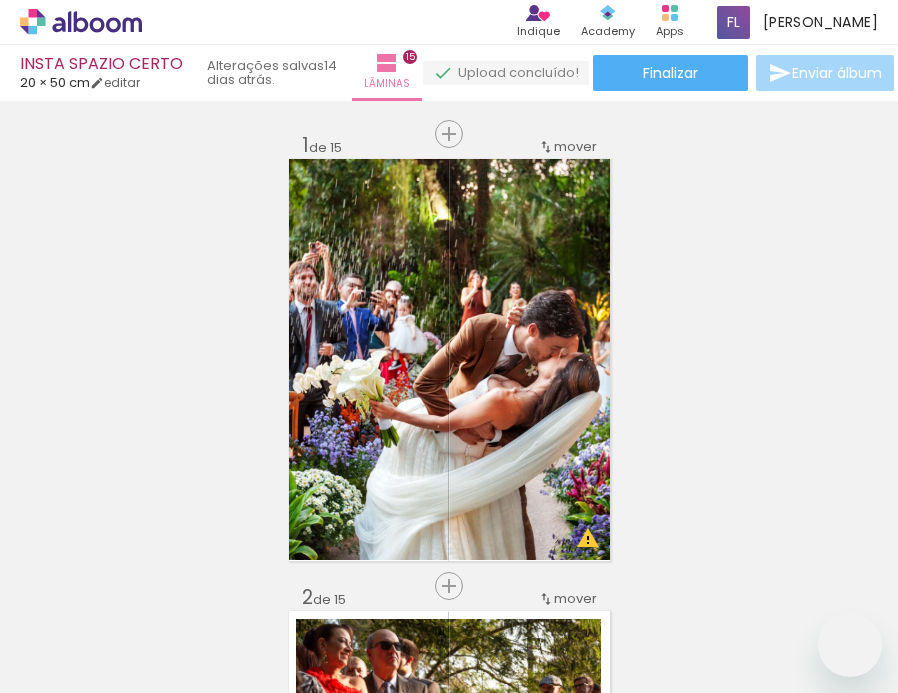 scroll, scrollTop: 0, scrollLeft: 0, axis: both 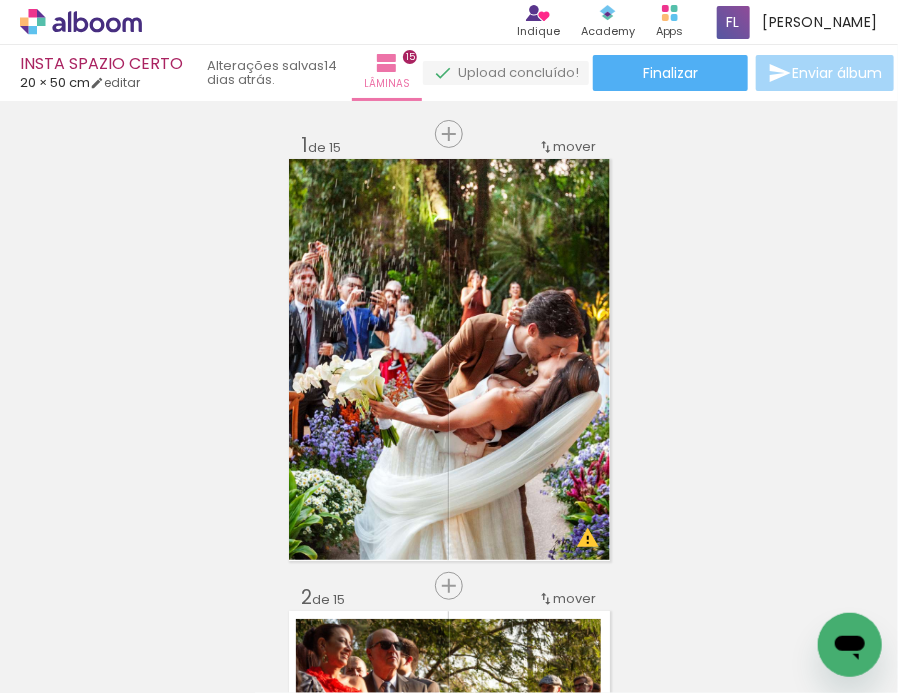 click on "Inserir lâmina 1  de 15  Inserir lâmina 2  de 15  Inserir lâmina 3  de 15  Inserir lâmina 4  de 15  Inserir lâmina 5  de 15  Inserir lâmina 6  de 15  Inserir lâmina 7  de 15  Inserir lâmina 8  de 15  Inserir lâmina 9  de 15  Inserir lâmina 10  de 15  Inserir lâmina 11  de 15  Inserir lâmina 12  de 15  Inserir lâmina 13  de 15  Inserir lâmina 14  de 15  Inserir lâmina 15  de 15 O Designbox precisará aumentar a sua imagem em 206% para exportar para impressão. O Designbox precisará aumentar a sua imagem em 155% para exportar para impressão. O Designbox precisará aumentar a sua imagem em 153% para exportar para impressão." at bounding box center [449, 3724] 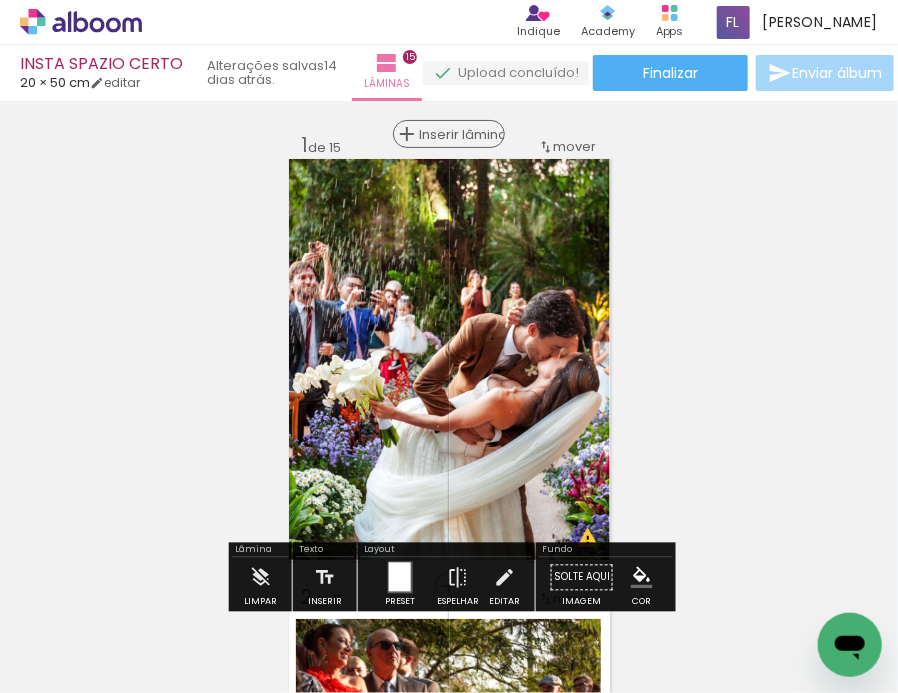 click on "Inserir lâmina" at bounding box center [458, 134] 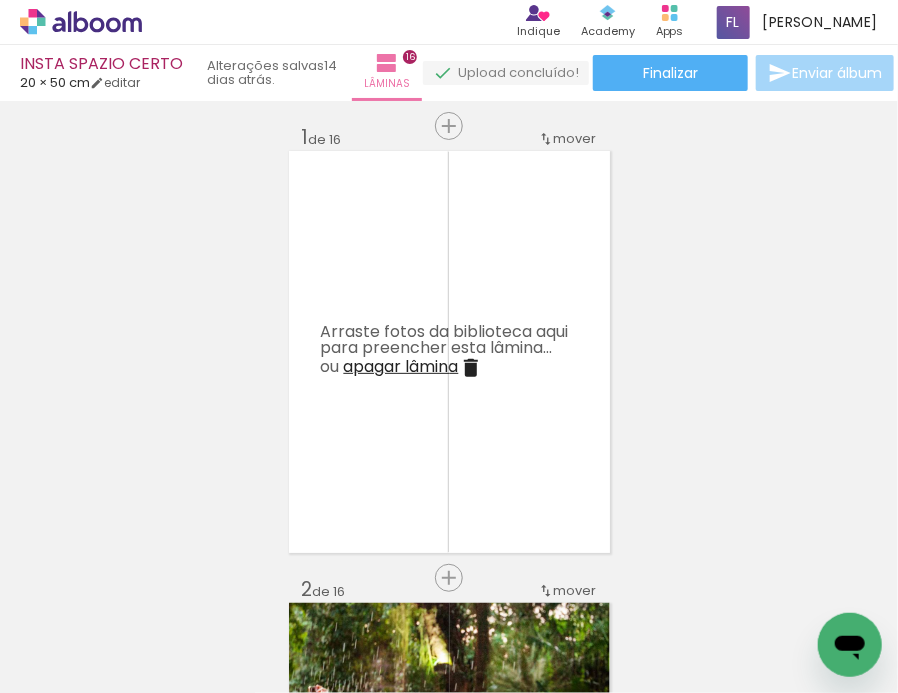 scroll, scrollTop: 0, scrollLeft: 0, axis: both 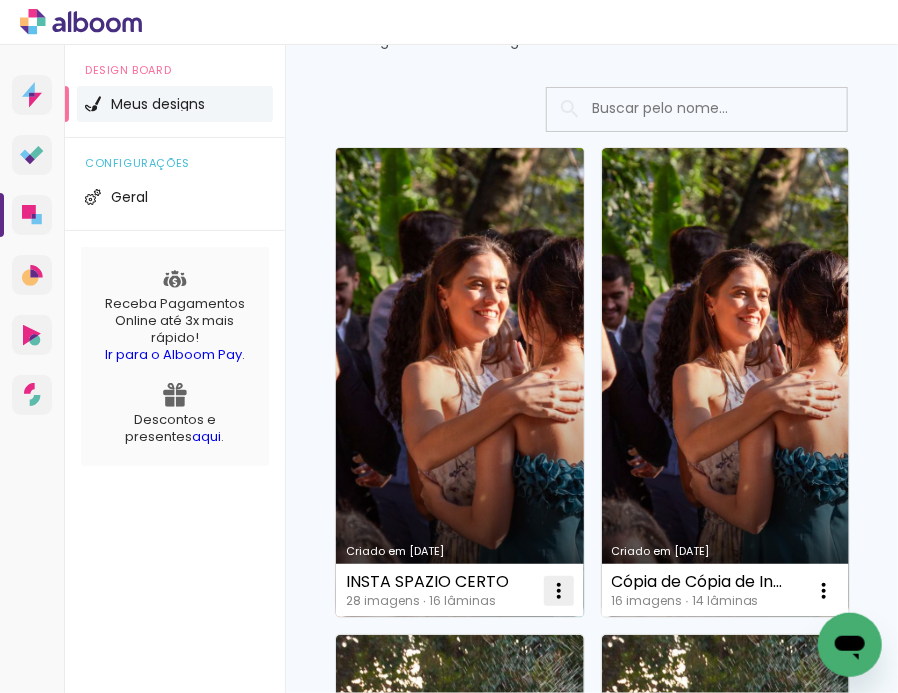 click at bounding box center (559, 591) 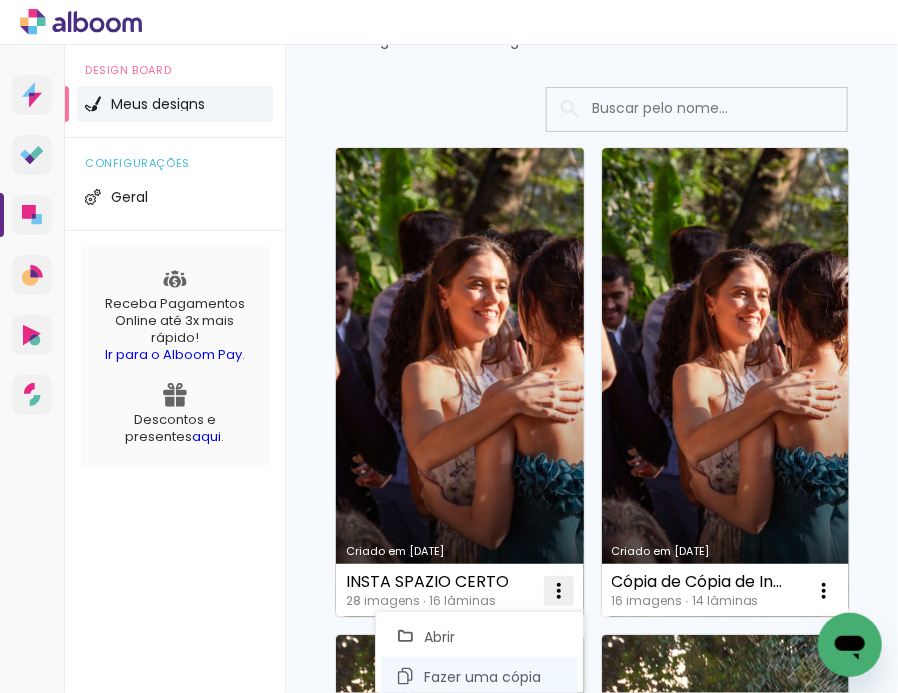 click on "Fazer uma cópia" 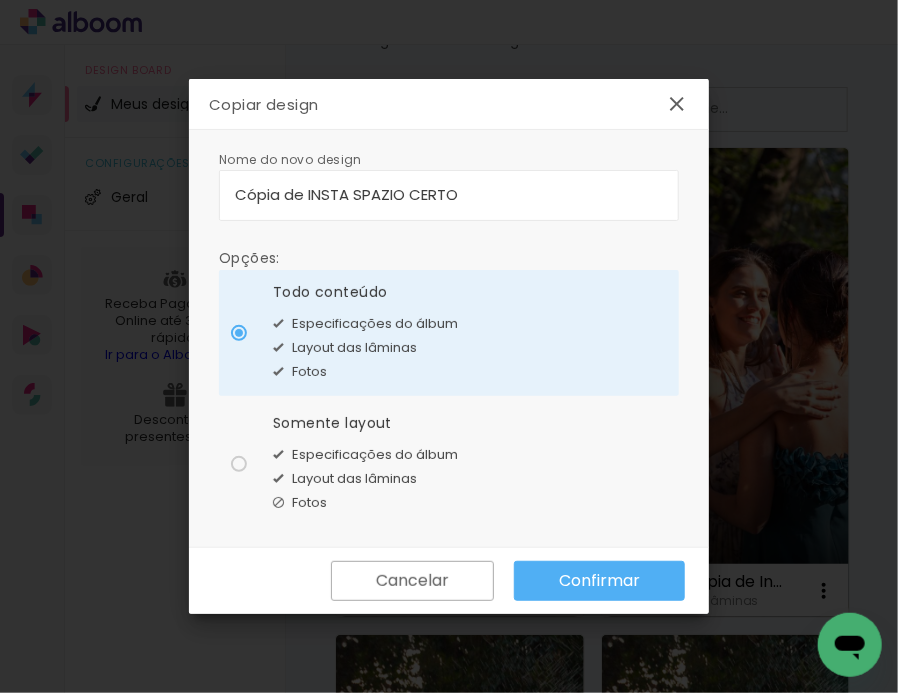 click on "Cópia de INSTA SPAZIO CERTO" at bounding box center (449, 194) 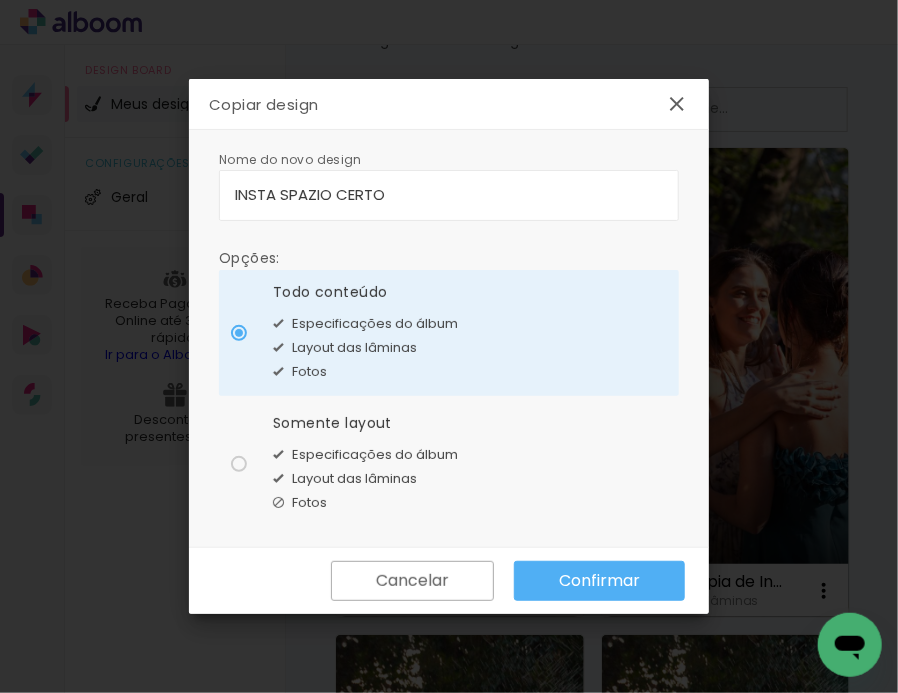 click on "INSTA SPAZIO CERTO" at bounding box center [449, 194] 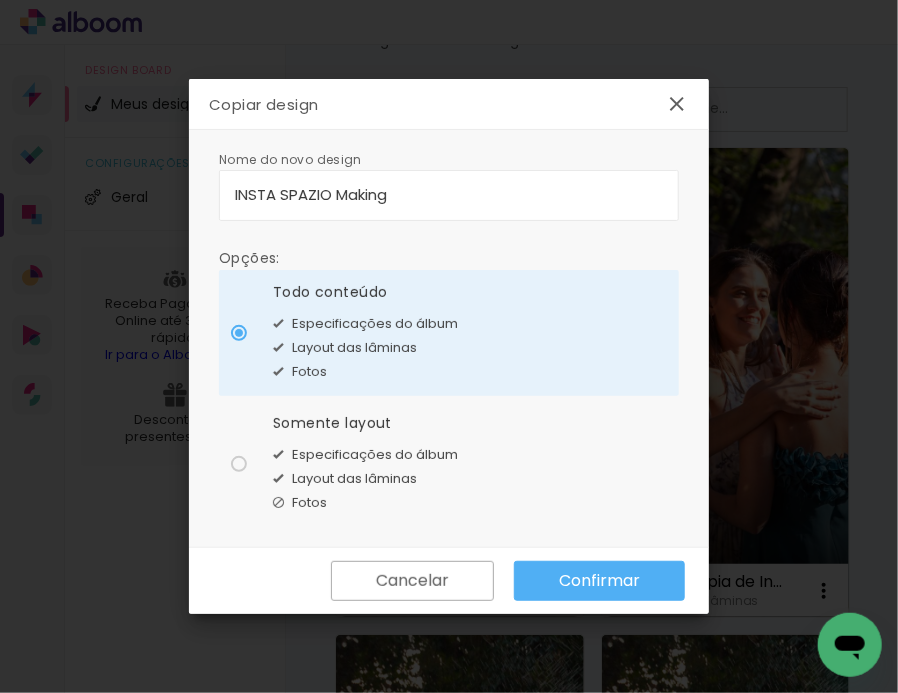 type on "INSTA SPAZIO Making" 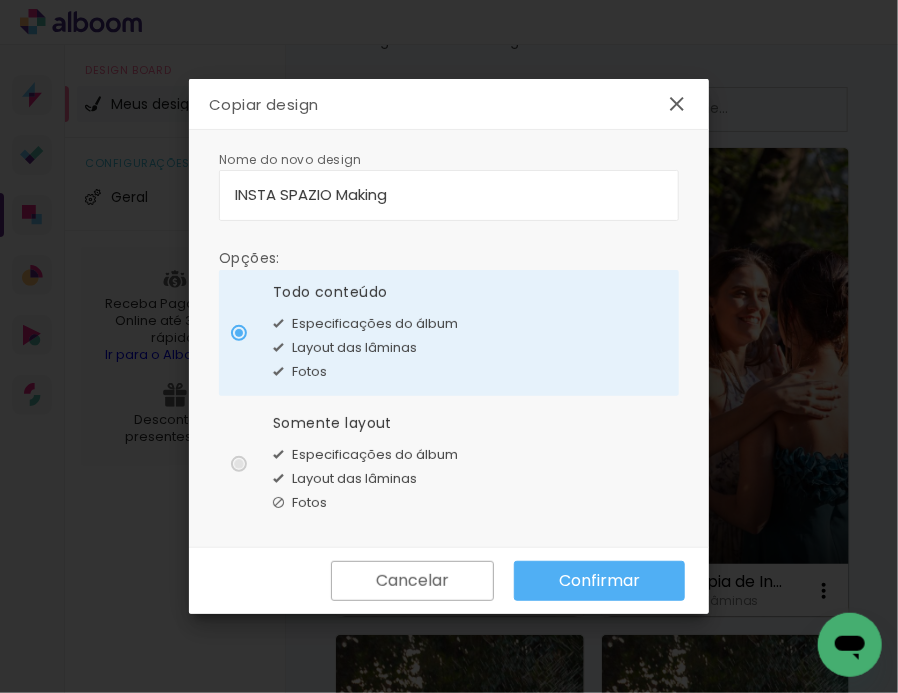 click at bounding box center (239, 333) 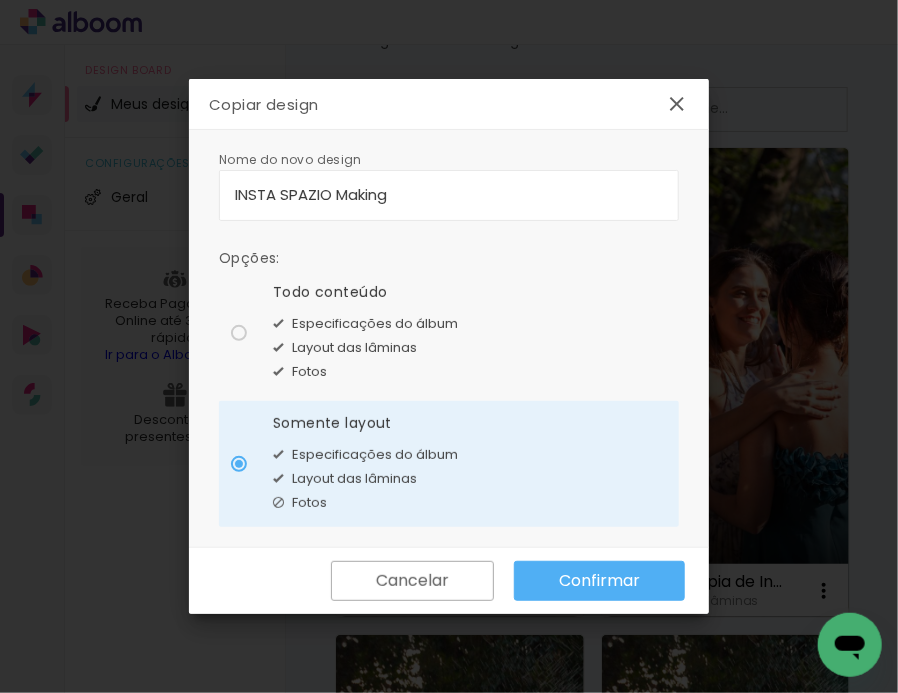 click on "Confirmar" at bounding box center [0, 0] 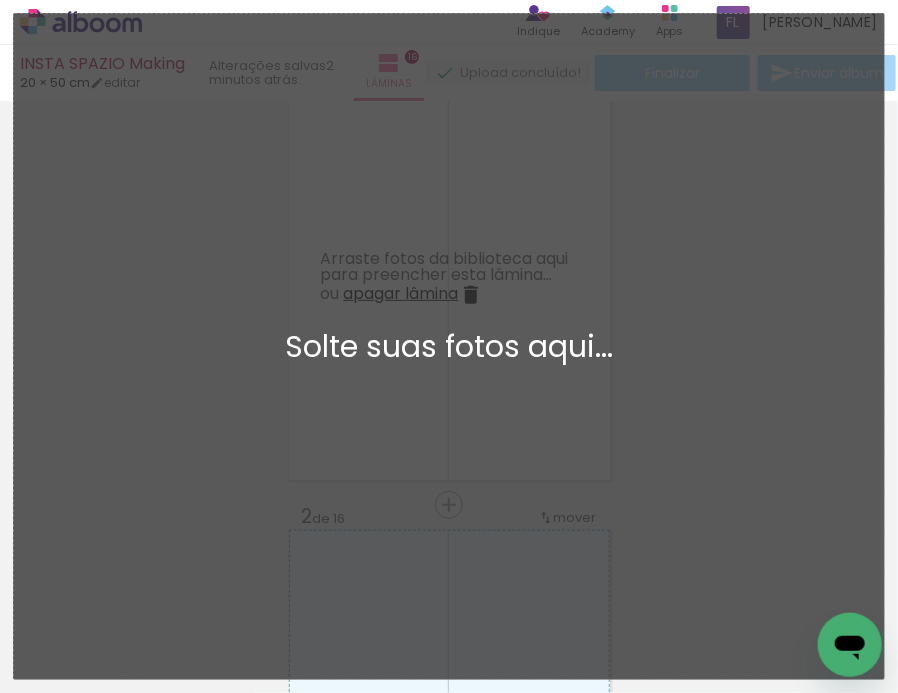 scroll, scrollTop: 25, scrollLeft: 0, axis: vertical 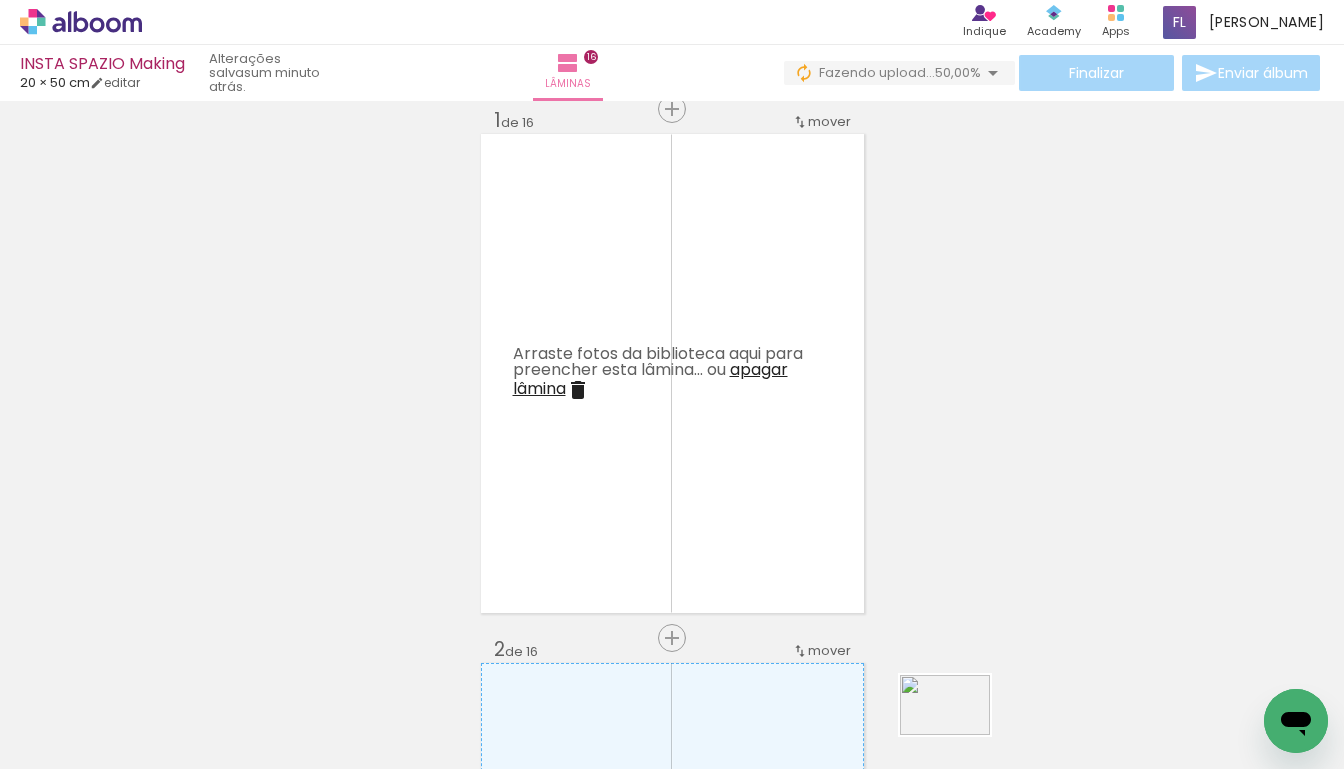 drag, startPoint x: 952, startPoint y: 696, endPoint x: 957, endPoint y: 735, distance: 39.319206 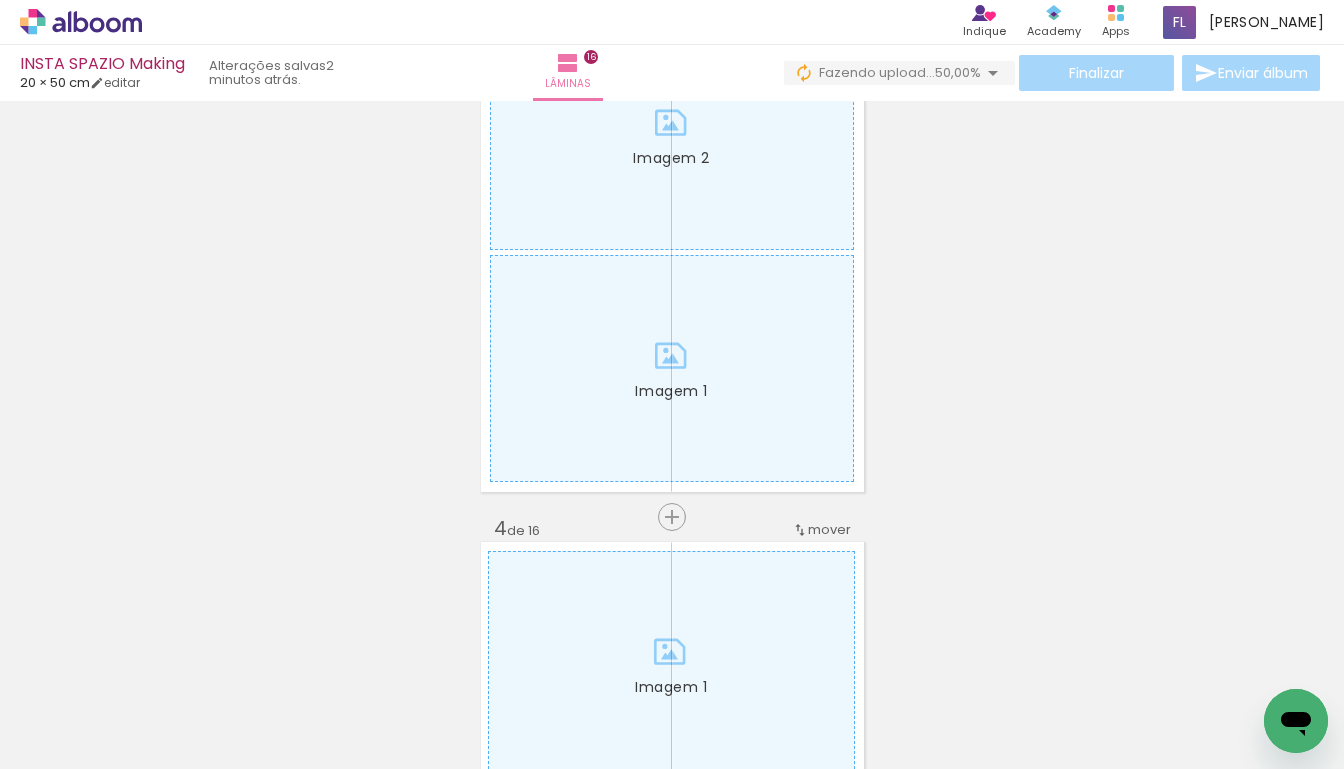 scroll, scrollTop: 1196, scrollLeft: 0, axis: vertical 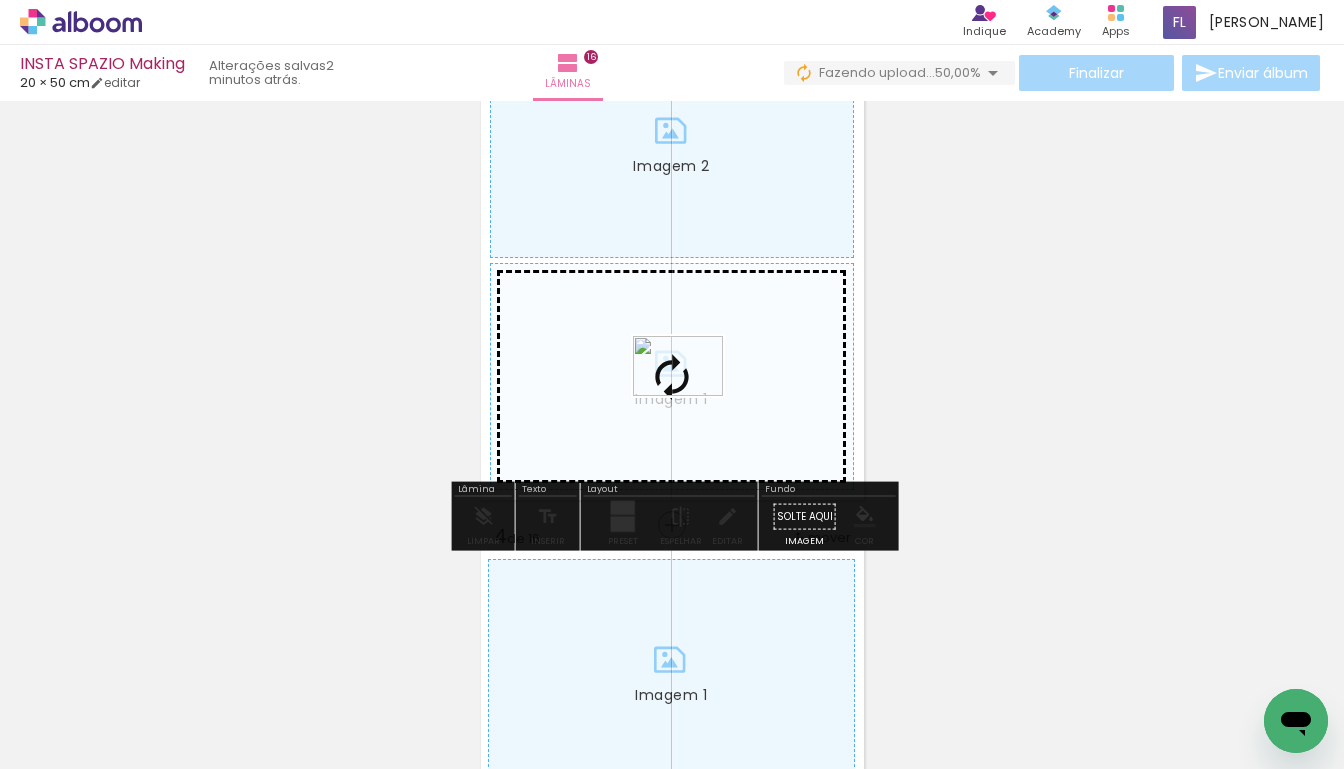drag, startPoint x: 957, startPoint y: 703, endPoint x: 693, endPoint y: 396, distance: 404.9012 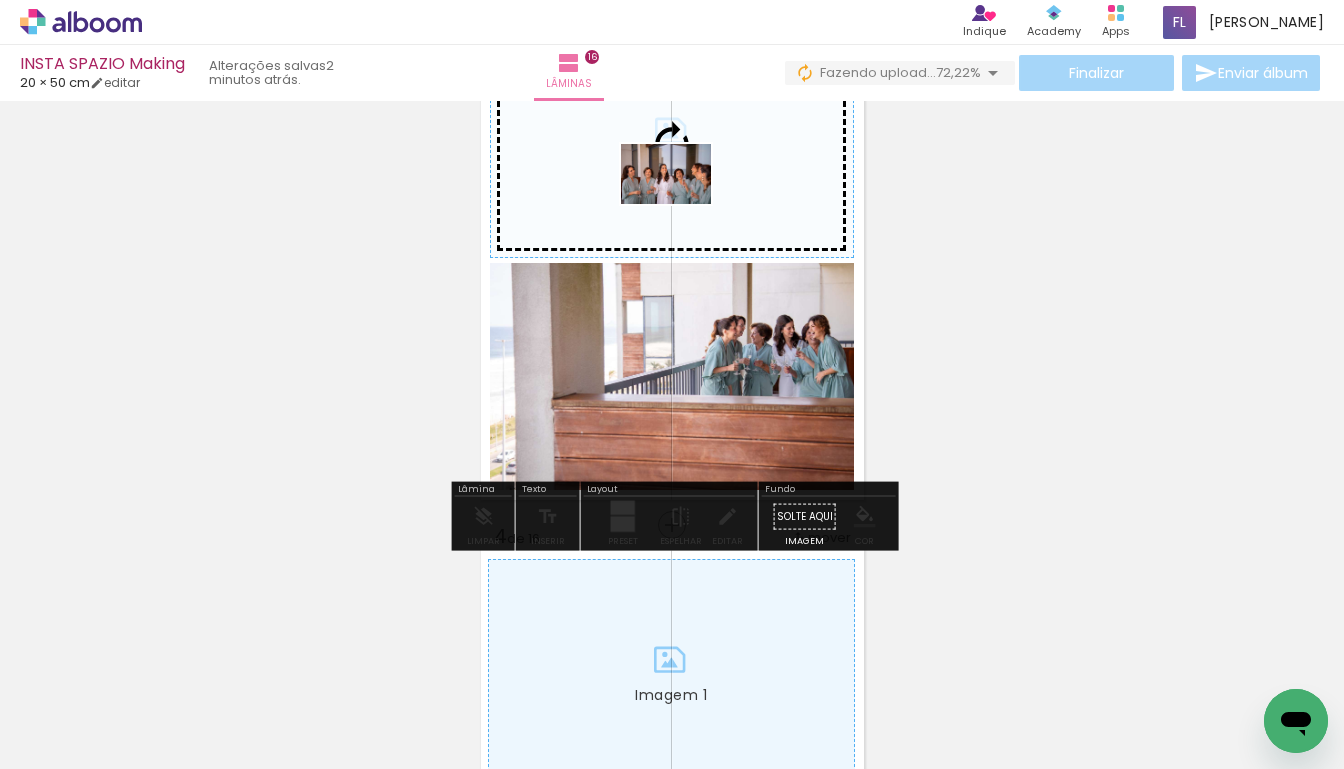 drag, startPoint x: 1042, startPoint y: 714, endPoint x: 681, endPoint y: 204, distance: 624.8368 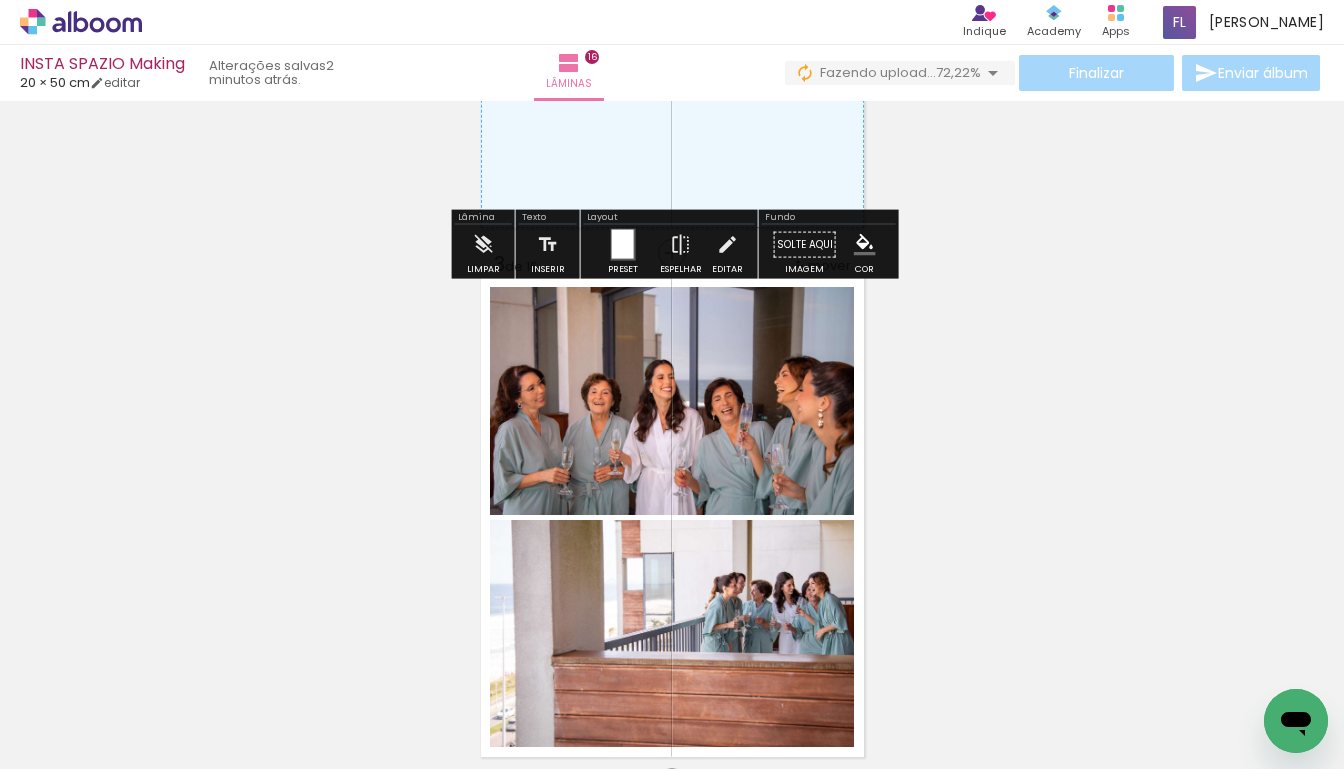 scroll, scrollTop: 938, scrollLeft: 0, axis: vertical 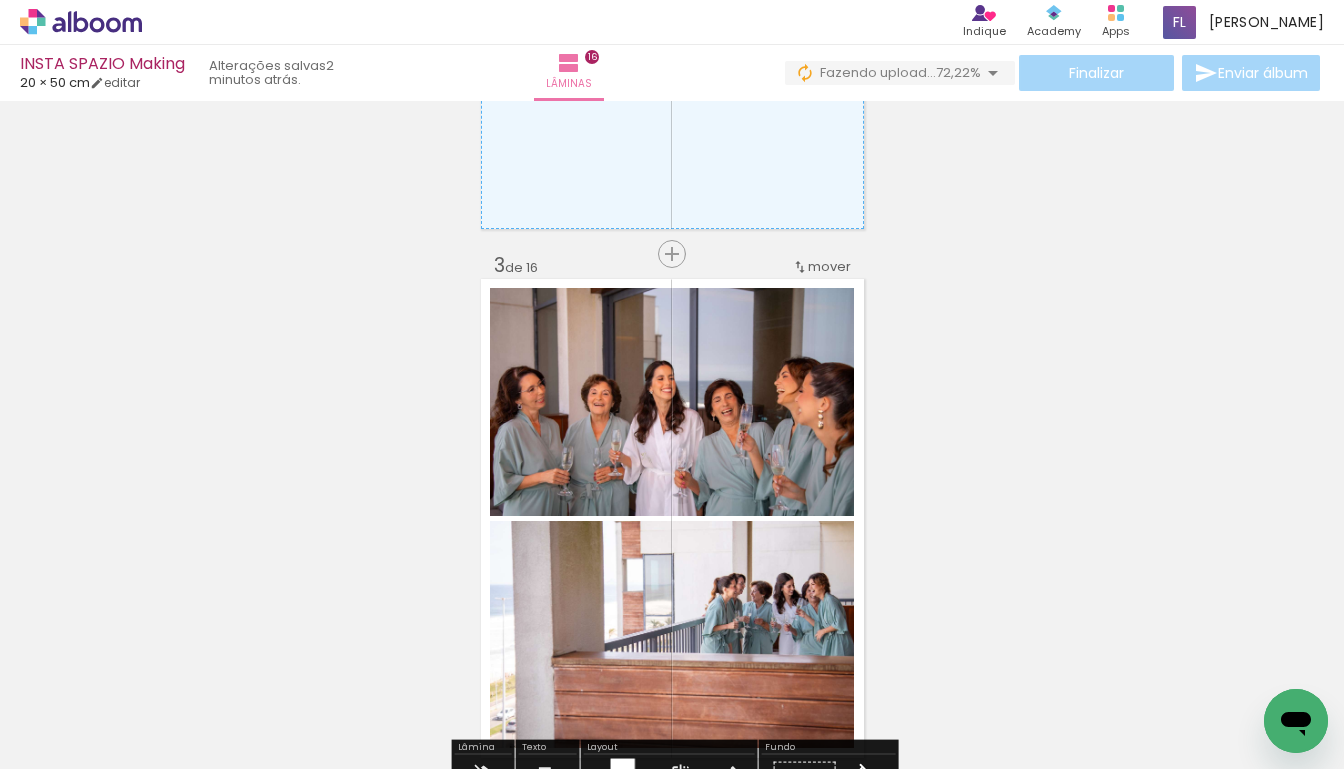 click on "Imagem 2" 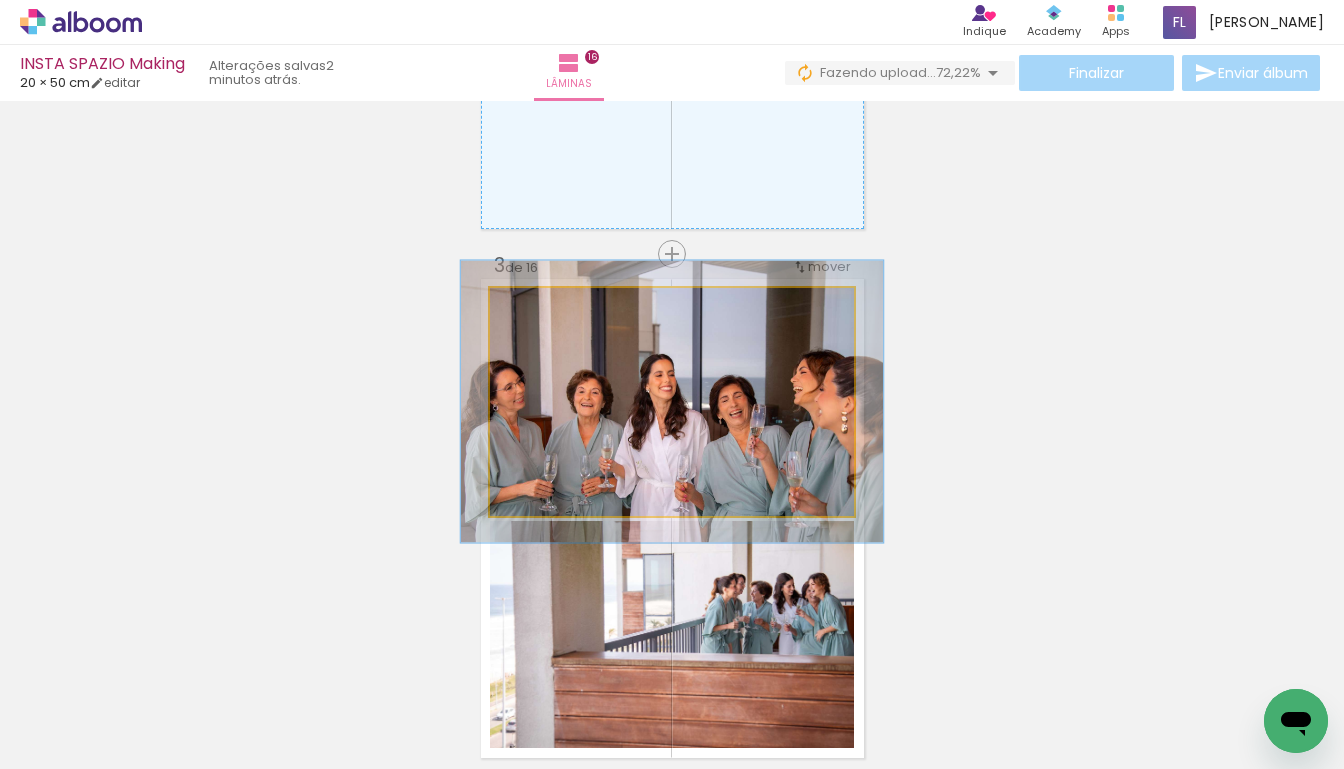 drag, startPoint x: 540, startPoint y: 311, endPoint x: 551, endPoint y: 308, distance: 11.401754 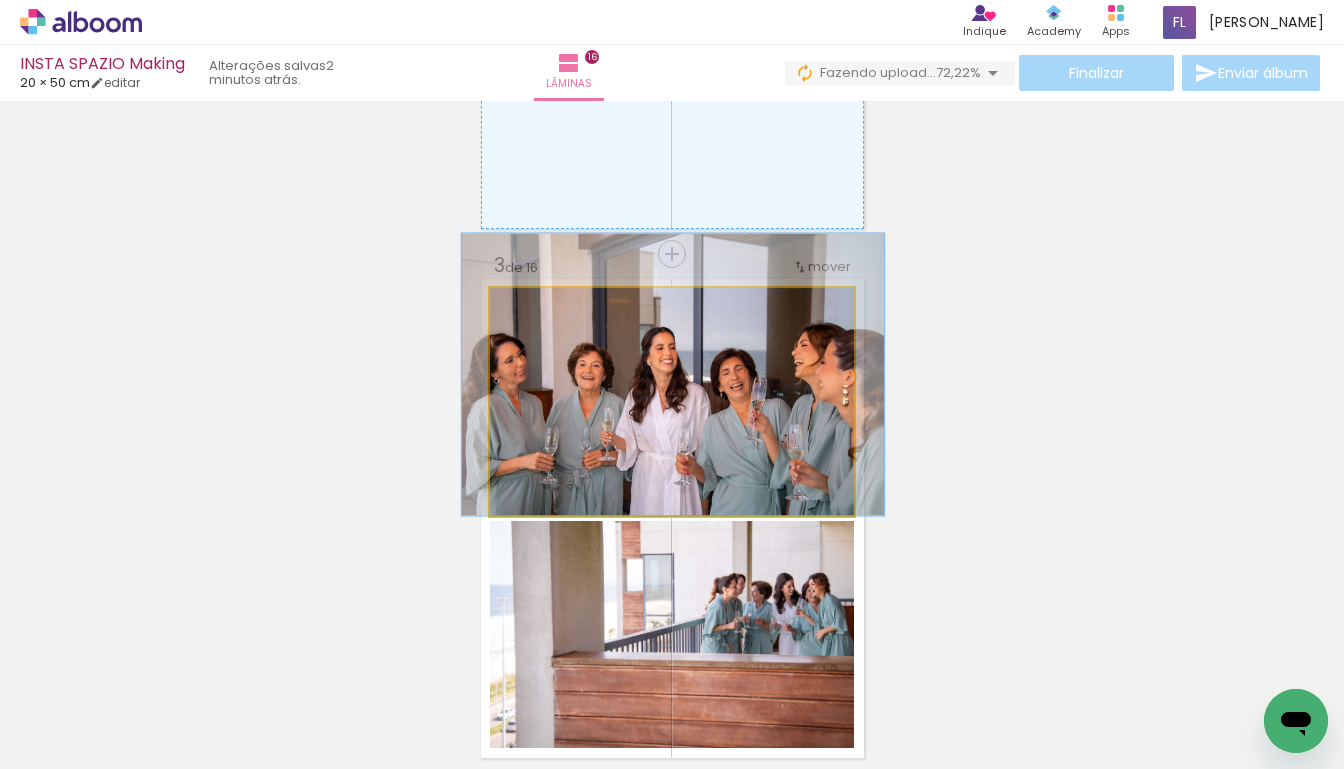 drag, startPoint x: 598, startPoint y: 374, endPoint x: 599, endPoint y: 340, distance: 34.0147 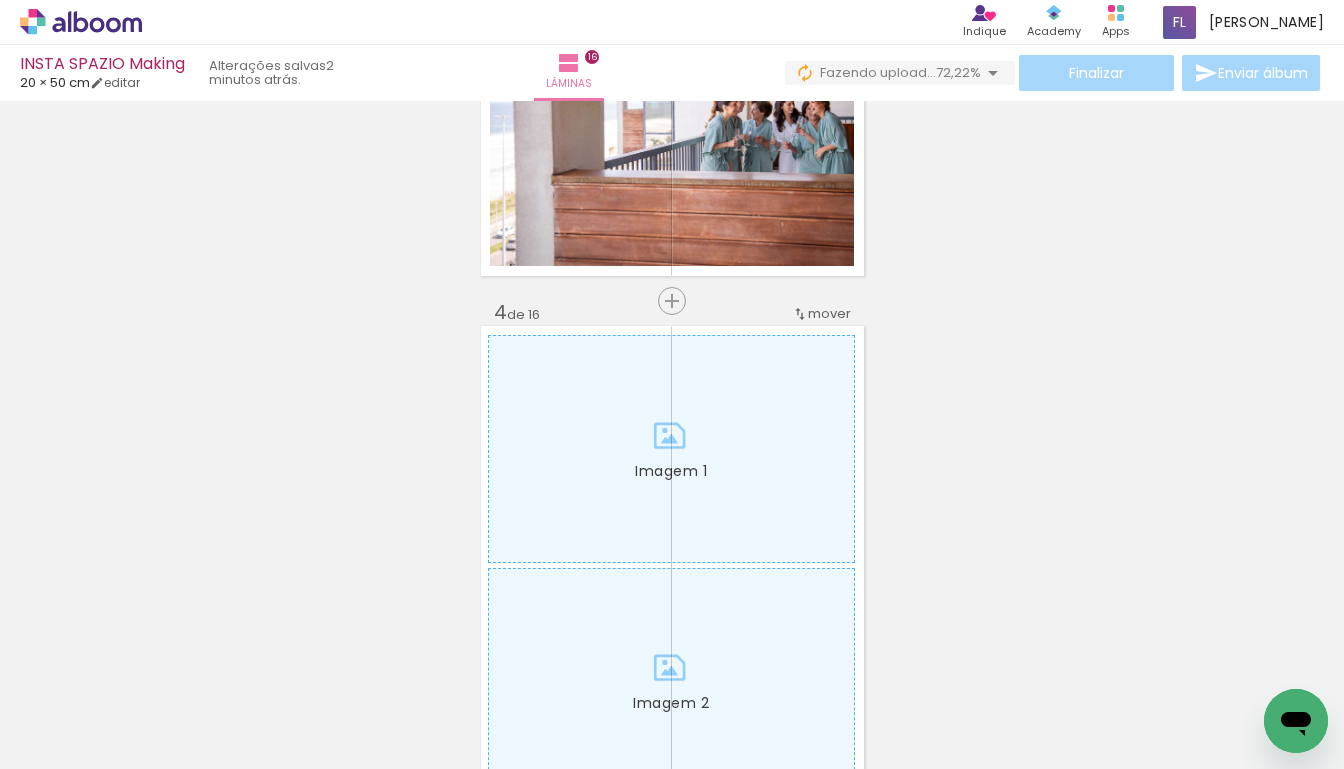 scroll, scrollTop: 1420, scrollLeft: 0, axis: vertical 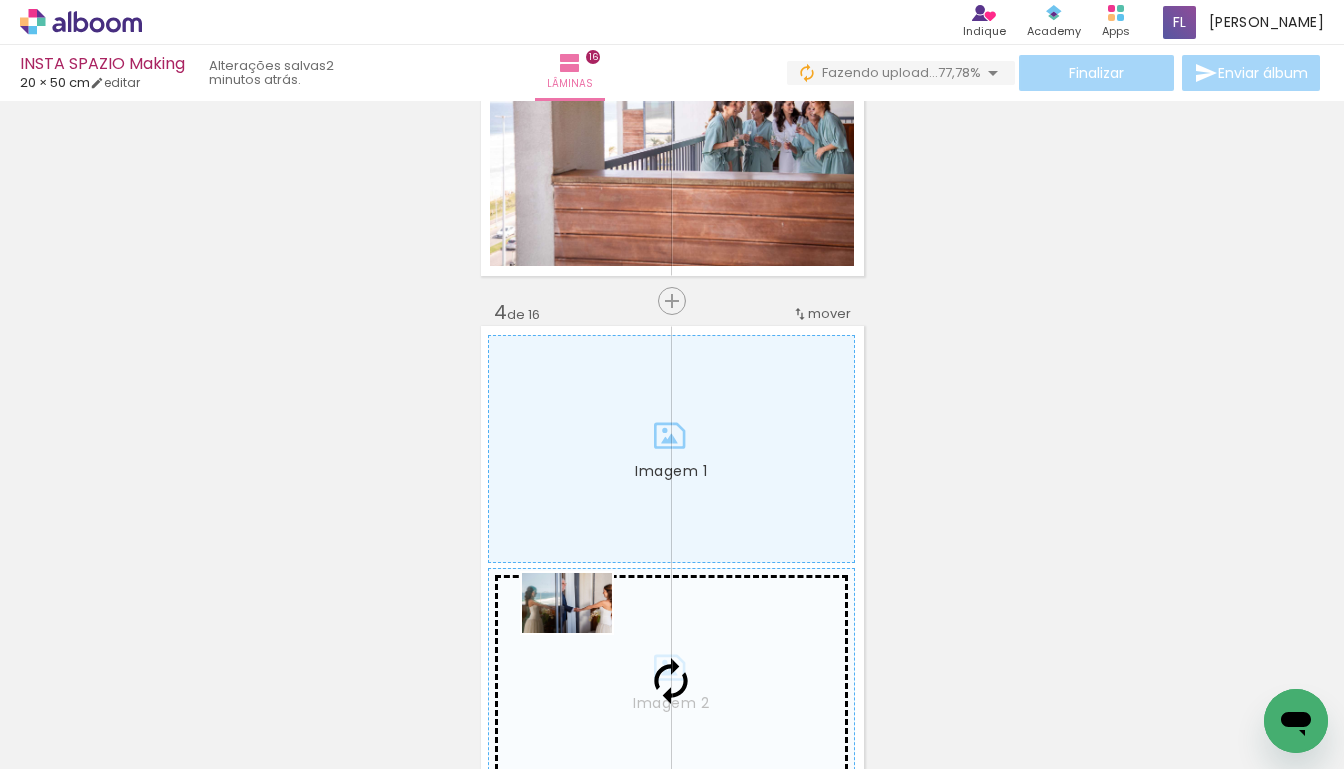 drag, startPoint x: 577, startPoint y: 700, endPoint x: 582, endPoint y: 633, distance: 67.18631 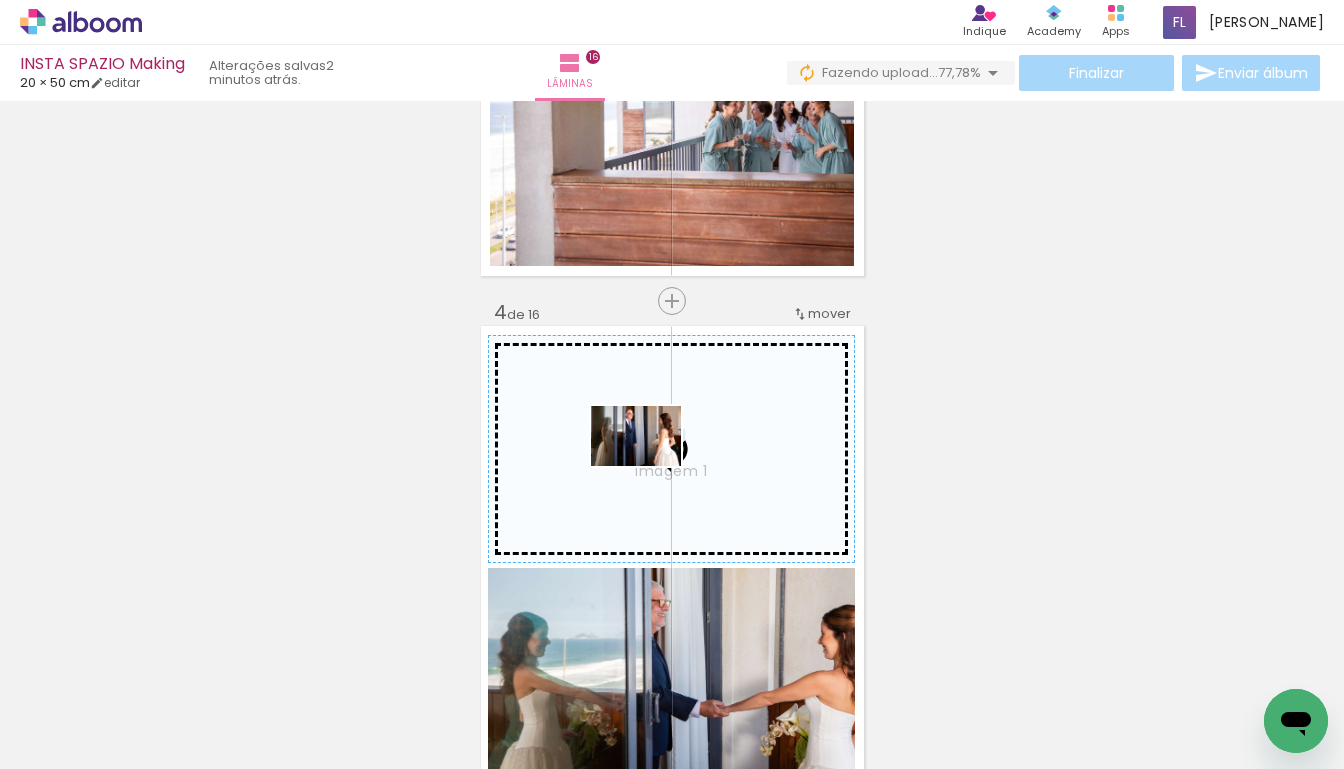 drag, startPoint x: 1226, startPoint y: 709, endPoint x: 651, endPoint y: 466, distance: 624.2387 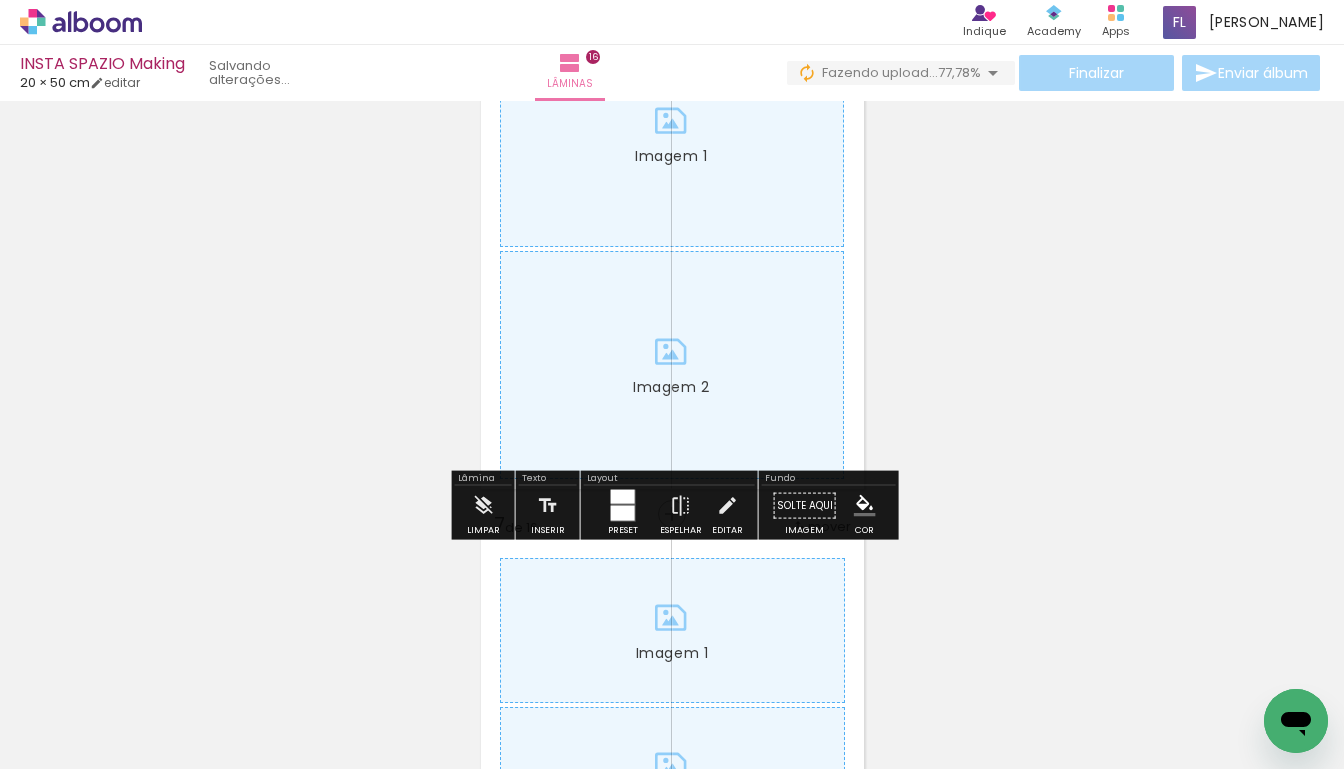 scroll, scrollTop: 2748, scrollLeft: 0, axis: vertical 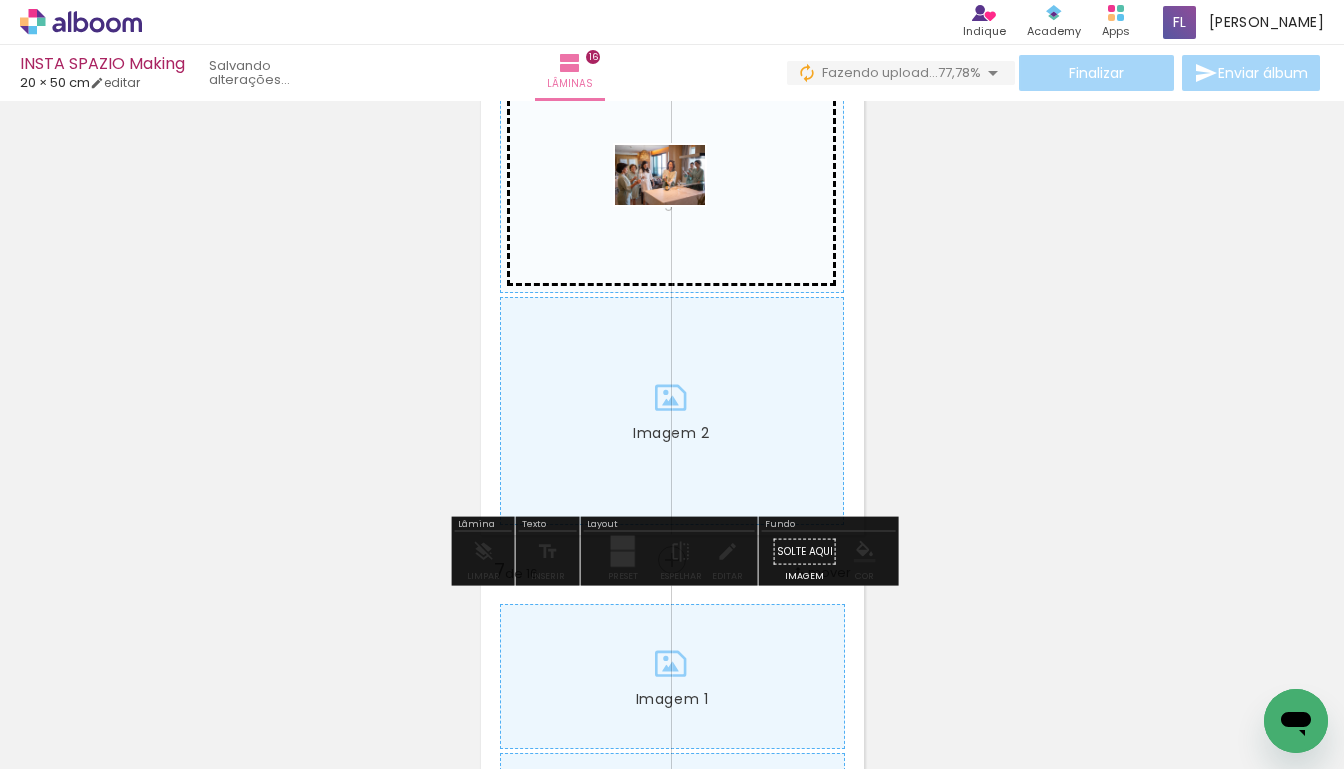 drag, startPoint x: 721, startPoint y: 712, endPoint x: 675, endPoint y: 205, distance: 509.08252 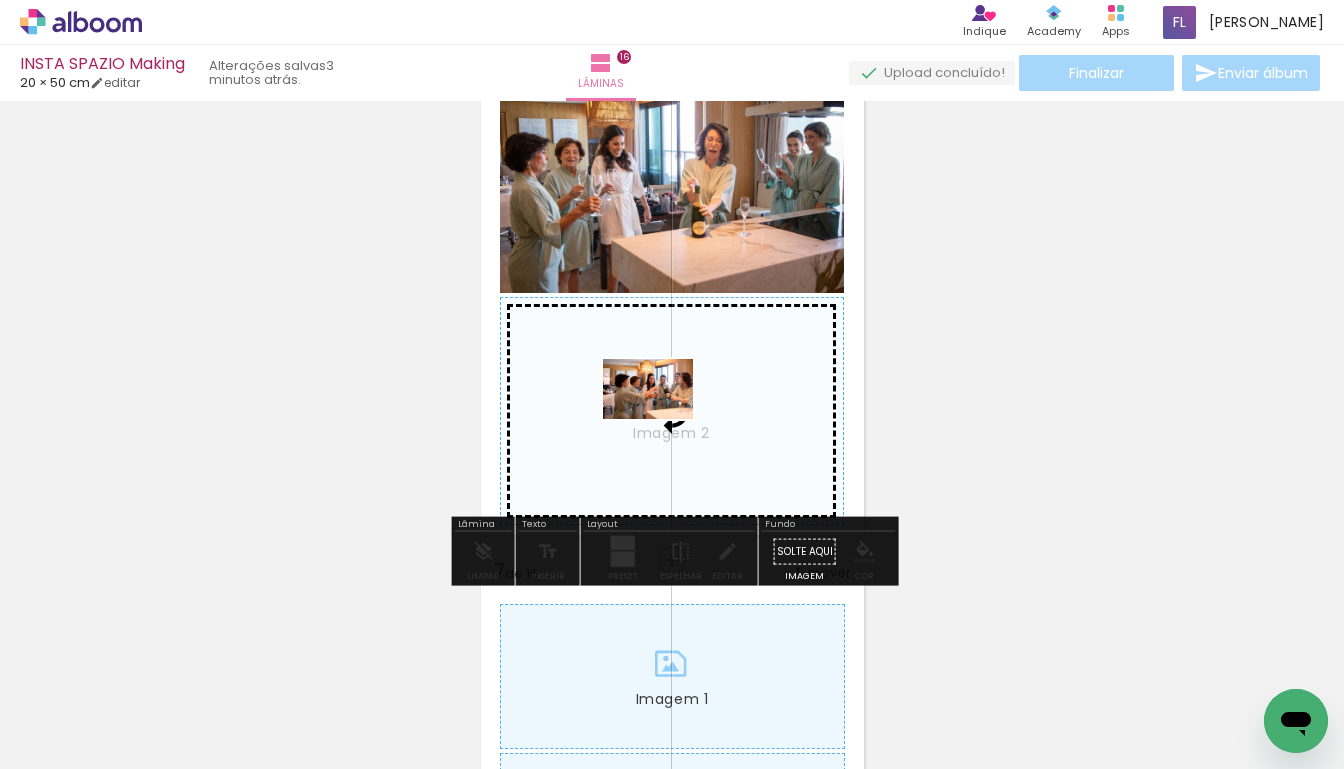 drag, startPoint x: 822, startPoint y: 711, endPoint x: 663, endPoint y: 419, distance: 332.4831 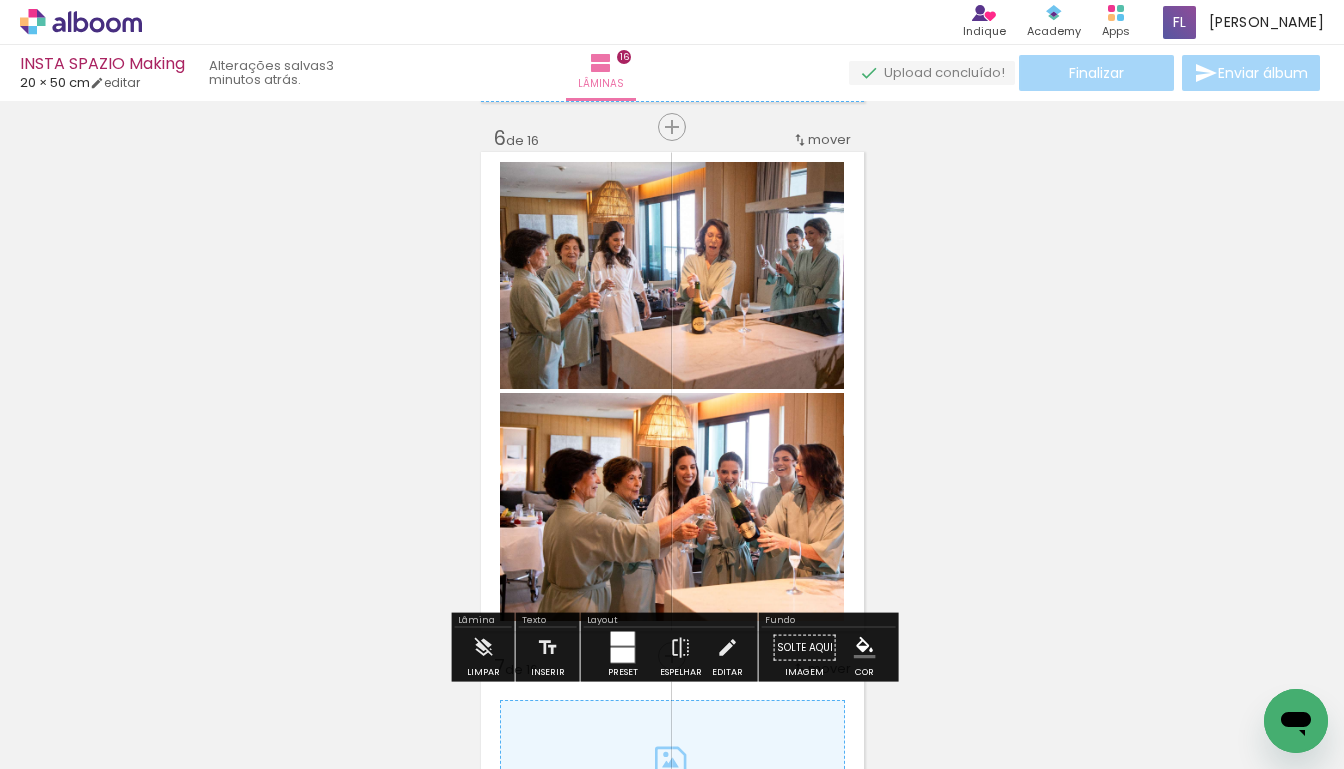scroll, scrollTop: 2647, scrollLeft: 0, axis: vertical 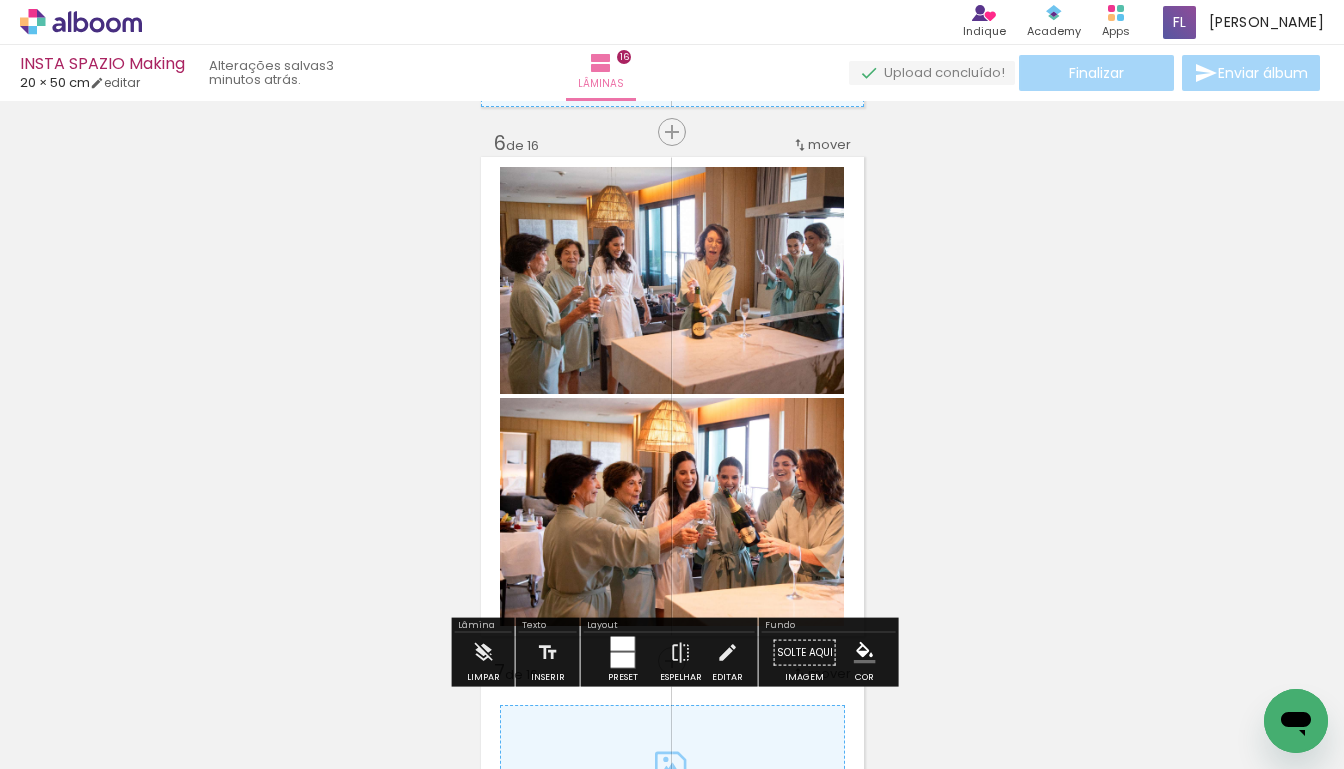 click on "P&B" at bounding box center (0, 0) 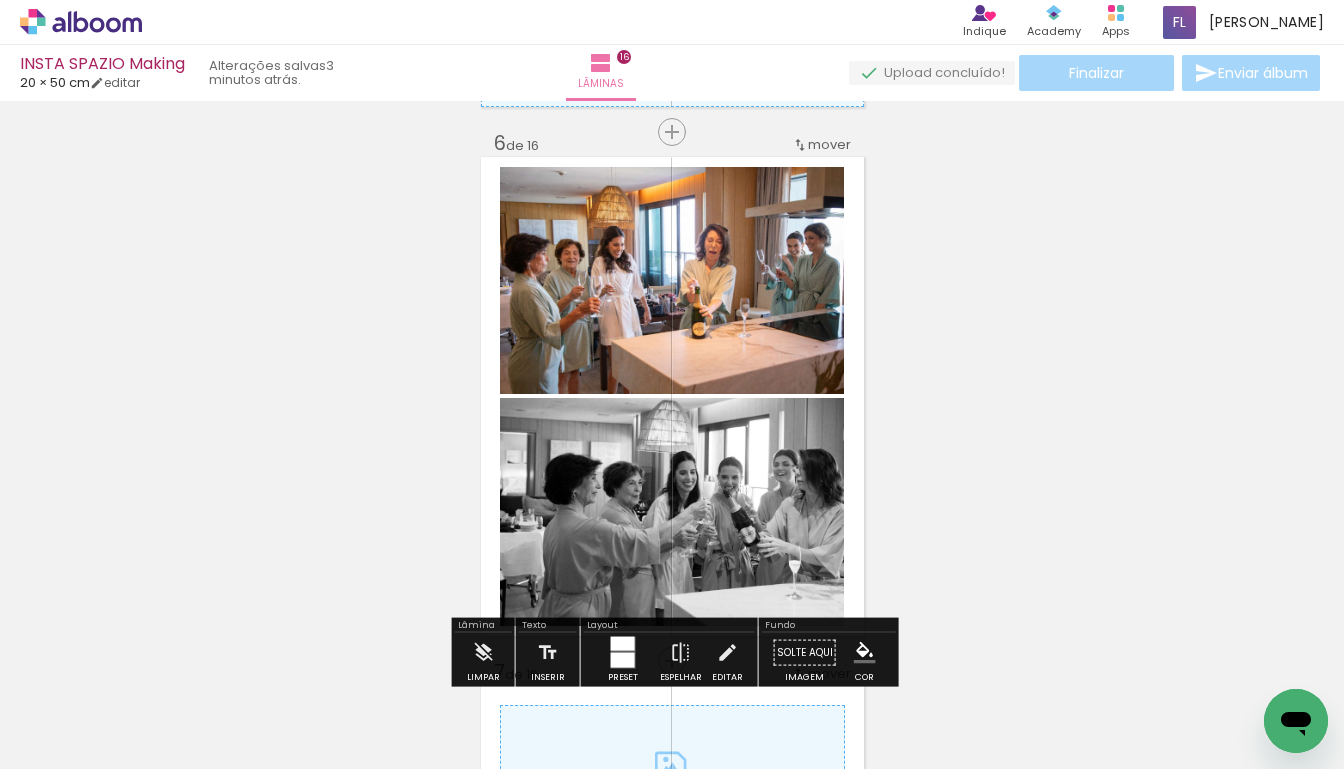 click on "Imagem 1" 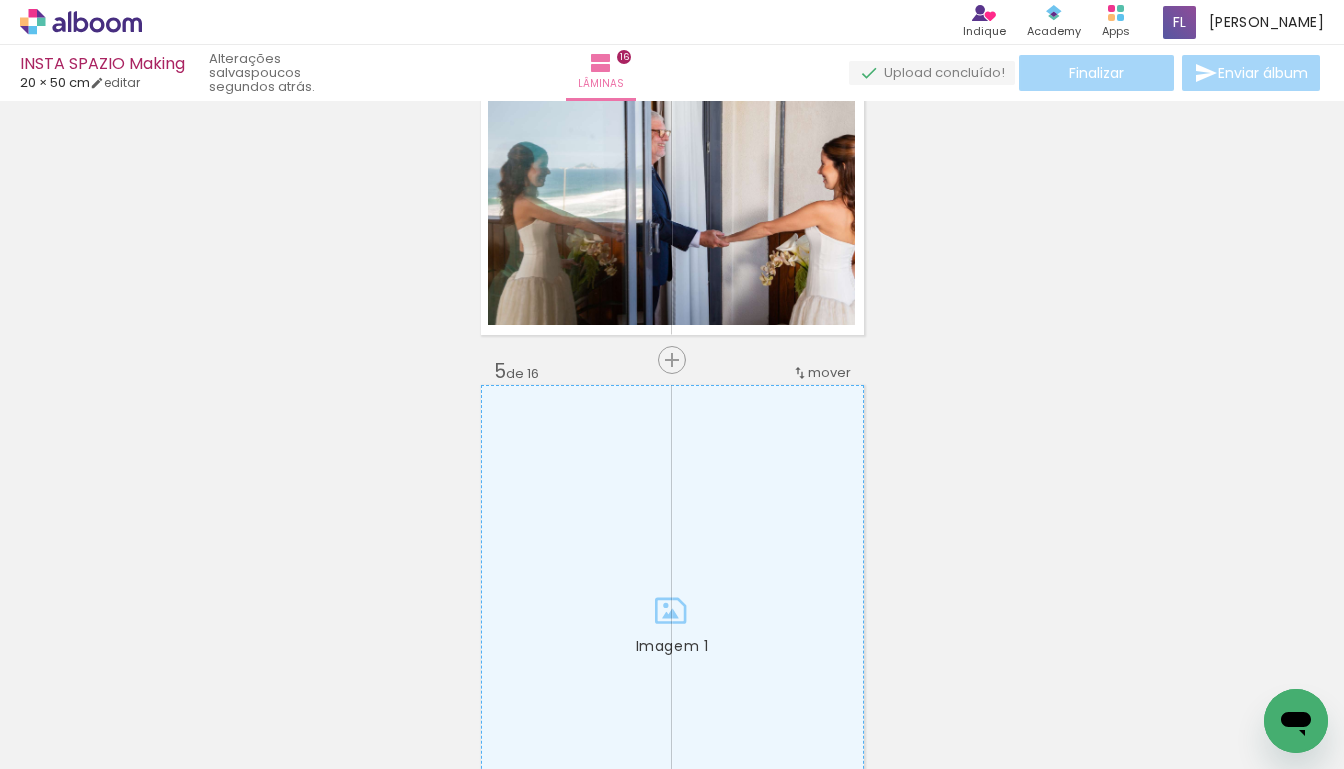 scroll, scrollTop: 1906, scrollLeft: 0, axis: vertical 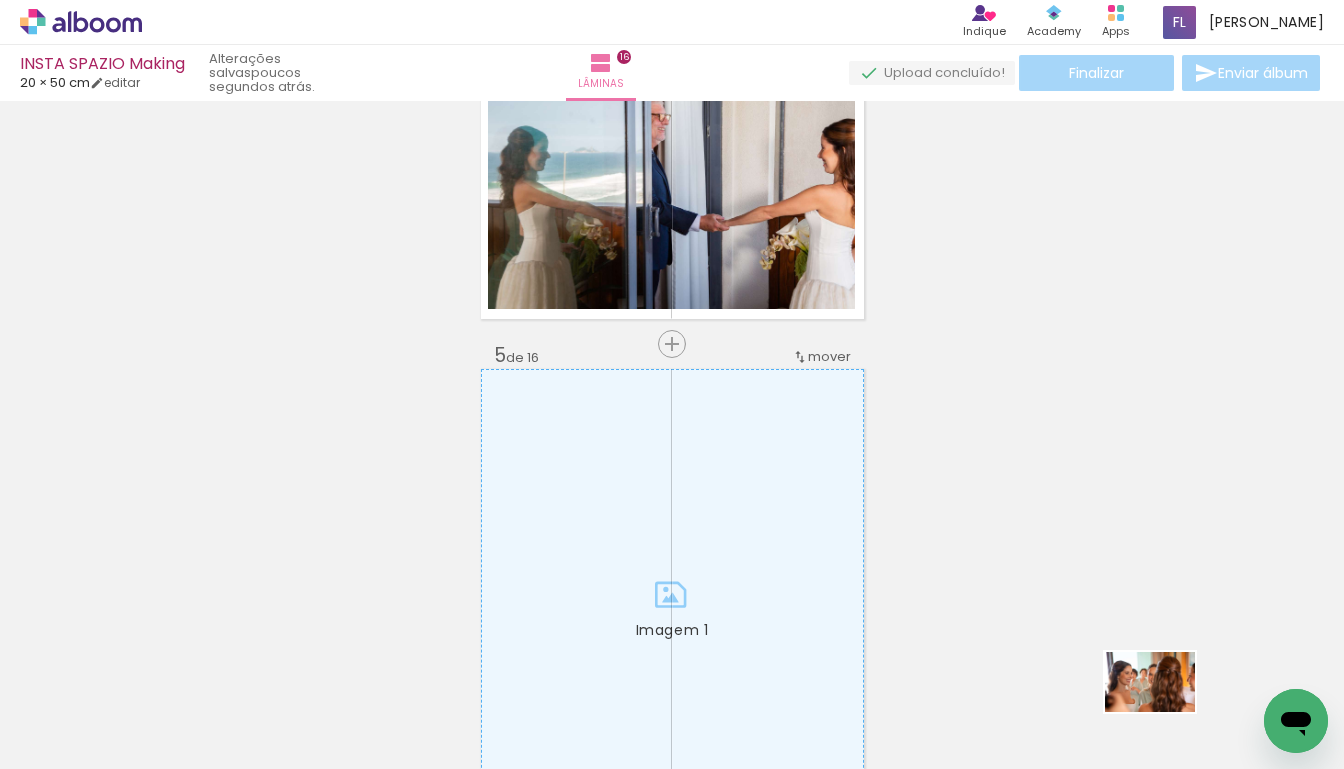 drag, startPoint x: 1155, startPoint y: 697, endPoint x: 1165, endPoint y: 719, distance: 24.166092 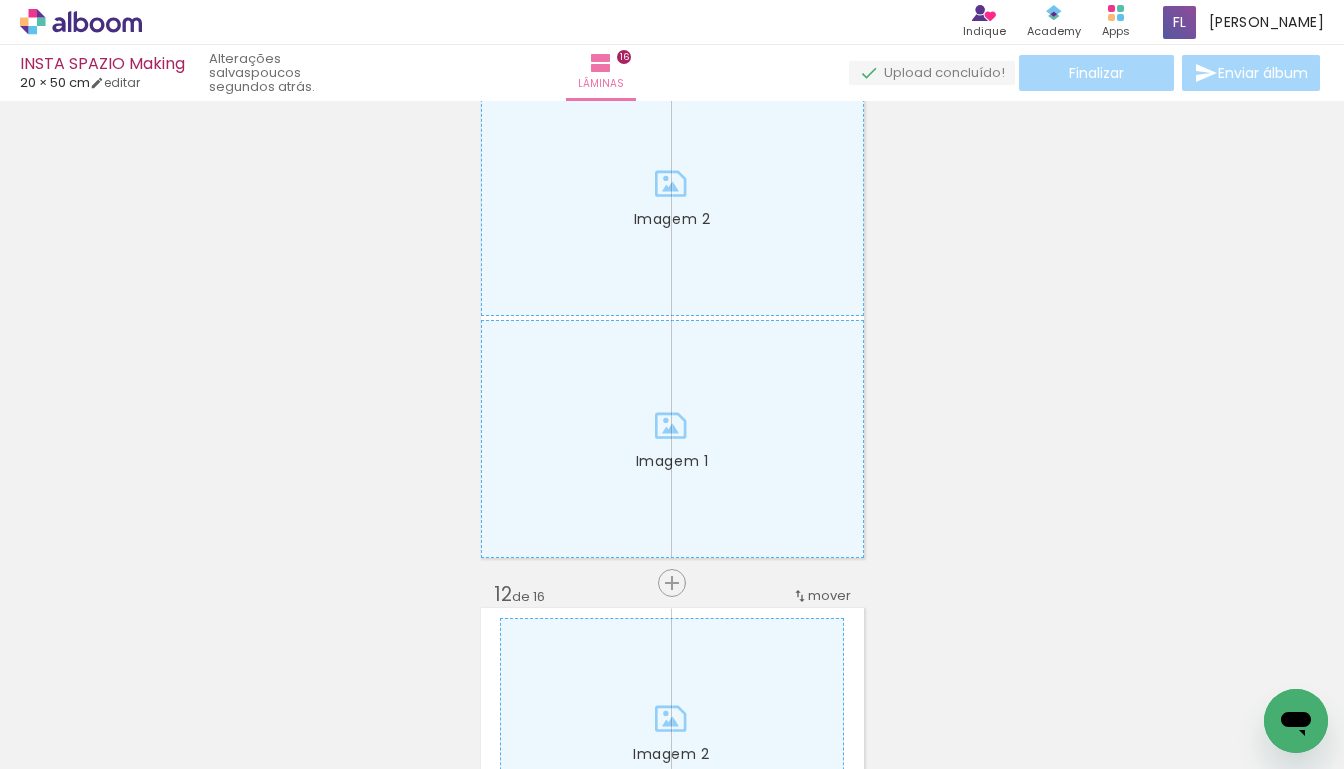 scroll, scrollTop: 5340, scrollLeft: 0, axis: vertical 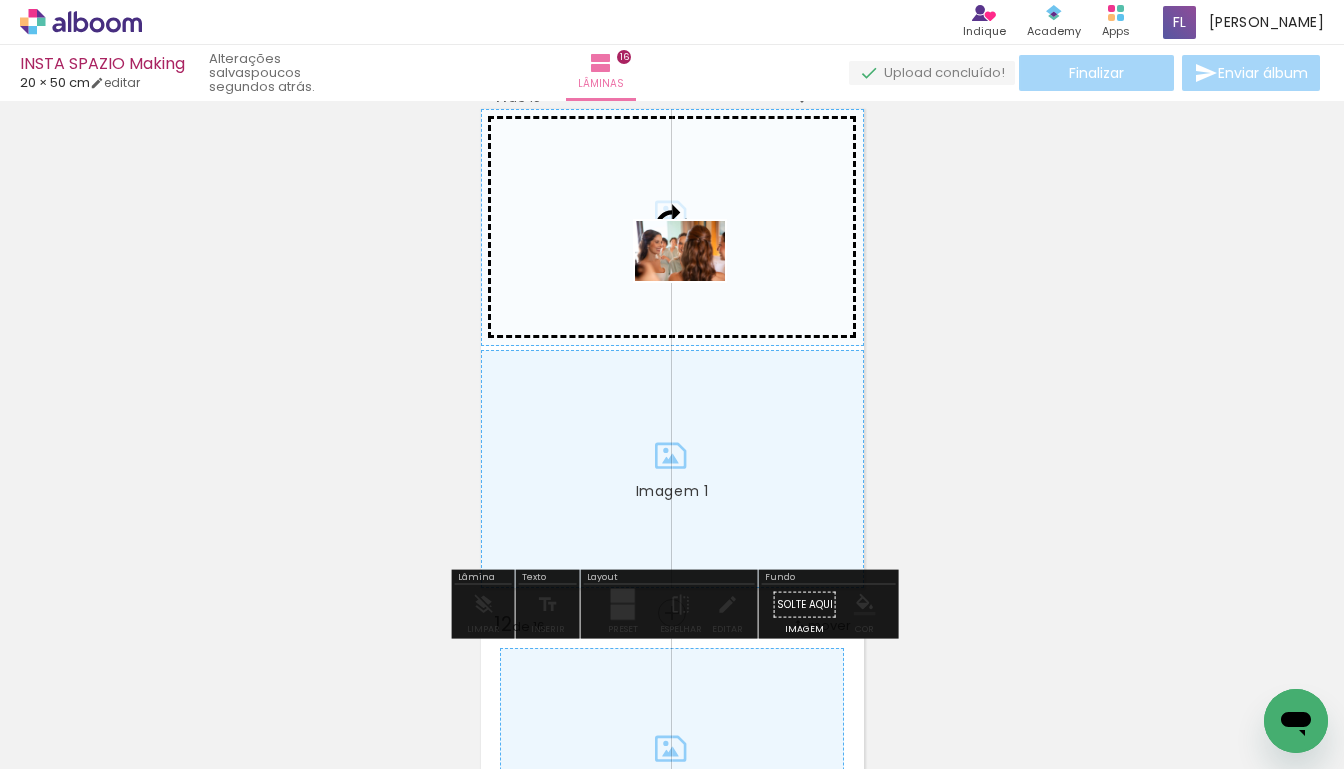 drag, startPoint x: 1153, startPoint y: 708, endPoint x: 695, endPoint y: 281, distance: 626.1733 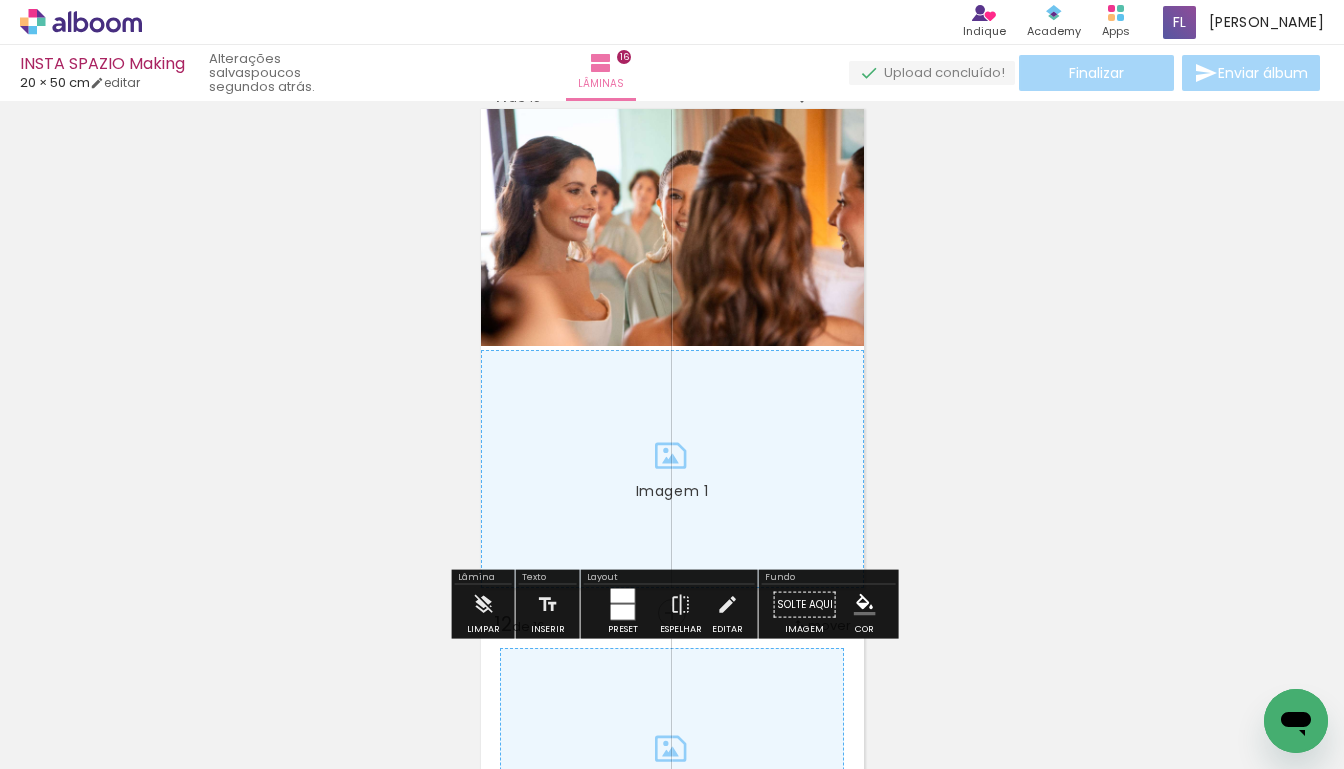 drag, startPoint x: 377, startPoint y: 715, endPoint x: 409, endPoint y: 687, distance: 42.520584 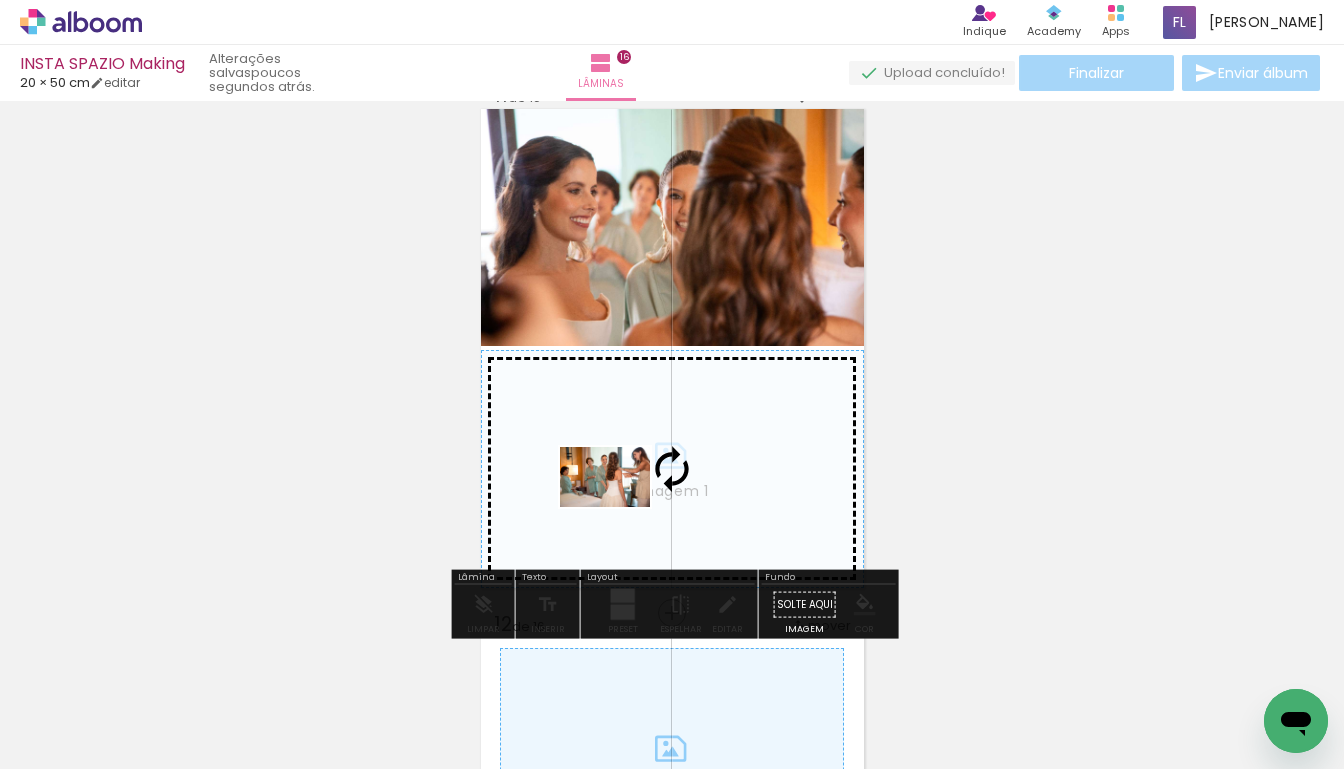 drag, startPoint x: 409, startPoint y: 687, endPoint x: 620, endPoint y: 507, distance: 277.34634 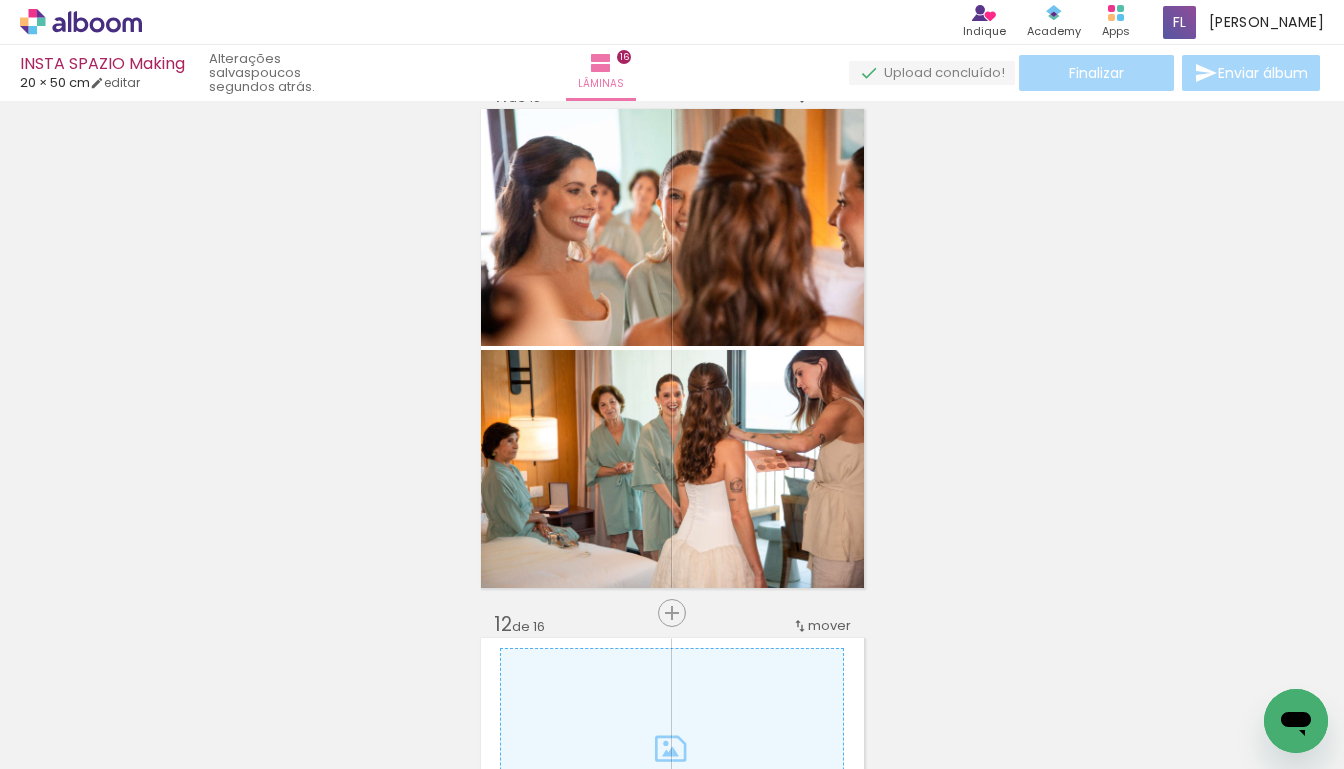 scroll, scrollTop: 0, scrollLeft: 0, axis: both 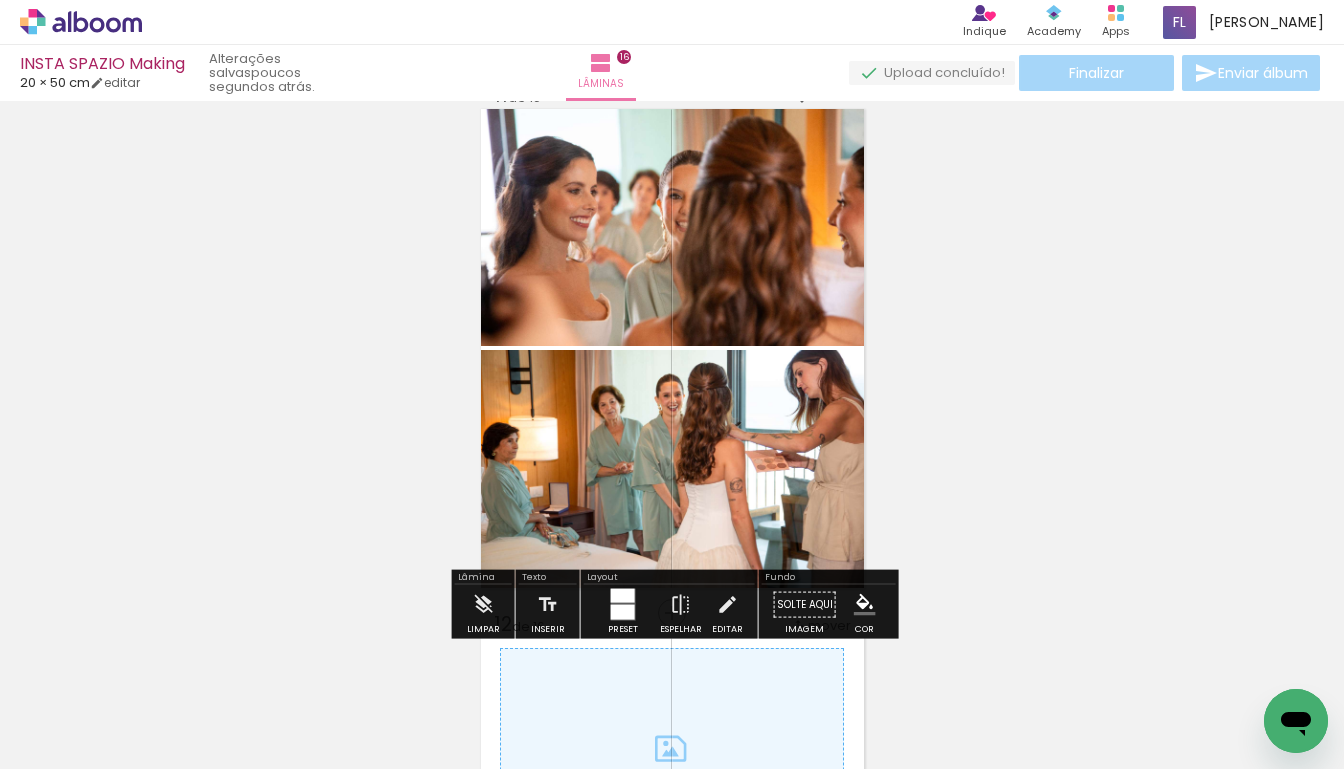 click on "Finalizar  Enviar álbum" at bounding box center (1086, 73) 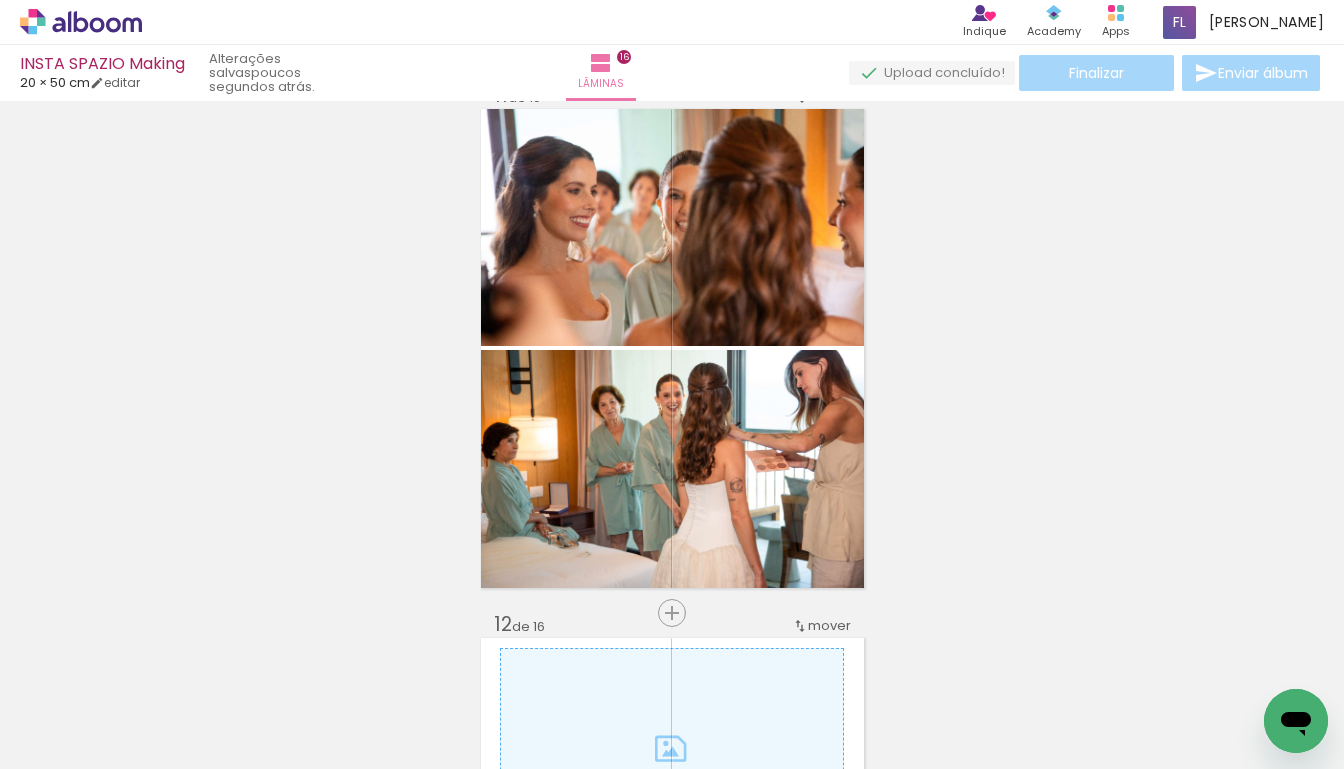 click on "Inserir lâmina 1  de 16  Inserir lâmina Imagem 1 2  de 16  Inserir lâmina Imagem 1 Imagem 2 3  de 16  Inserir lâmina Imagem 1 Imagem 2 4  de 16  Inserir lâmina Imagem 1 5  de 16  Inserir lâmina Imagem 1 Imagem 2 6  de 16  Inserir lâmina Imagem 1 Imagem 2 Imagem 3 7  de 16  Inserir lâmina Imagem 1 8  de 16  Inserir lâmina Imagem 1 9  de 16  Inserir lâmina Imagem 1 10  de 16  Inserir lâmina Imagem 1 Imagem 2 11  de 16  Inserir lâmina Imagem 1 Imagem 2 12  de 16  Inserir lâmina Imagem 1 13  de 16  Inserir lâmina Imagem 1 Imagem 2 14  de 16  Inserir lâmina Imagem 1 Imagem 2 Imagem 3 Imagem 4 Imagem 5 Imagem 6 15  de 16  Inserir lâmina Imagem 1 16  de 16" at bounding box center [672, -735] 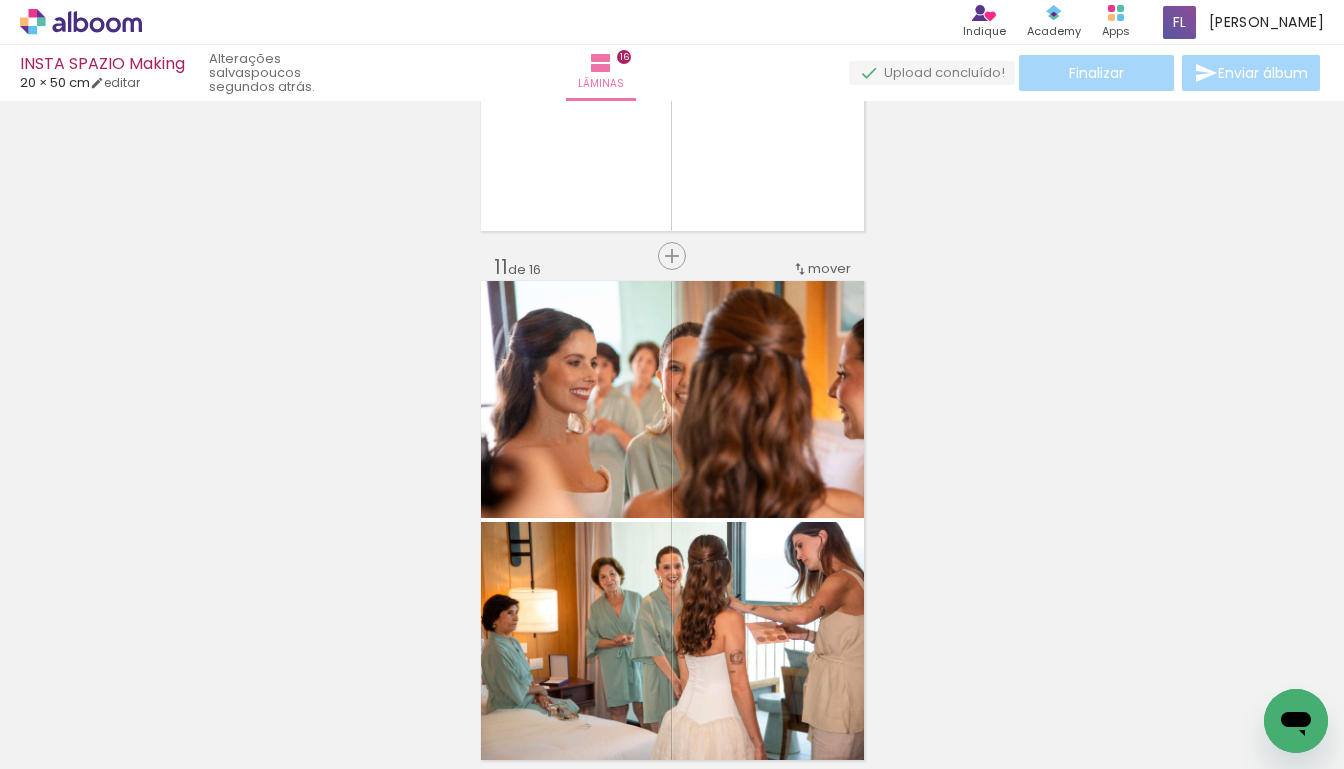 scroll, scrollTop: 5087, scrollLeft: 0, axis: vertical 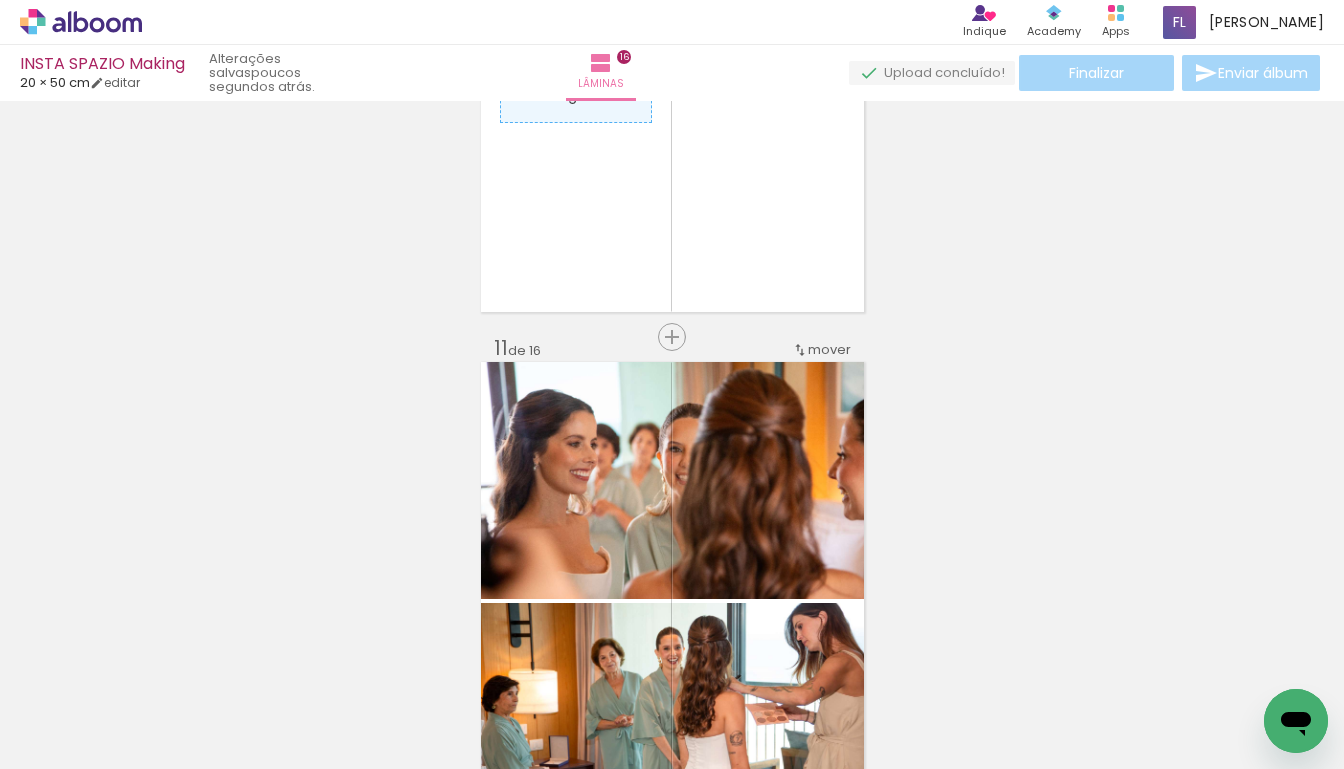 click on "Finalizar  Enviar álbum" at bounding box center (1086, 73) 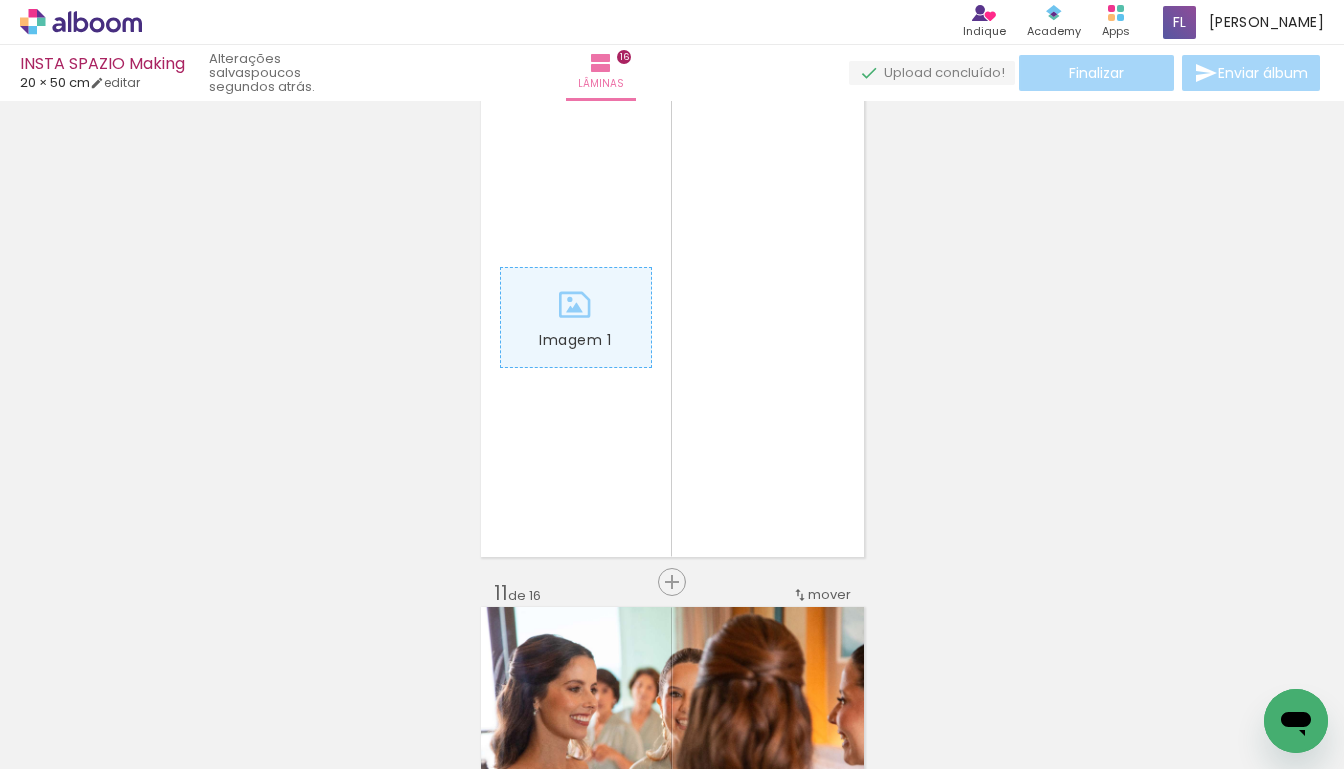 scroll, scrollTop: 4834, scrollLeft: 0, axis: vertical 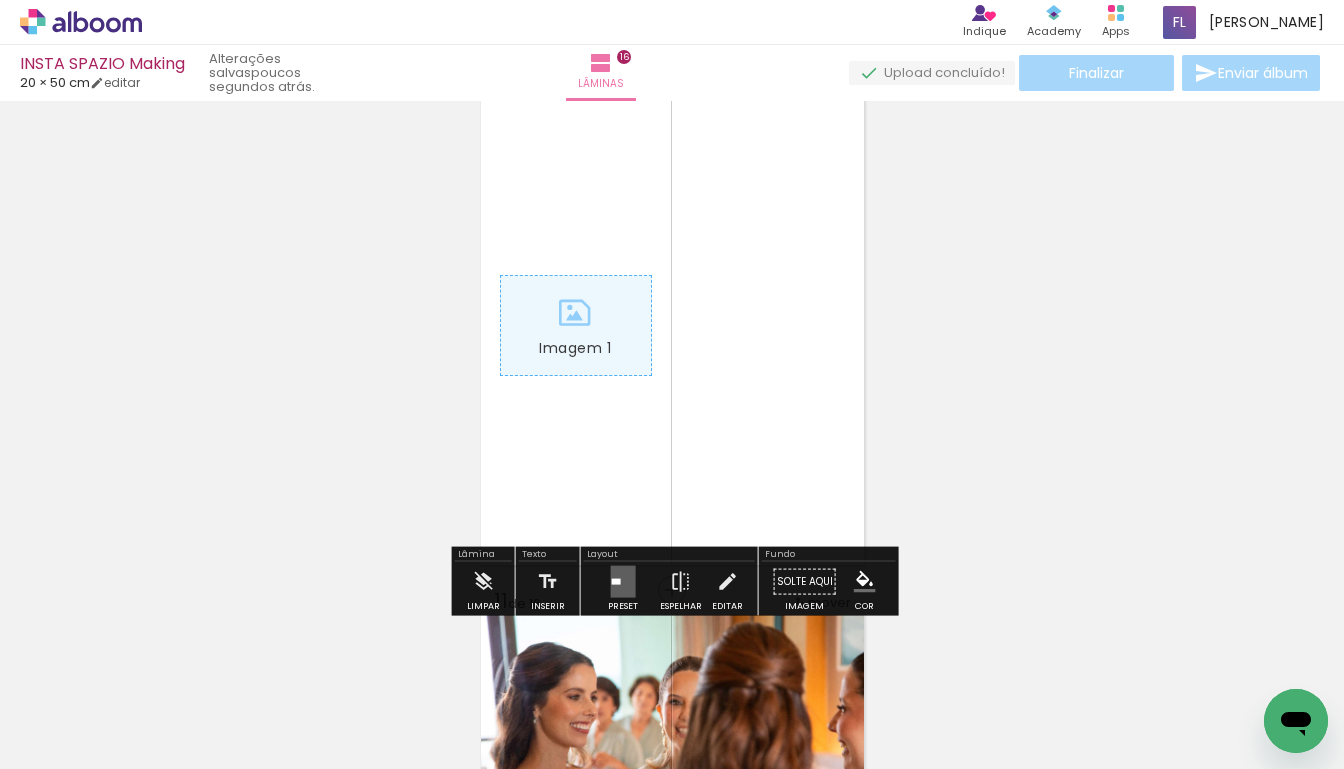 click on "Imagem 1" at bounding box center [672, 325] 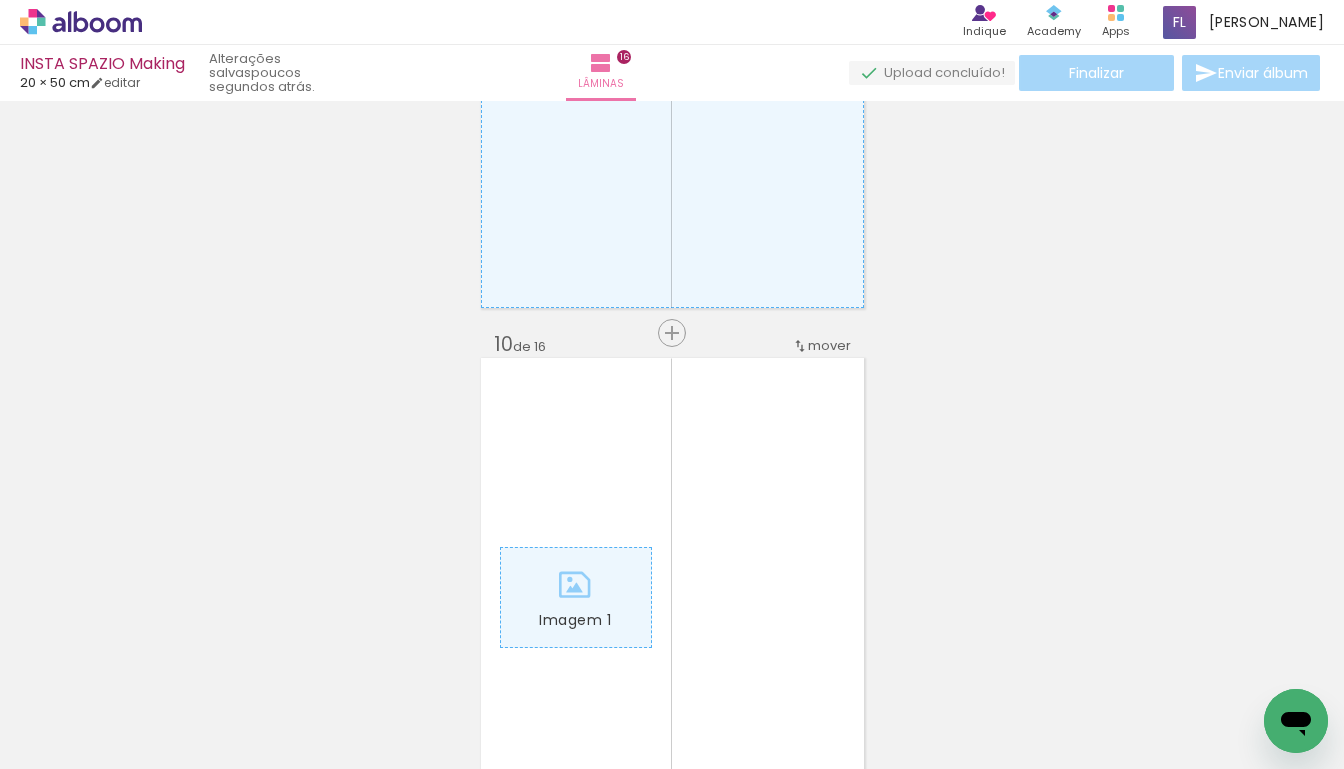 scroll, scrollTop: 4557, scrollLeft: 0, axis: vertical 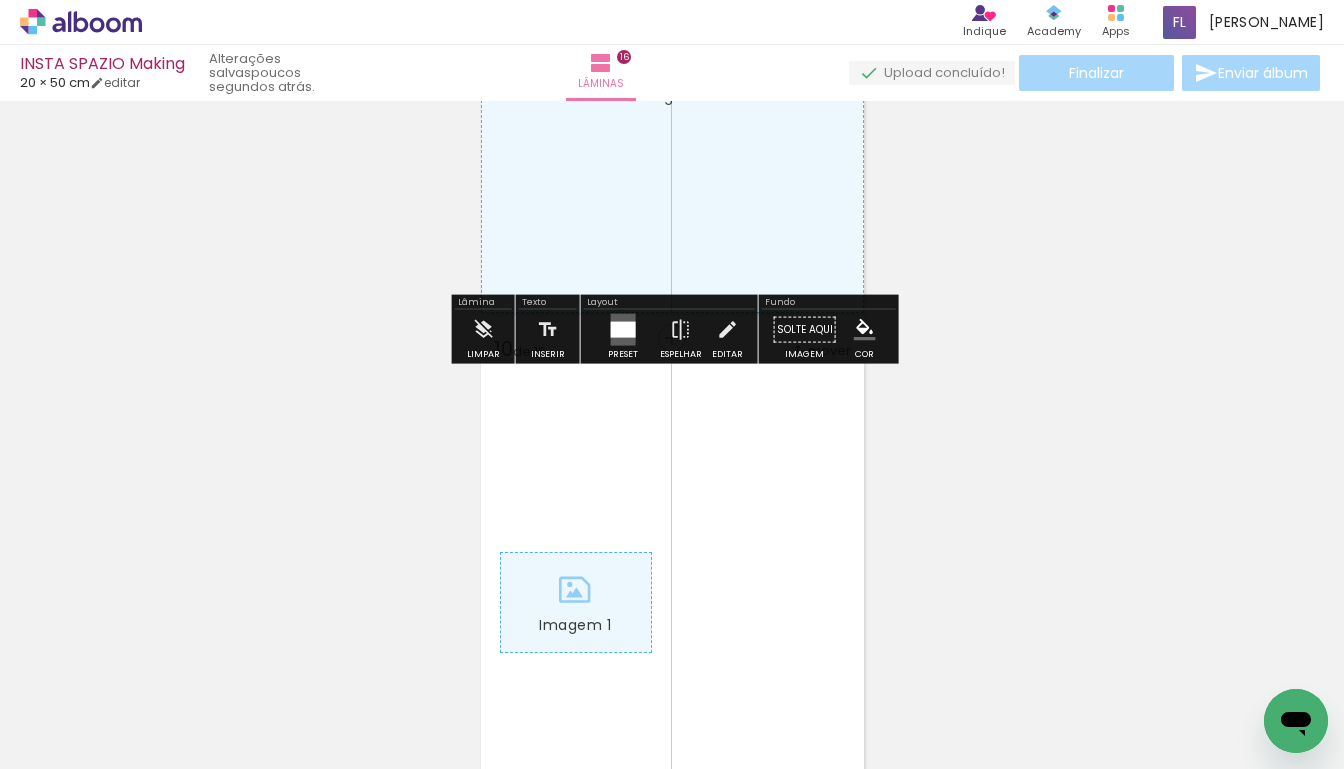 click on "Inserir lâmina 1  de 16  Inserir lâmina Imagem 1 2  de 16  Inserir lâmina Imagem 1 Imagem 2 3  de 16  Inserir lâmina Imagem 1 Imagem 2 4  de 16  Inserir lâmina Imagem 1 5  de 16  Inserir lâmina Imagem 1 Imagem 2 6  de 16  Inserir lâmina Imagem 1 Imagem 2 Imagem 3 7  de 16  Inserir lâmina Imagem 1 8  de 16  Inserir lâmina Imagem 1 9  de 16  Inserir lâmina Imagem 1 10  de 16  Inserir lâmina Imagem 1 Imagem 2 11  de 16  Inserir lâmina Imagem 1 Imagem 2 12  de 16  Inserir lâmina Imagem 1 13  de 16  Inserir lâmina Imagem 1 Imagem 2 14  de 16  Inserir lâmina Imagem 1 Imagem 2 Imagem 3 Imagem 4 Imagem 5 Imagem 6 15  de 16  Inserir lâmina Imagem 1 16  de 16" at bounding box center [672, 48] 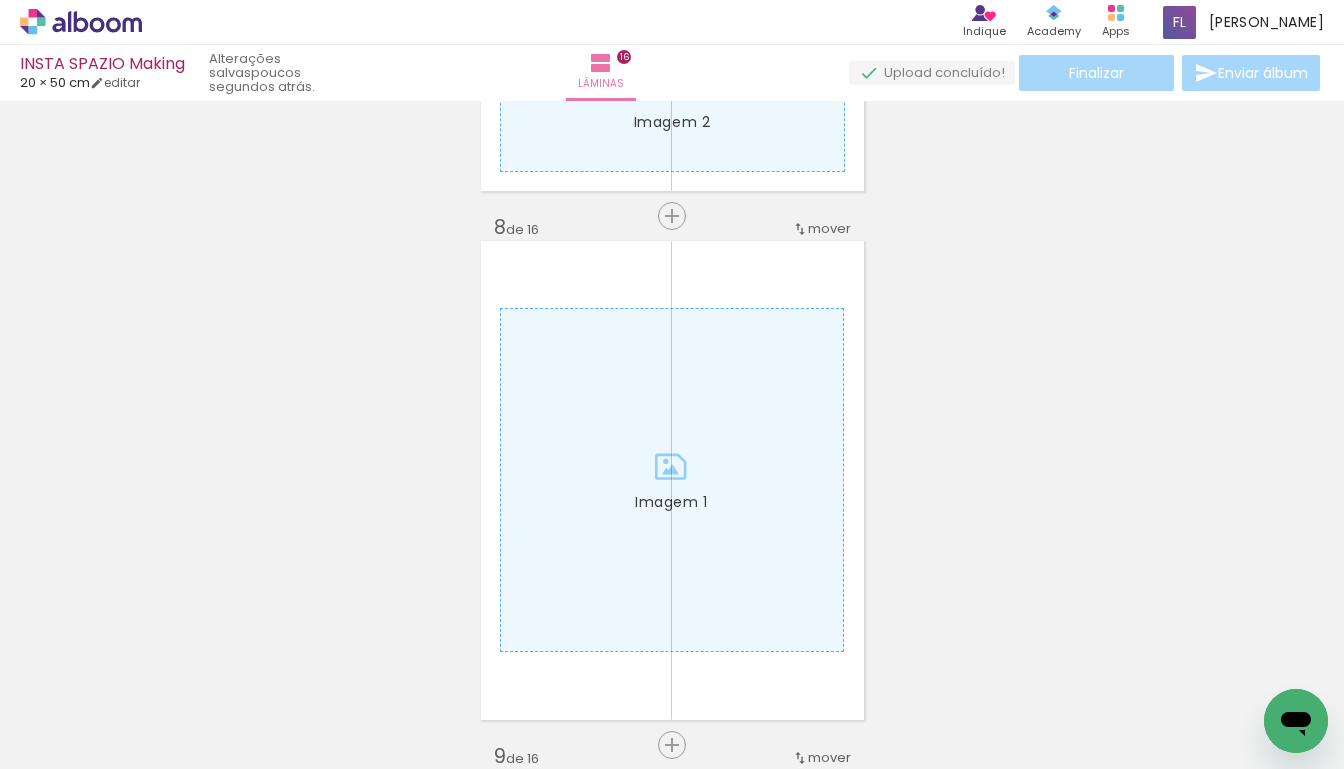 scroll, scrollTop: 3617, scrollLeft: 0, axis: vertical 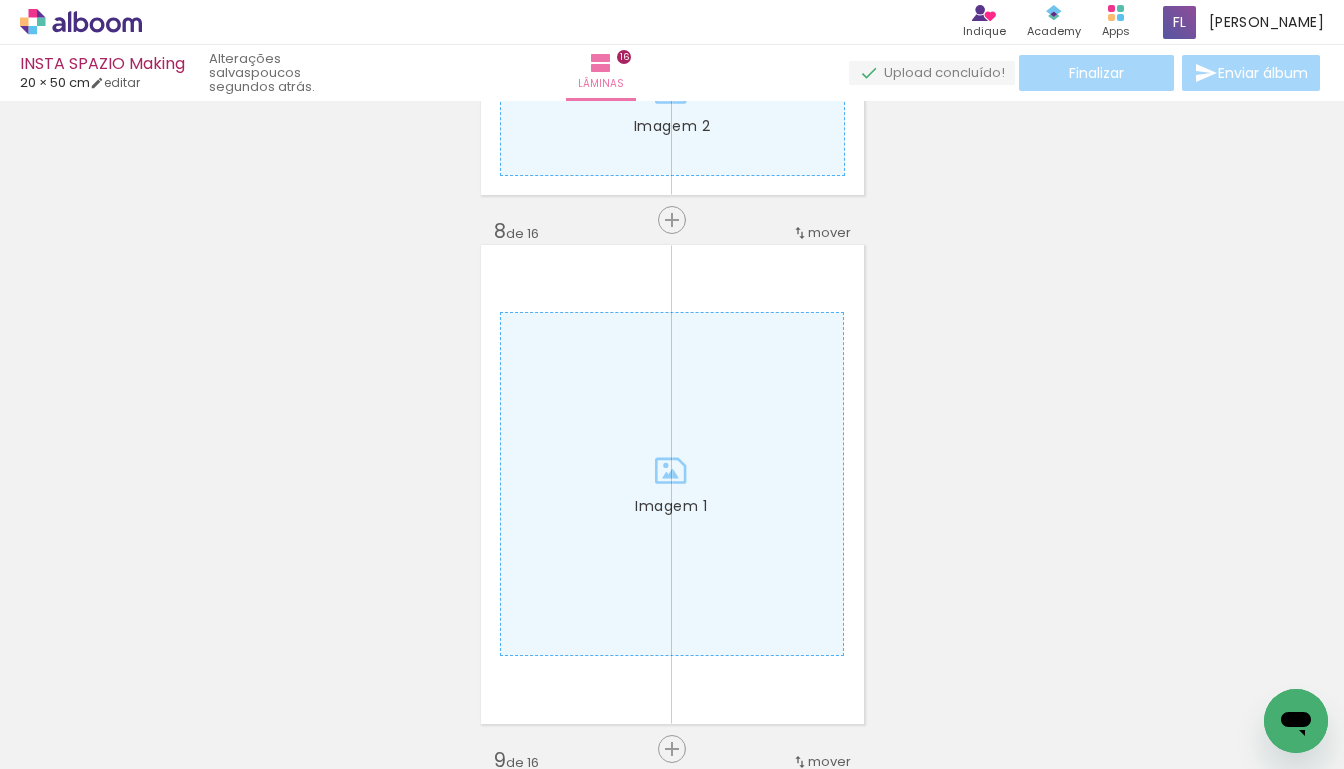 click on "Finalizar  Enviar álbum" at bounding box center [1086, 73] 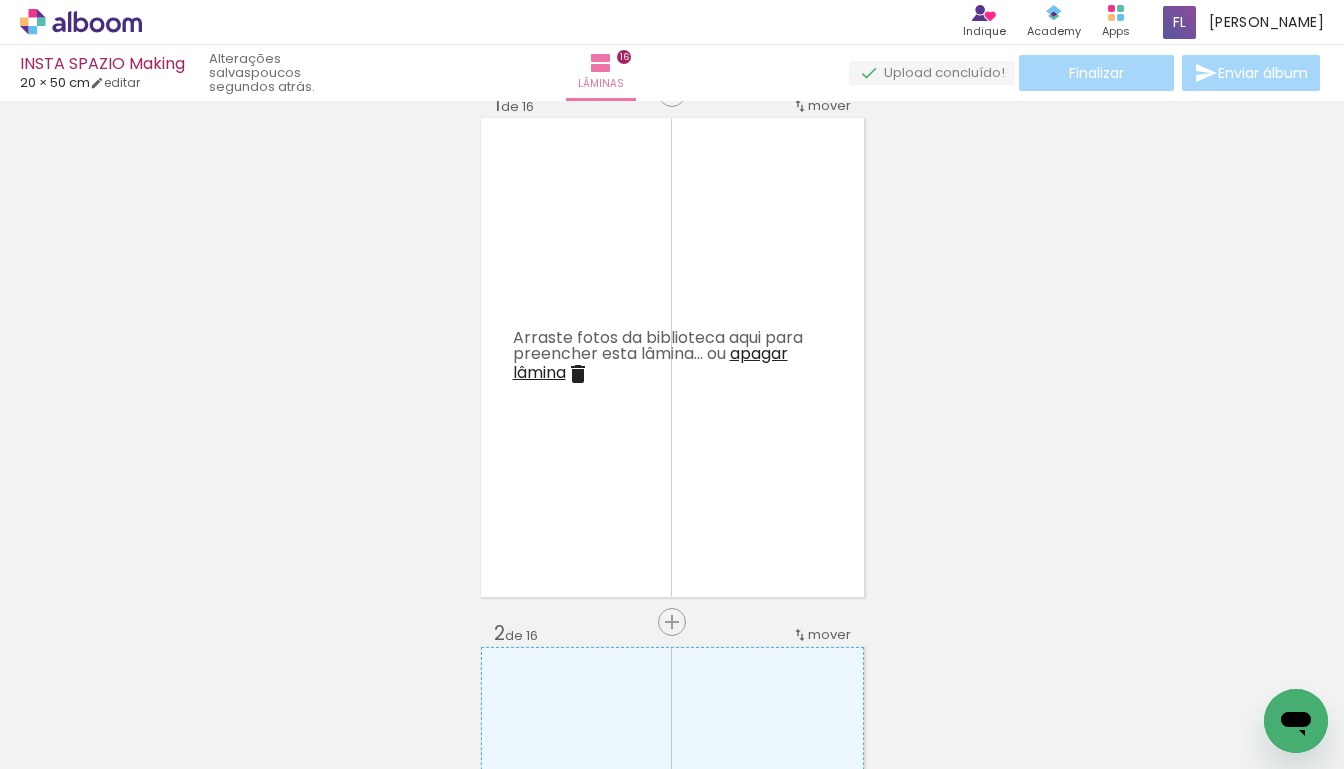 scroll, scrollTop: 0, scrollLeft: 0, axis: both 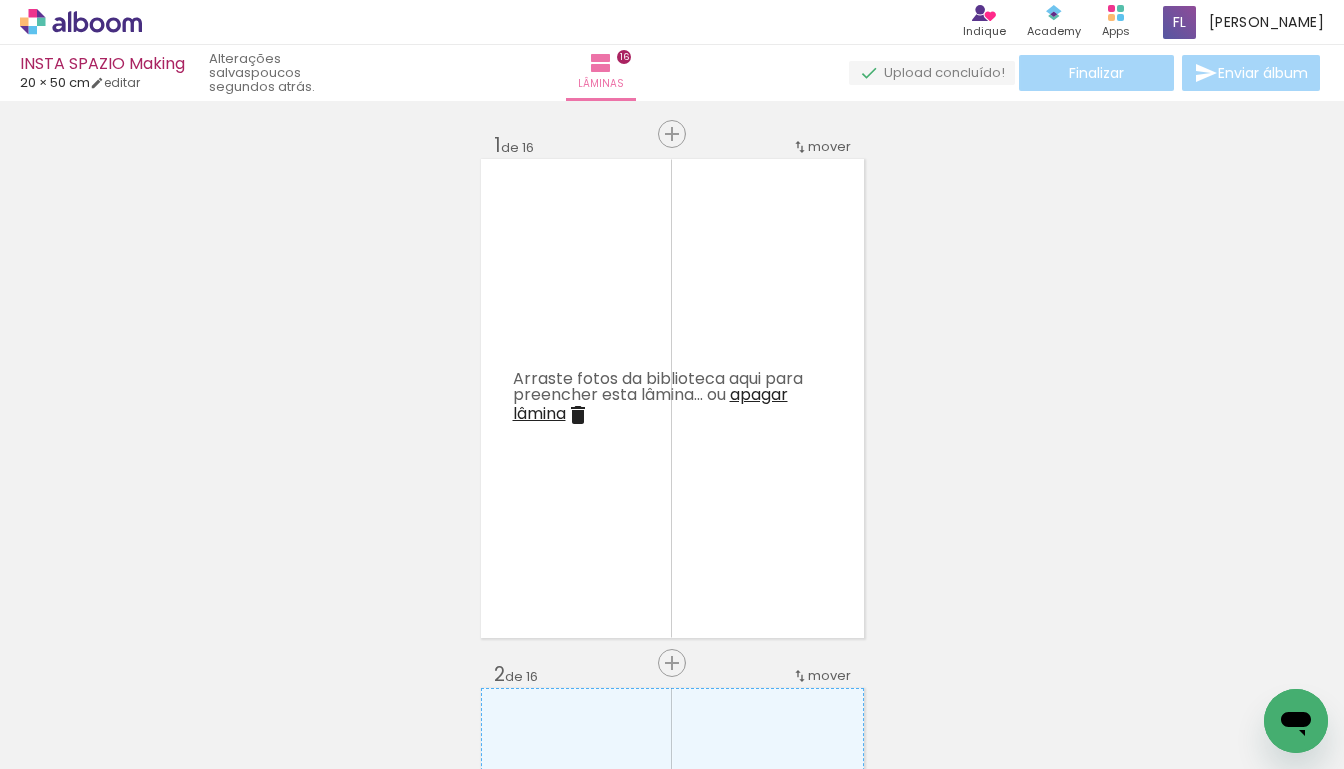 click on "apagar lâmina" at bounding box center (650, 404) 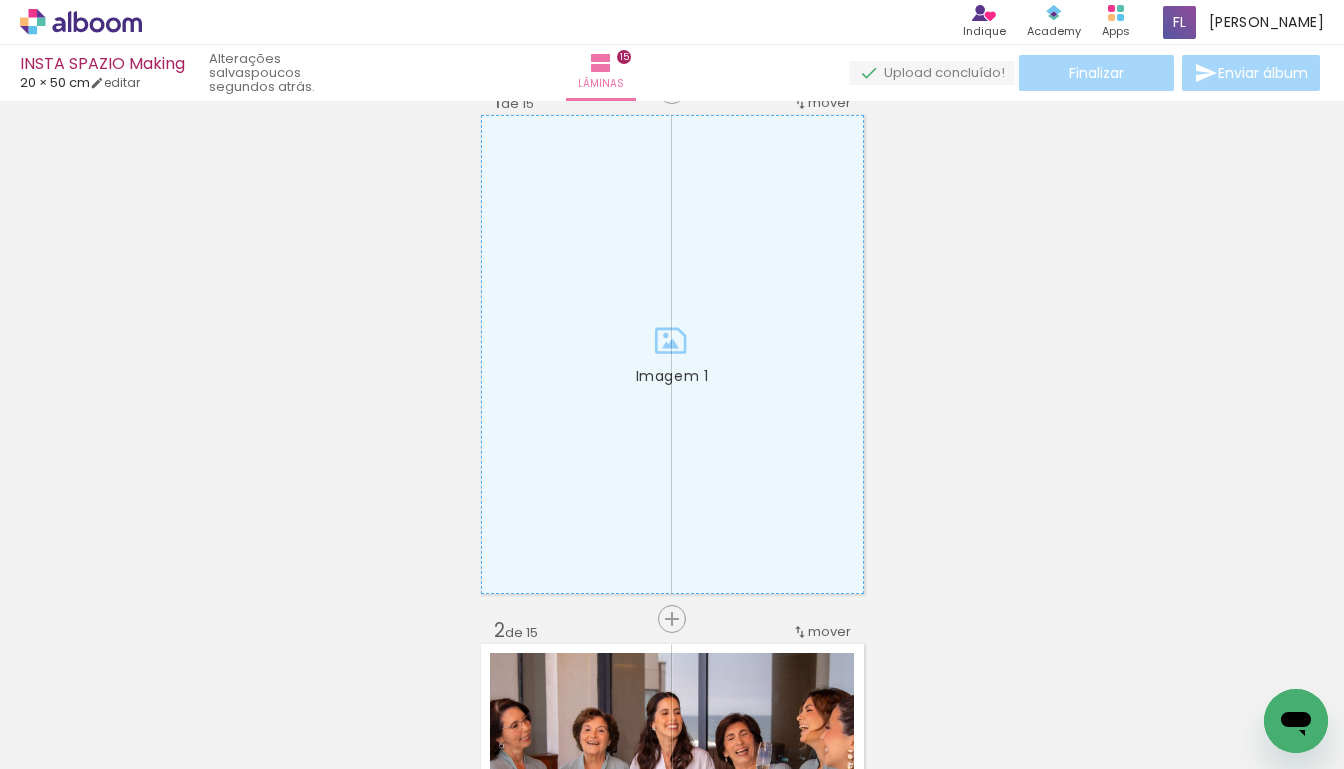 scroll, scrollTop: 0, scrollLeft: 0, axis: both 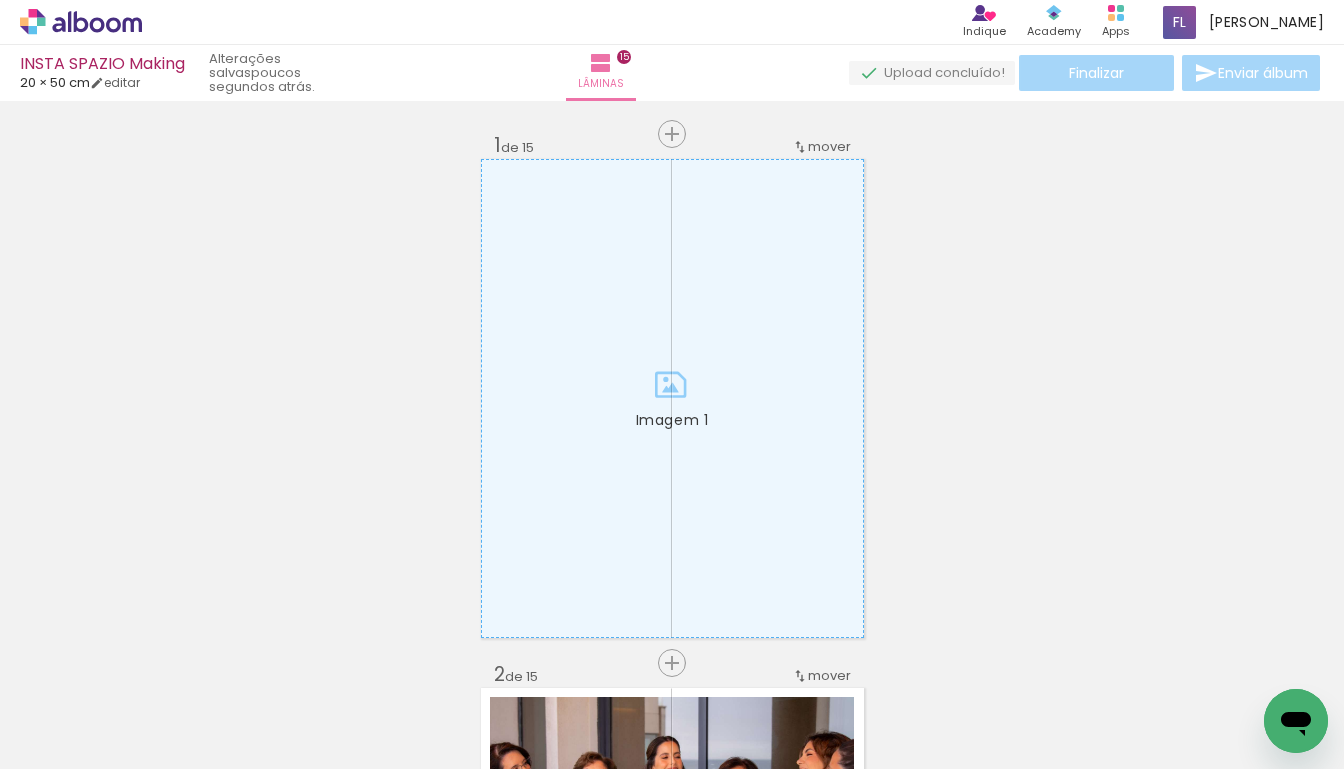 click at bounding box center (672, 398) 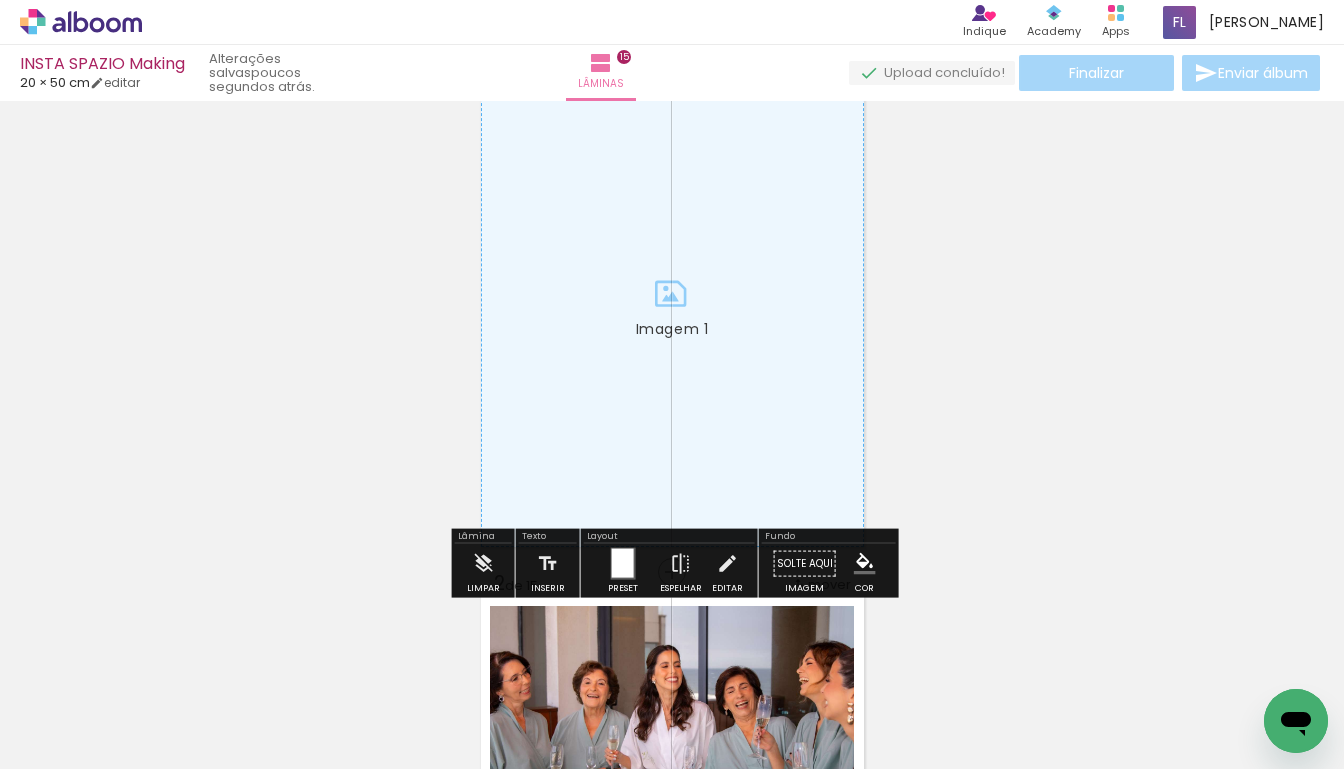 scroll, scrollTop: 152, scrollLeft: 0, axis: vertical 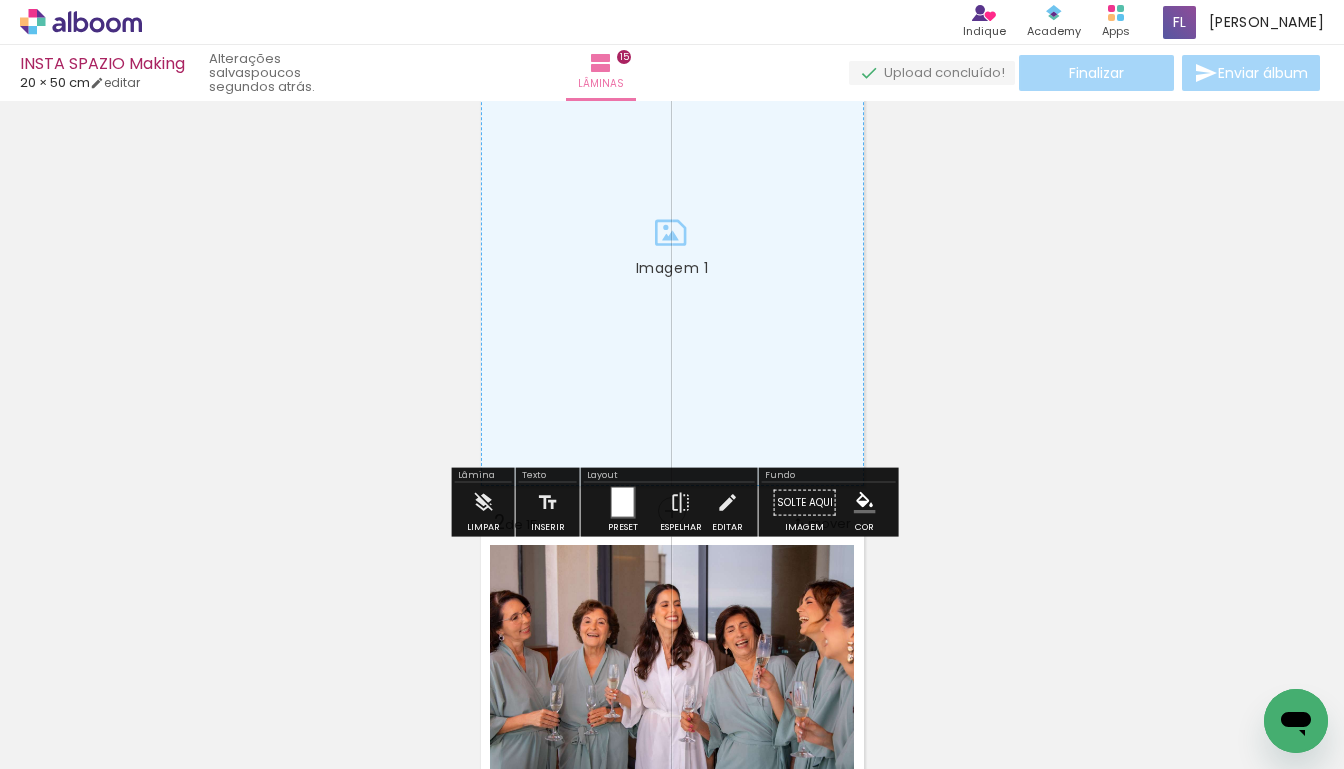 click at bounding box center (672, 246) 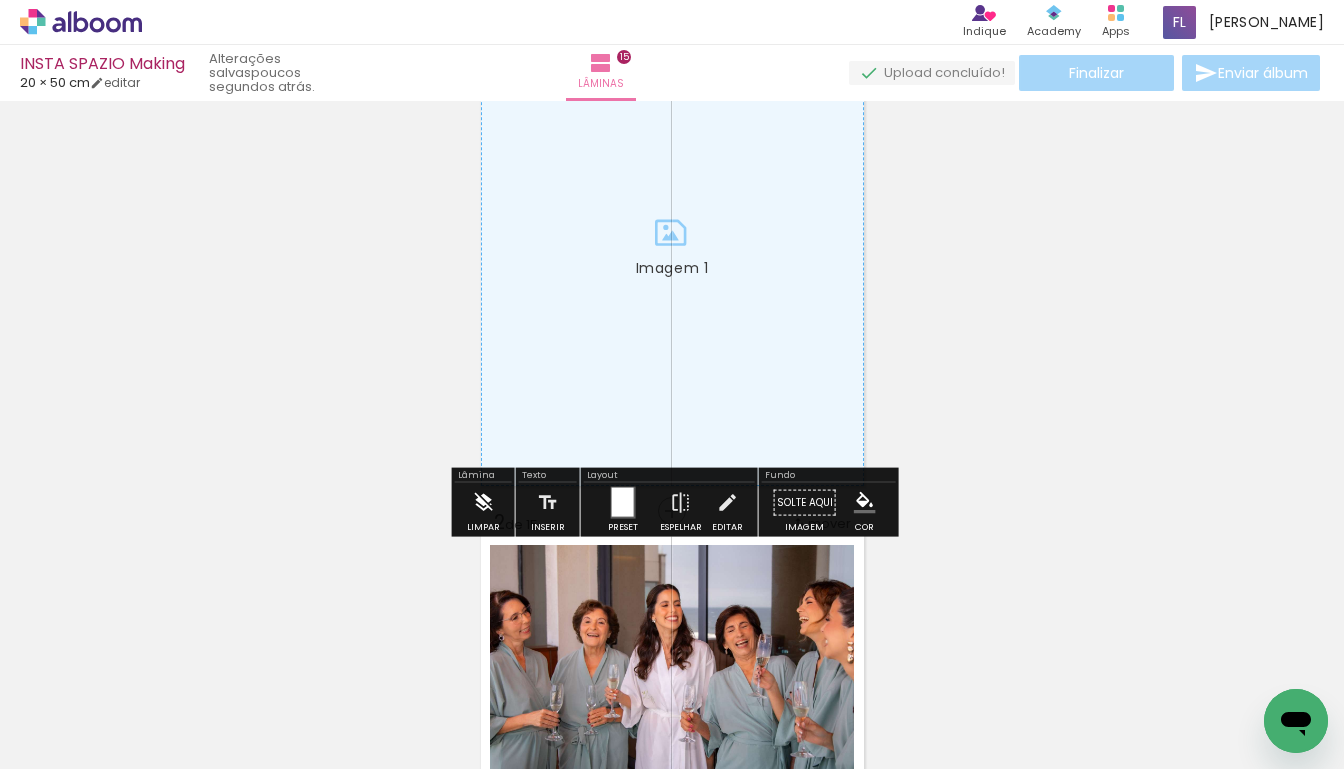 click at bounding box center (483, 503) 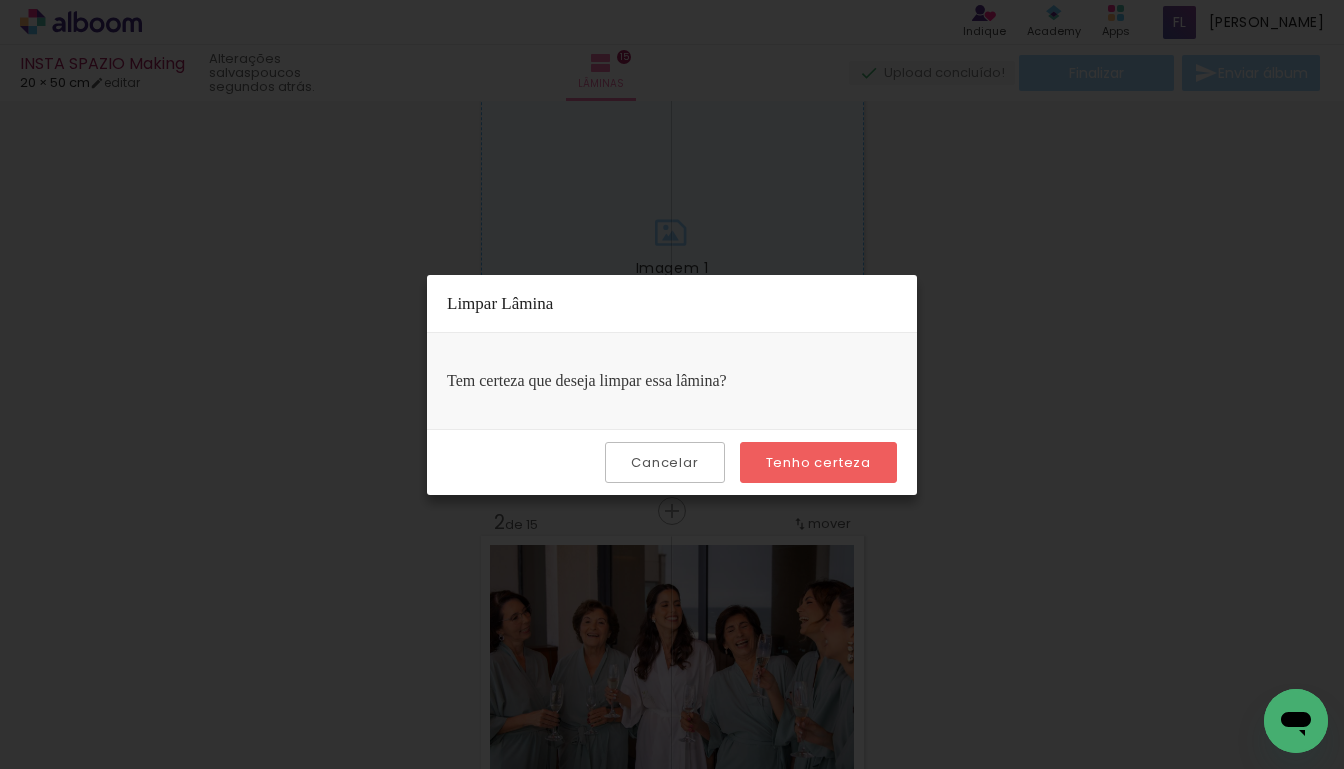 click on "Tenho certeza" at bounding box center [0, 0] 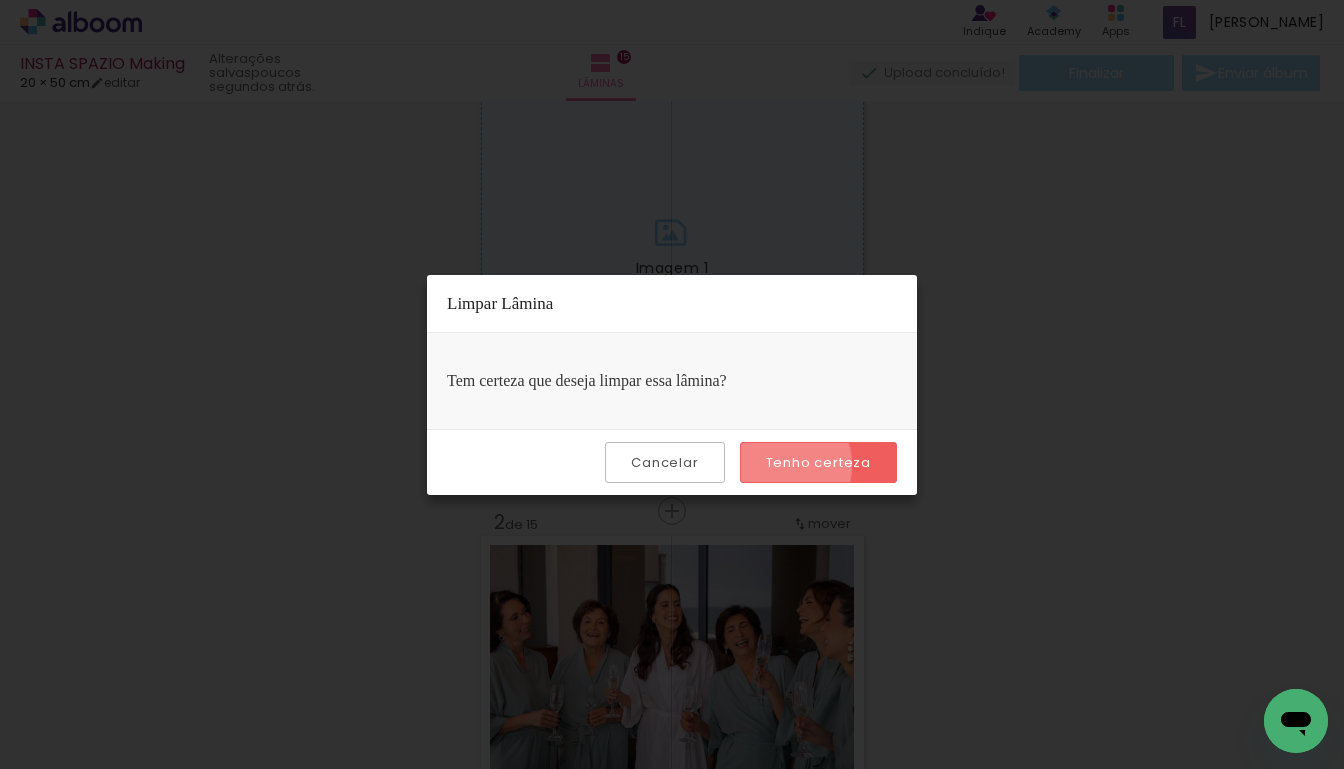 click on "Tenho certeza" at bounding box center [0, 0] 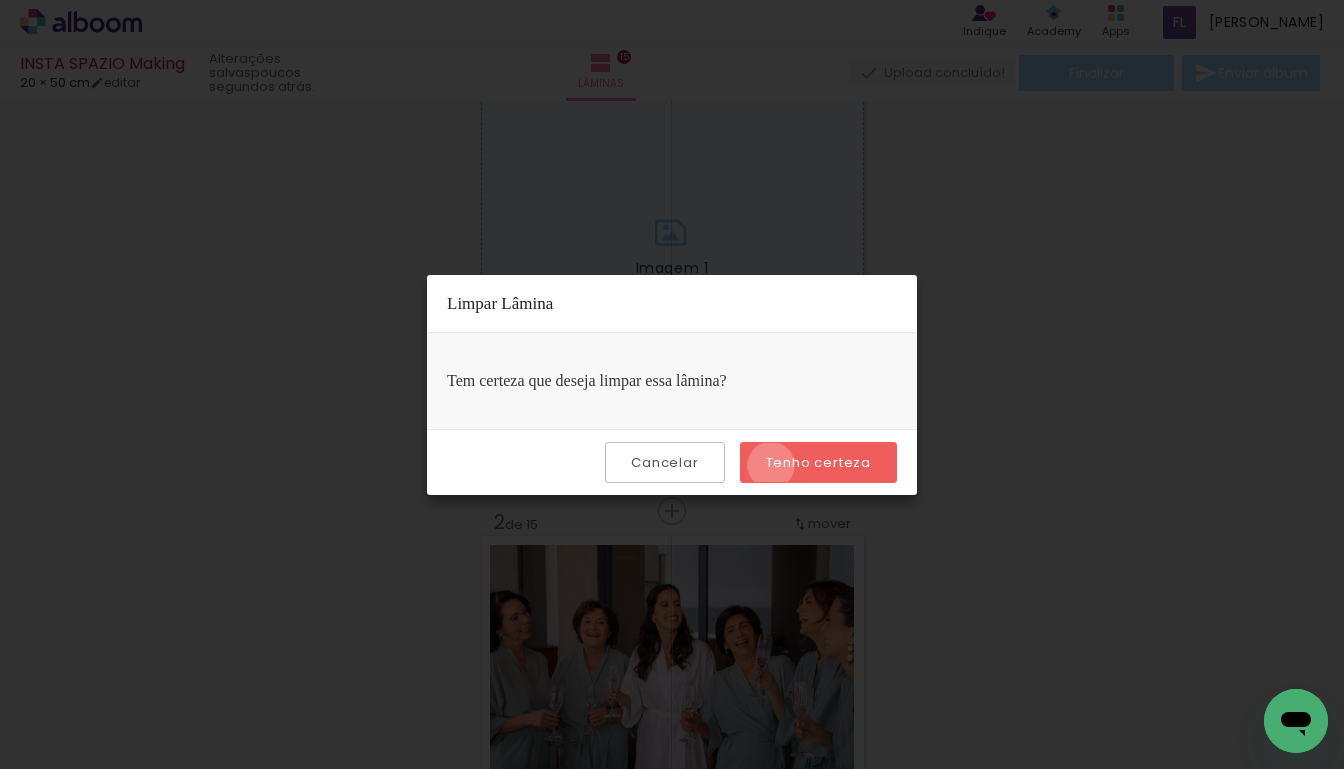 click on "Tenho certeza" at bounding box center (0, 0) 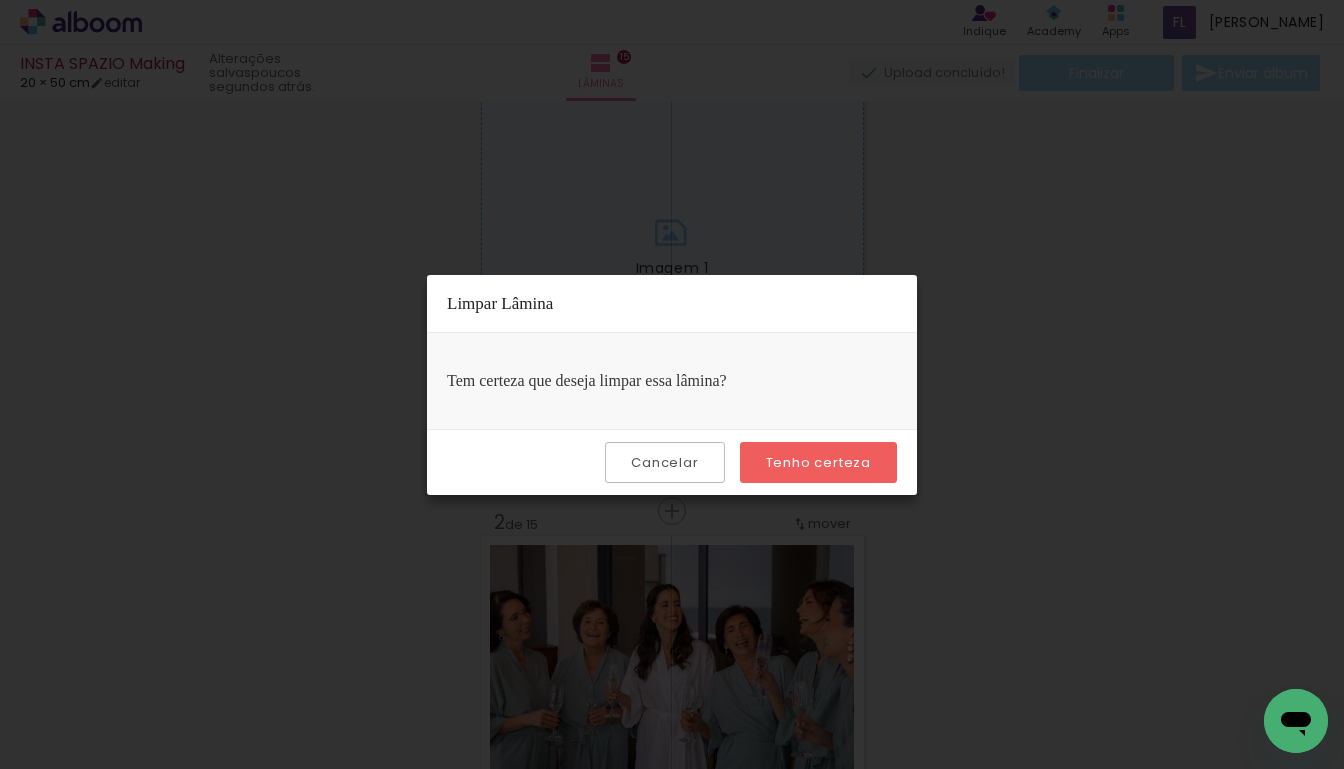 click on "Cancelar" at bounding box center [664, 462] 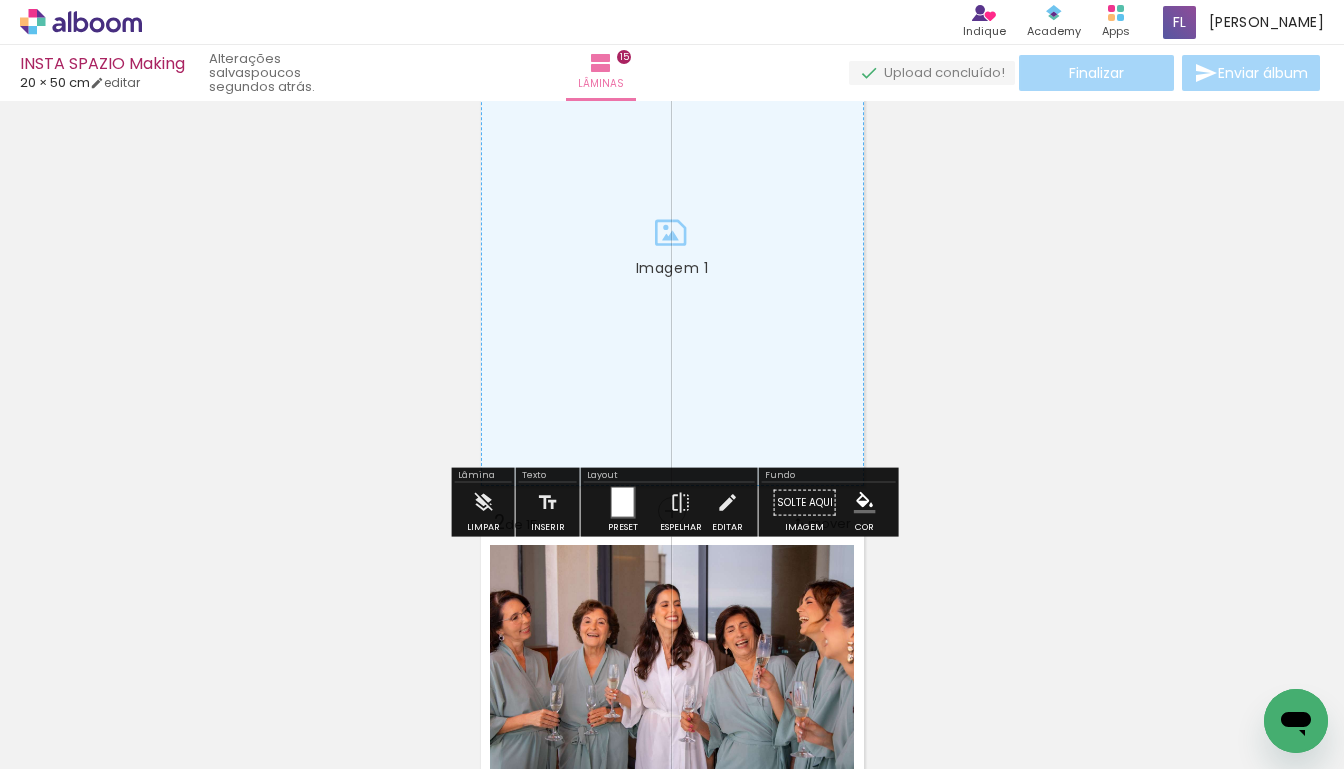 click at bounding box center (672, 246) 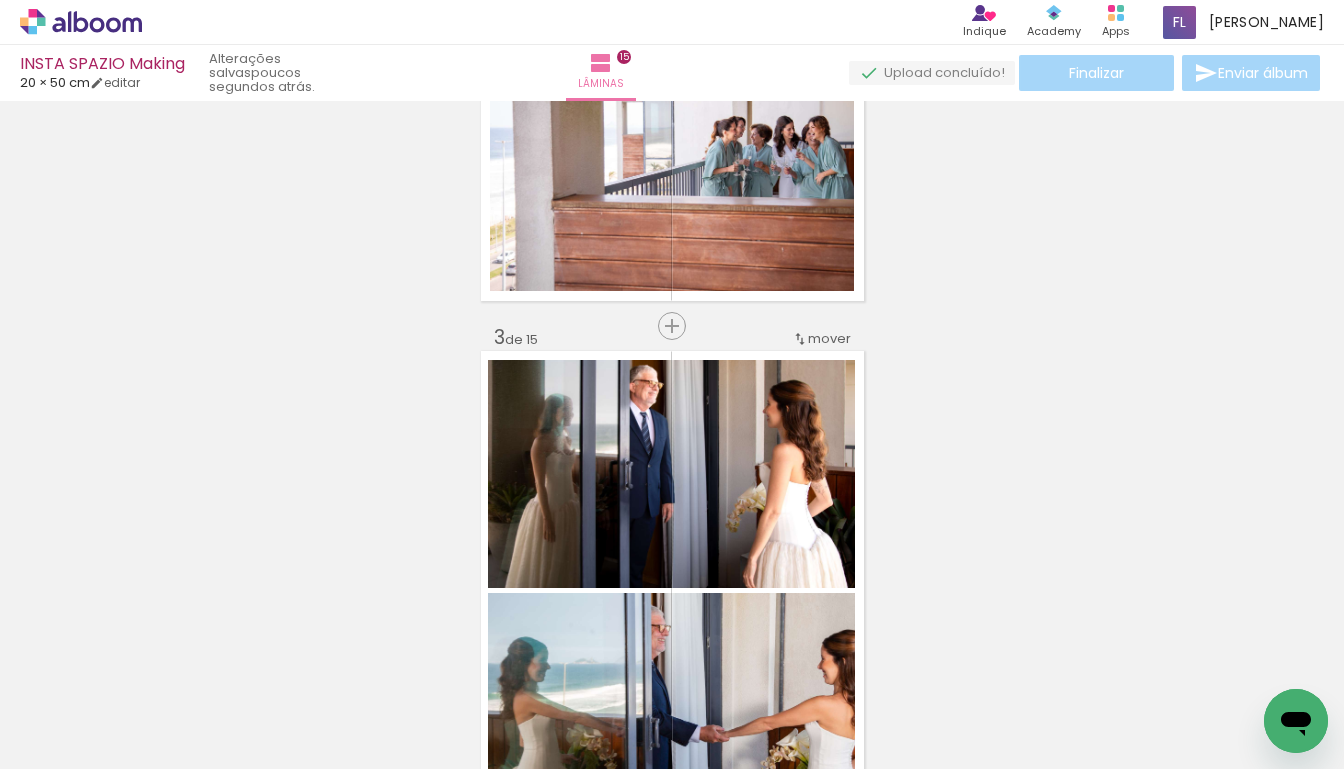 scroll, scrollTop: 909, scrollLeft: 0, axis: vertical 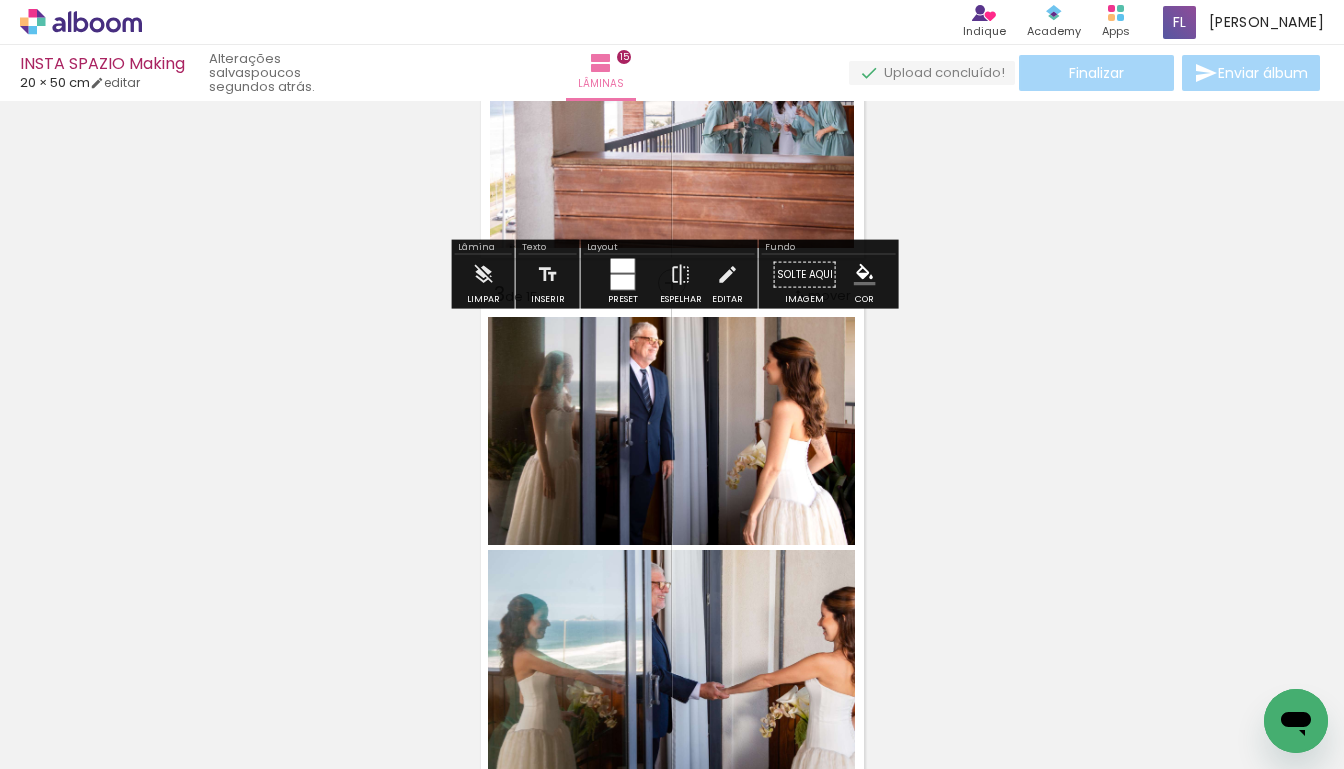 click on "Inserir lâmina Imagem 1 1  de 15  Inserir lâmina Imagem 1 2  de 15  Inserir lâmina Imagem 1 Imagem 2 3  de 15  Inserir lâmina Imagem 1 4  de 15  Inserir lâmina Imagem 1 5  de 15  Inserir lâmina Imagem 1 Imagem 2 Imagem 3 6  de 15  Inserir lâmina Imagem 1 7  de 15  Inserir lâmina Imagem 1 8  de 15  Inserir lâmina Imagem 1 9  de 15  Inserir lâmina Imagem 1 10  de 15  Inserir lâmina Imagem 1 Imagem 2 11  de 15  Inserir lâmina Imagem 1 12  de 15  Inserir lâmina Imagem 1 Imagem 2 13  de 15  Inserir lâmina Imagem 1 Imagem 2 Imagem 3 Imagem 4 Imagem 5 Imagem 6 14  de 15  Inserir lâmina Imagem 1 15  de 15" at bounding box center [672, 3431] 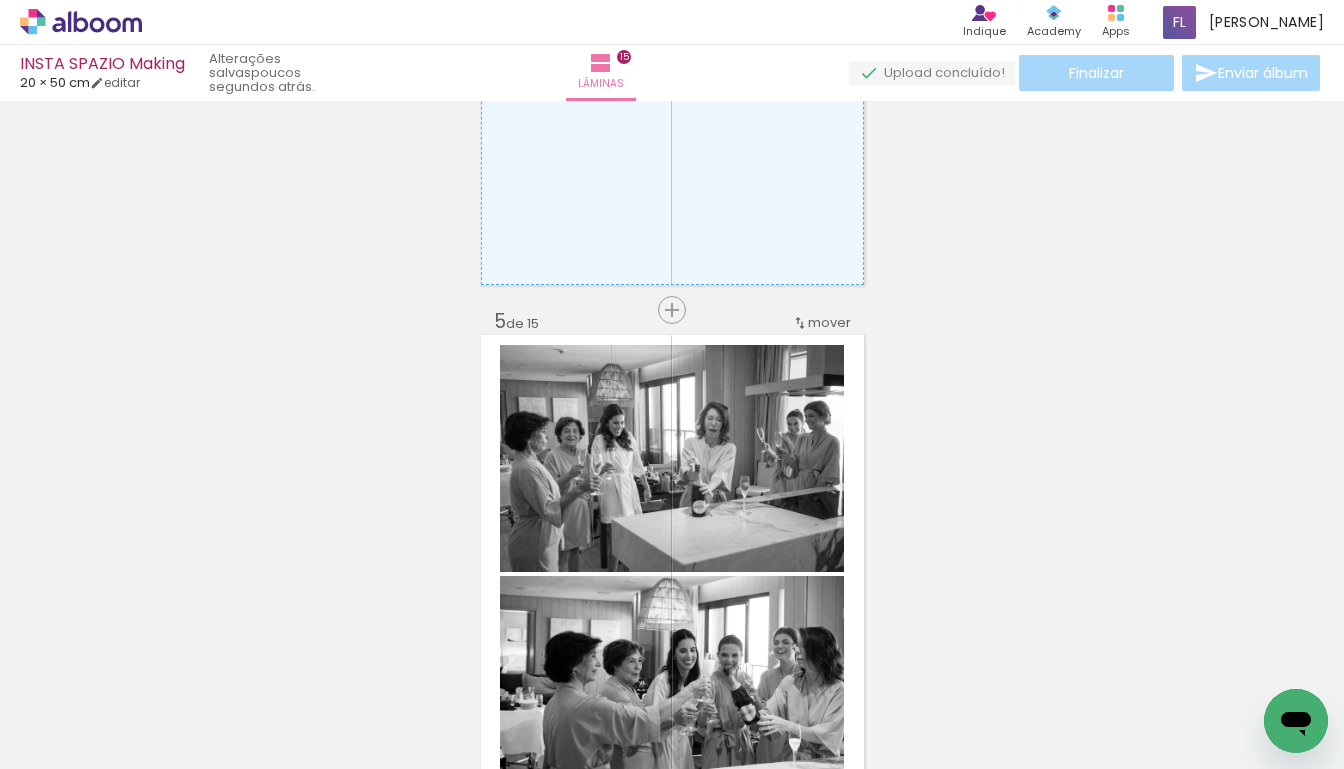 scroll, scrollTop: 1945, scrollLeft: 0, axis: vertical 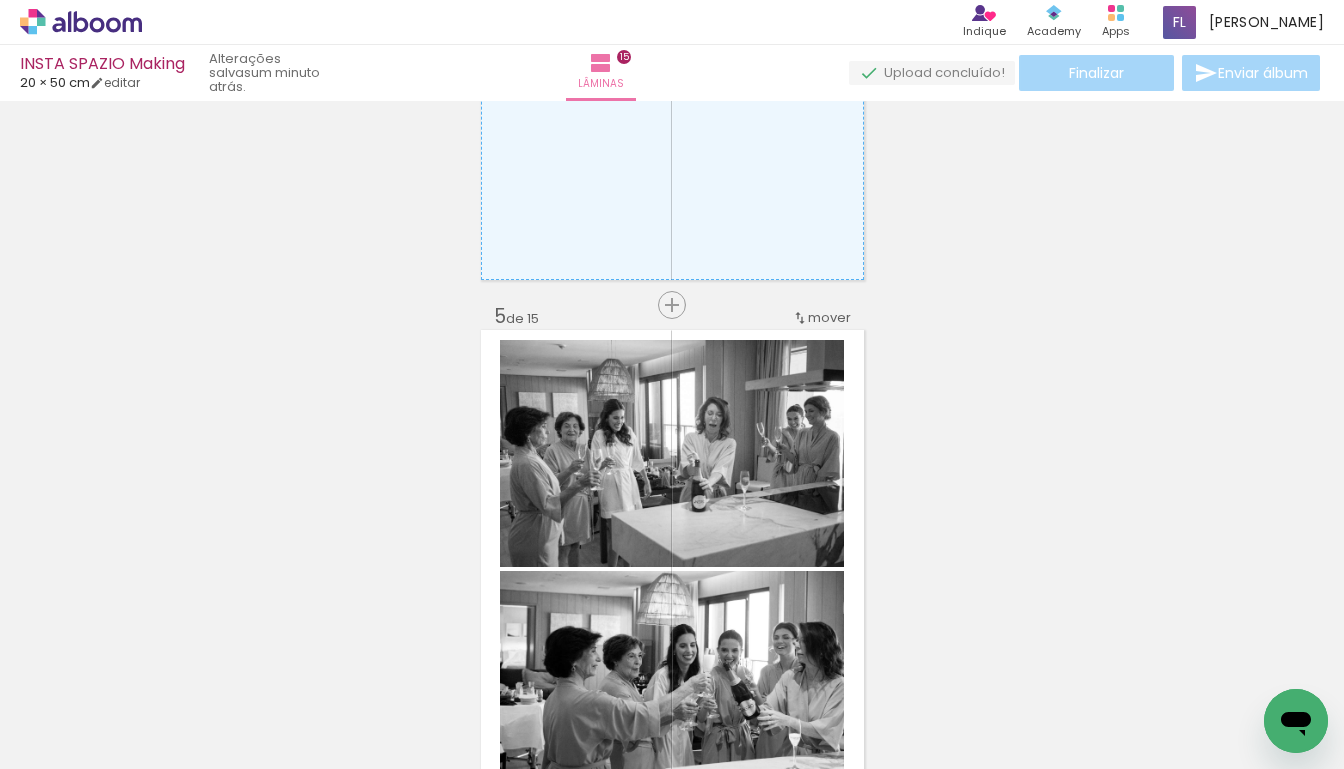click on "mover" at bounding box center (829, 317) 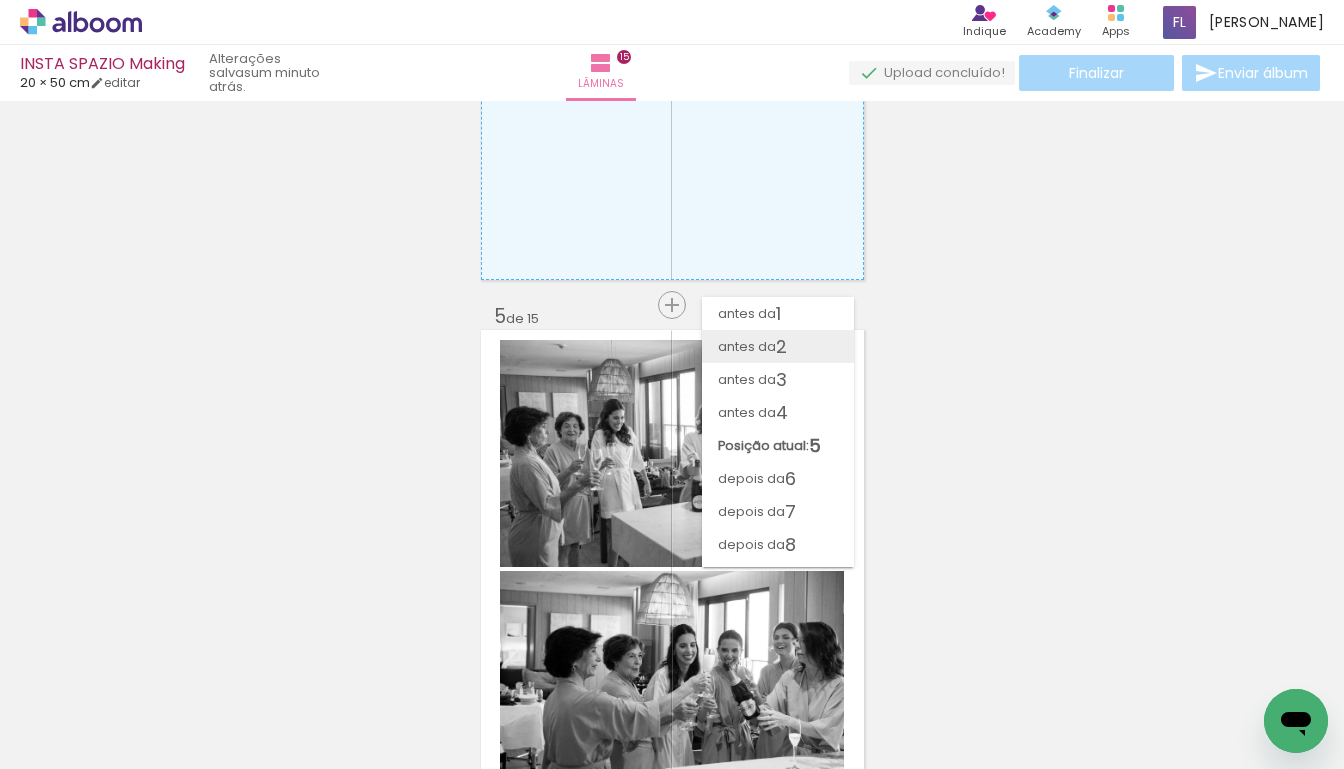 click on "antes da  2" at bounding box center [778, 346] 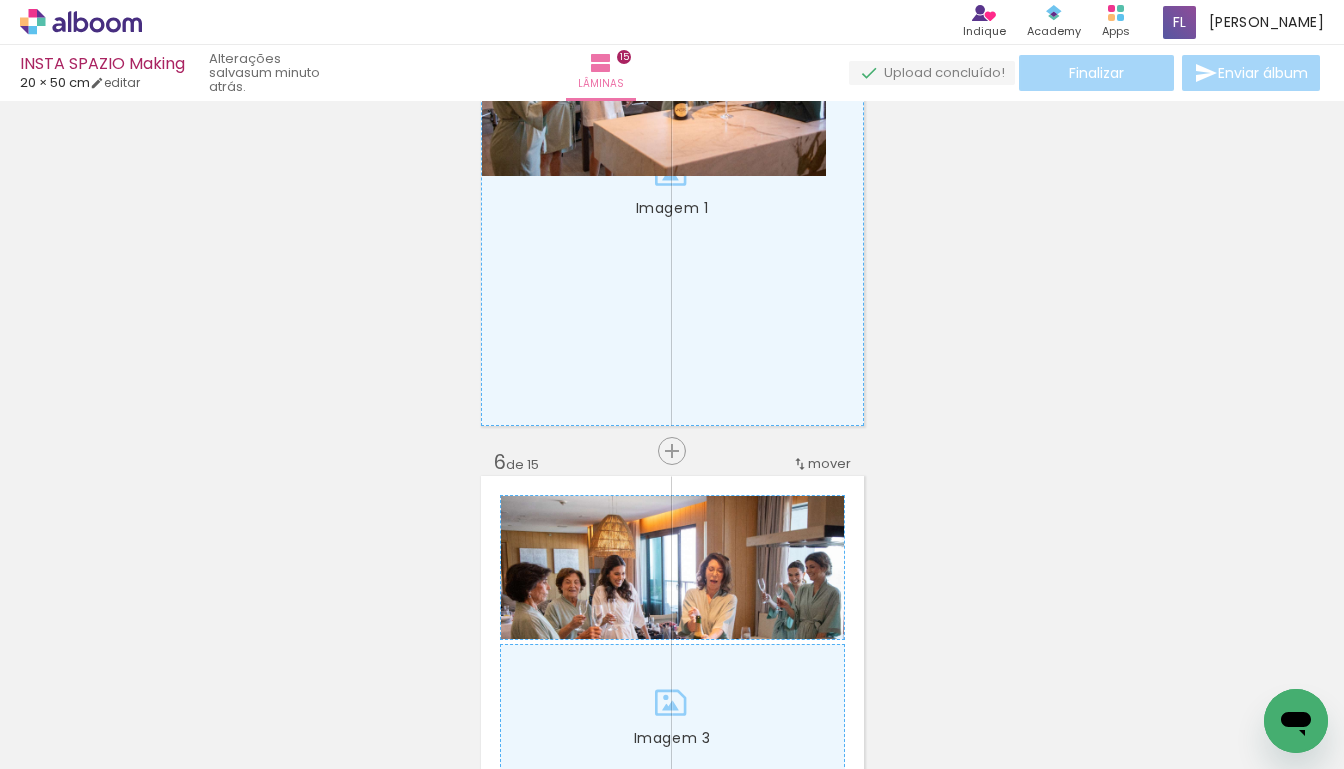 scroll, scrollTop: 2329, scrollLeft: 0, axis: vertical 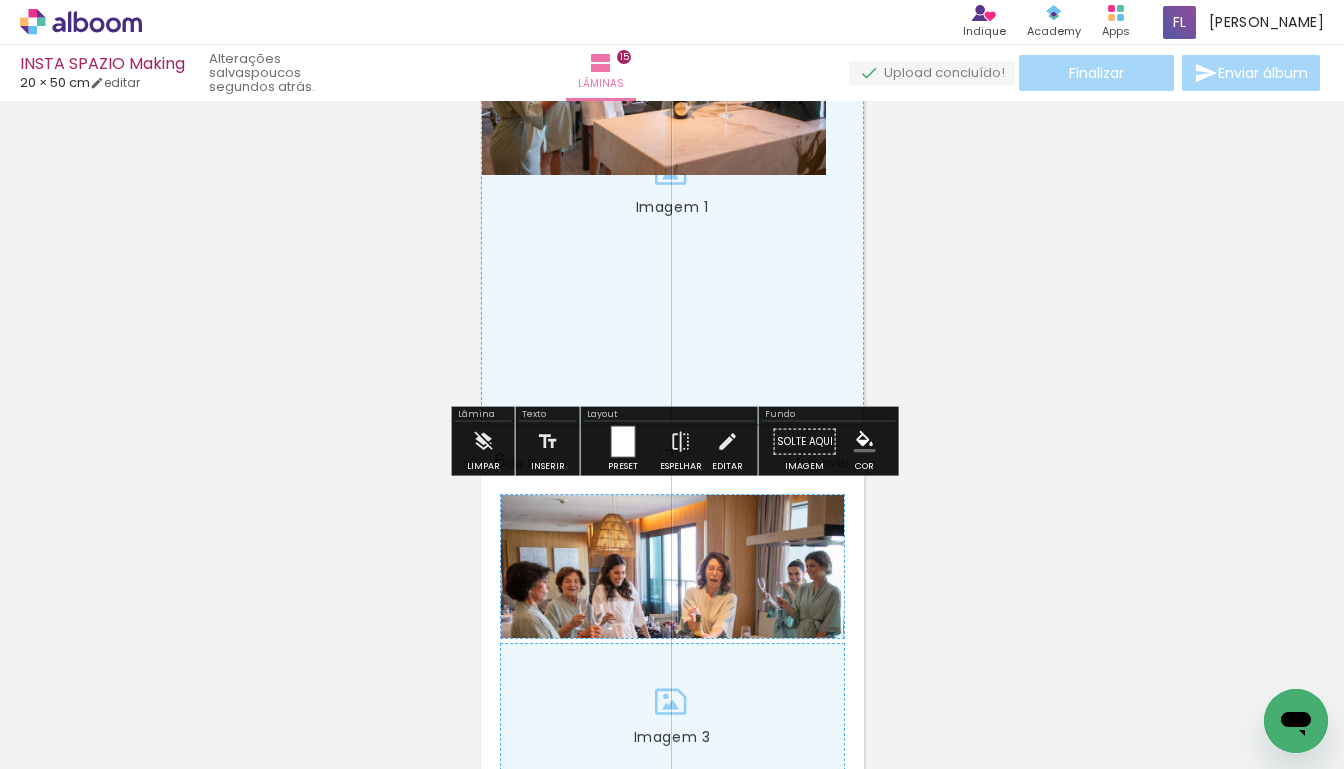 click at bounding box center (672, 185) 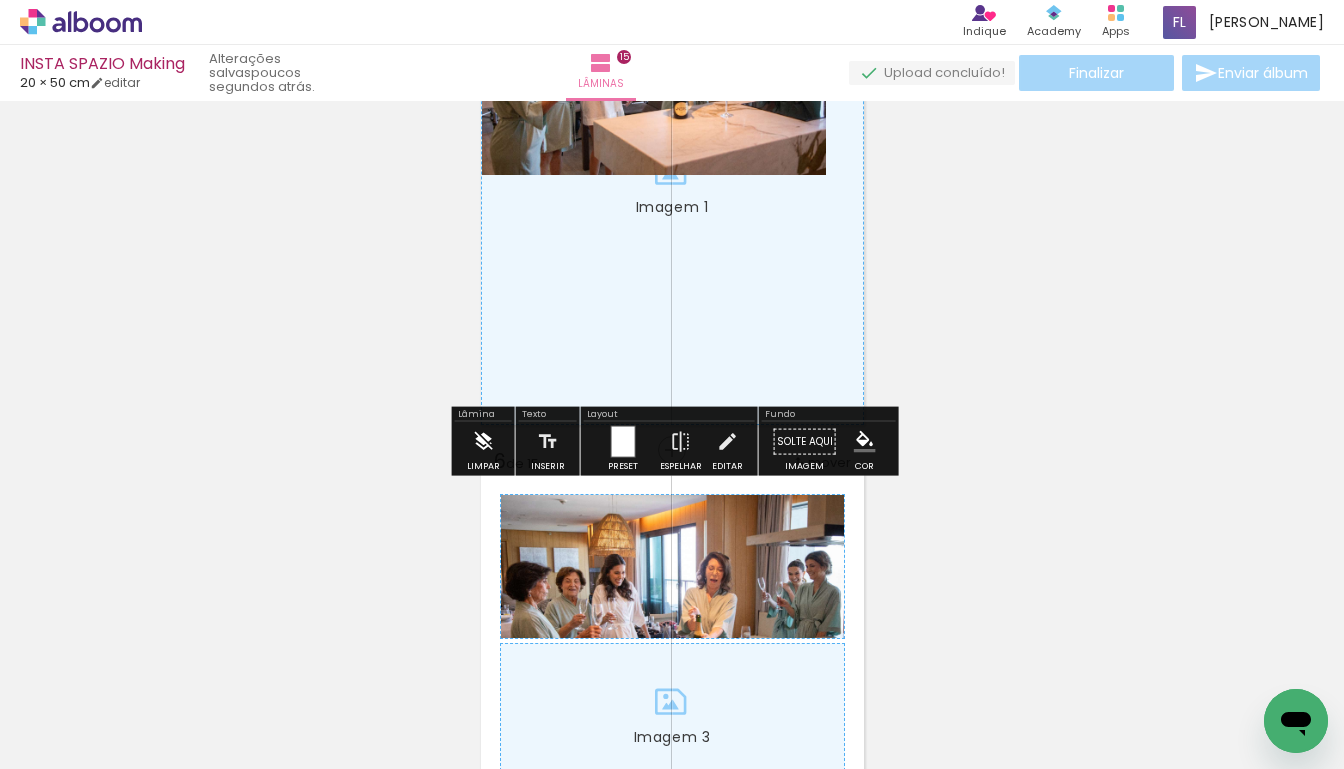 click at bounding box center [483, 442] 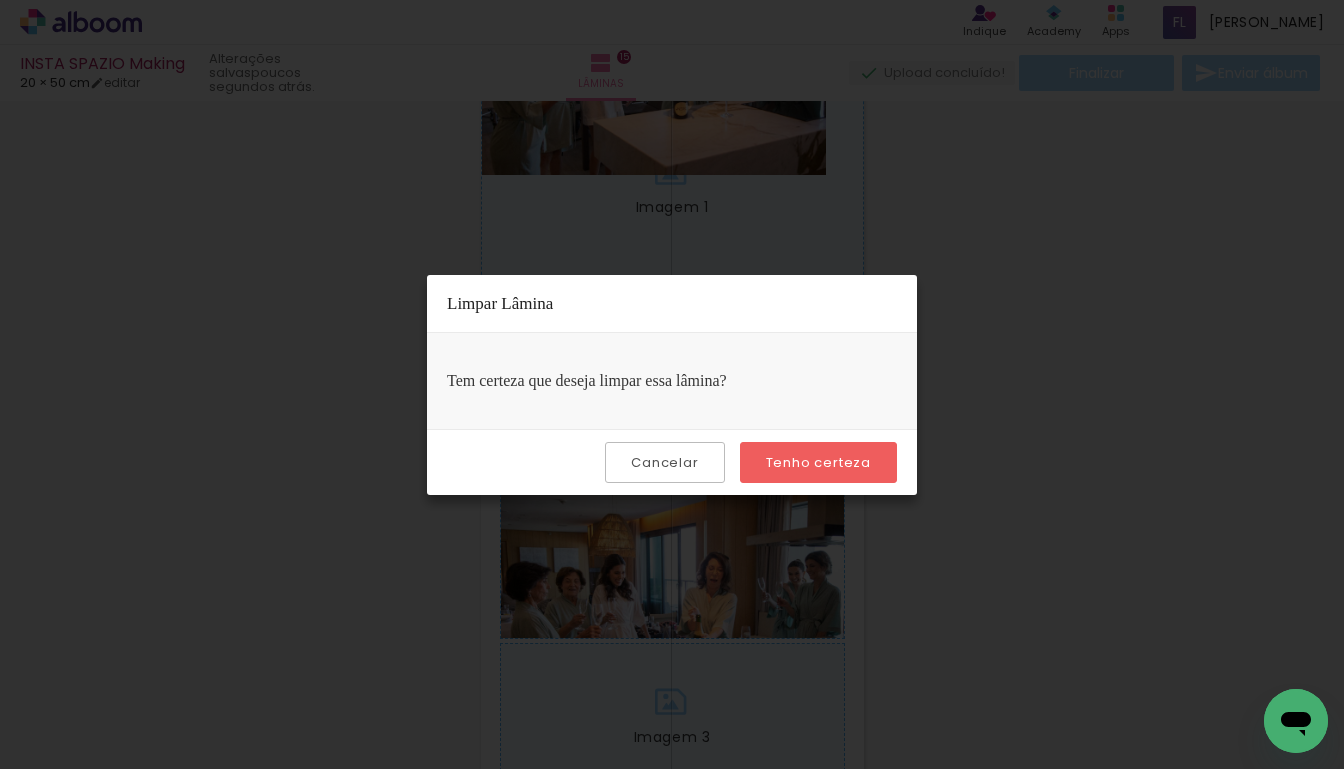 click on "Tenho certeza" at bounding box center (818, 462) 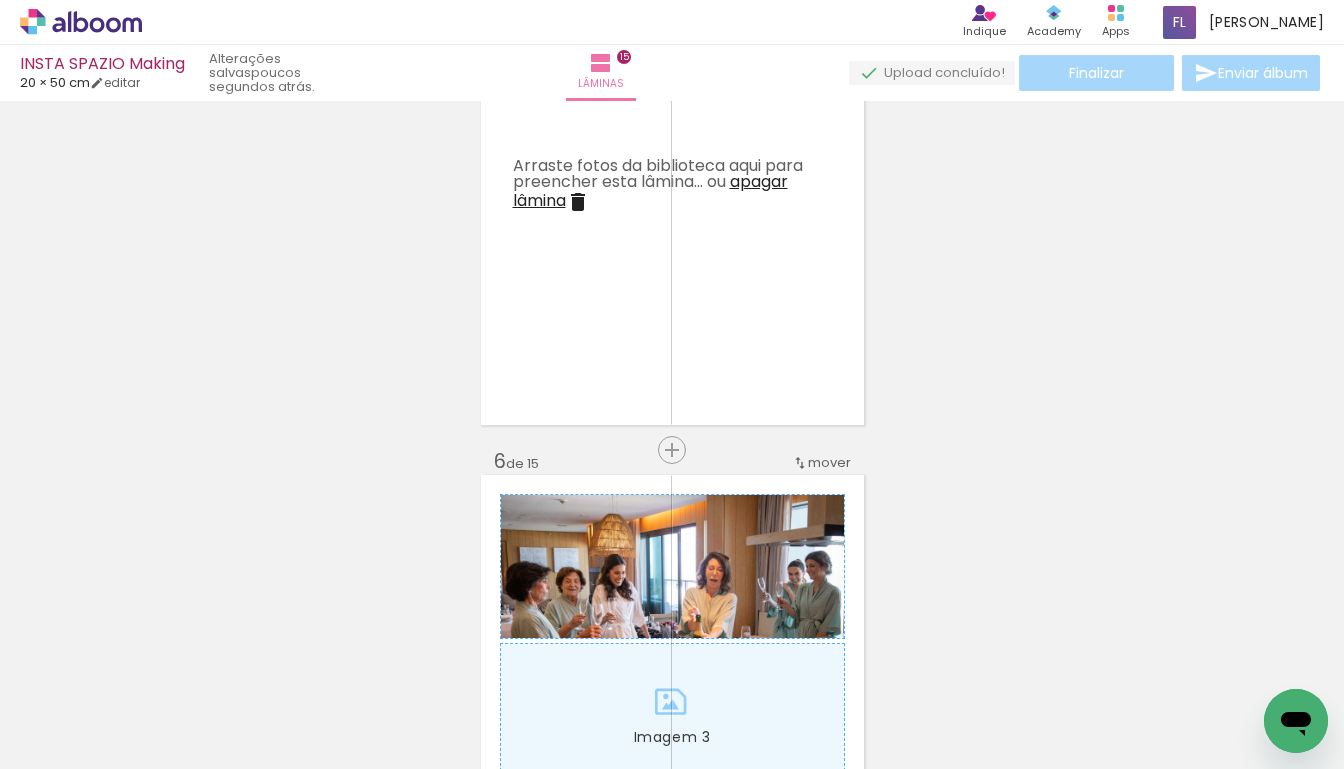 click on "apagar lâmina" at bounding box center [650, 191] 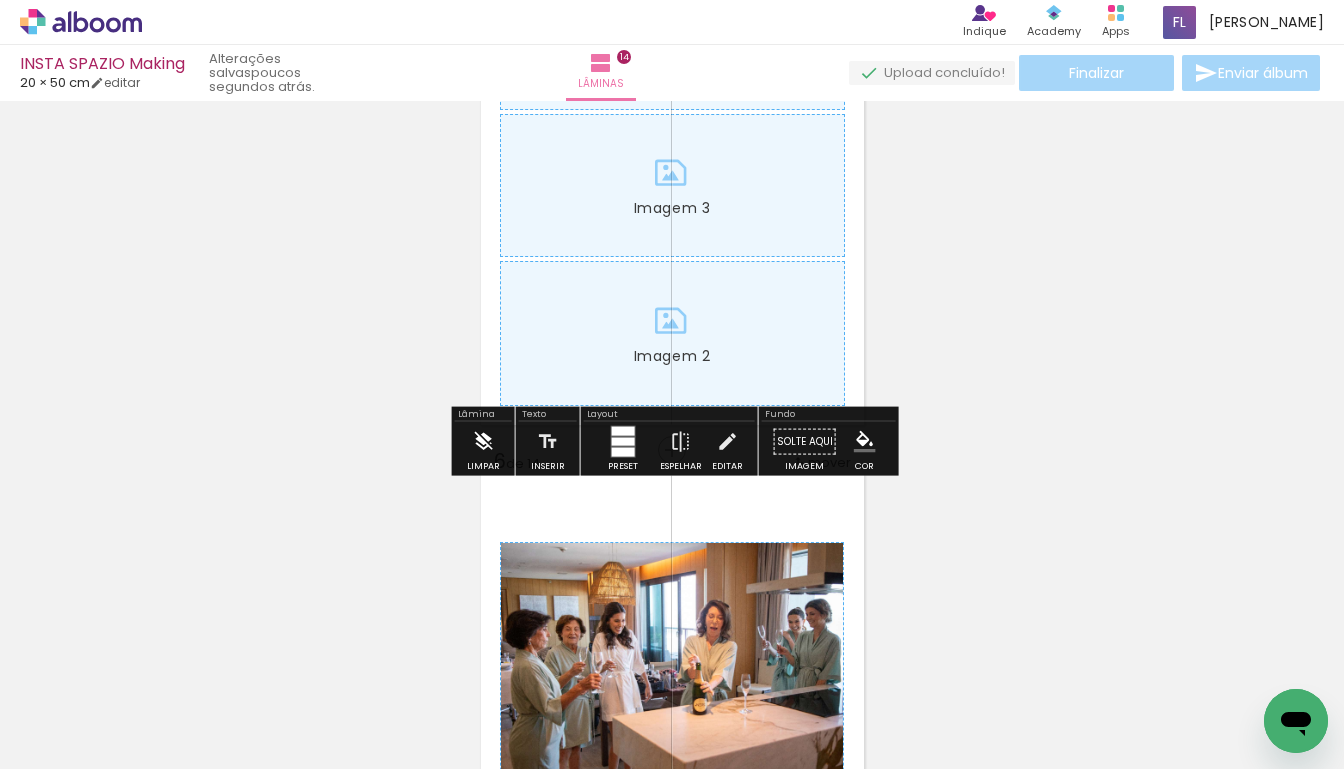 click at bounding box center (483, 442) 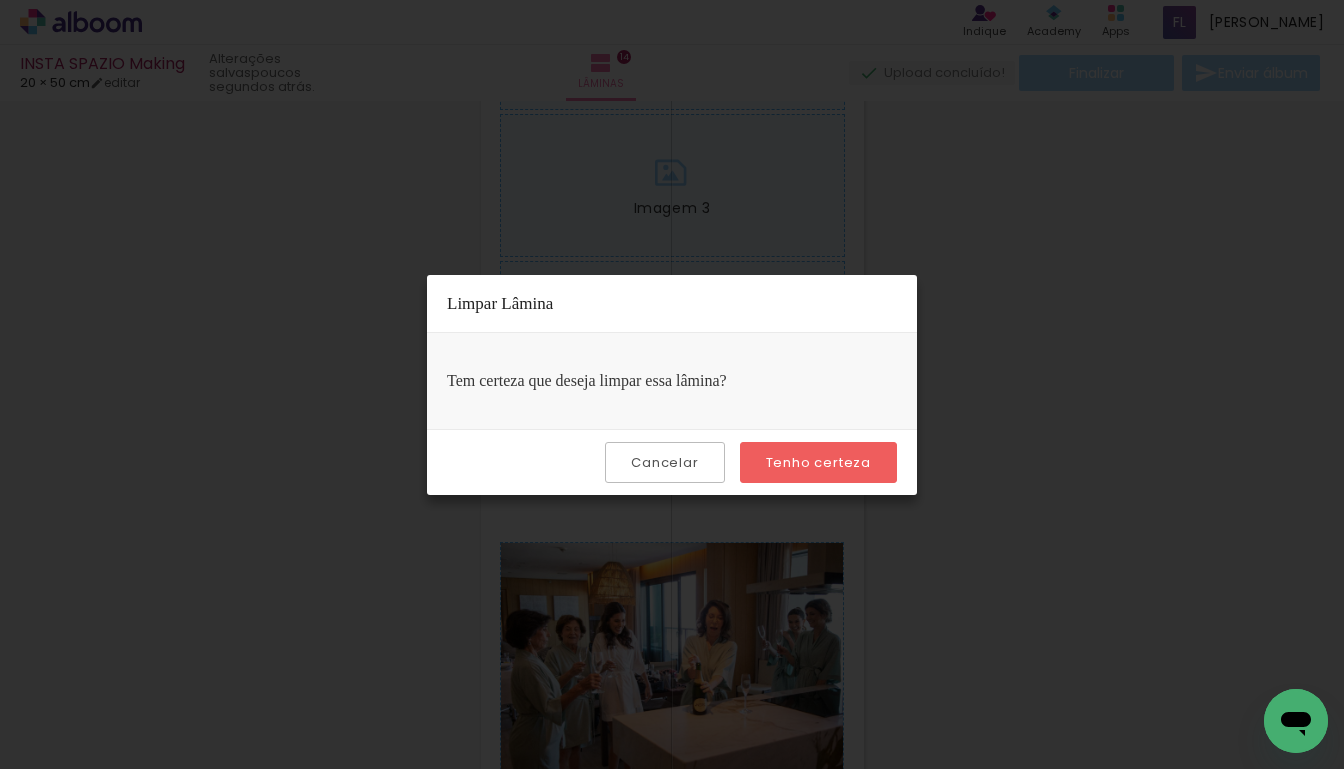 click on "Tenho certeza" at bounding box center [0, 0] 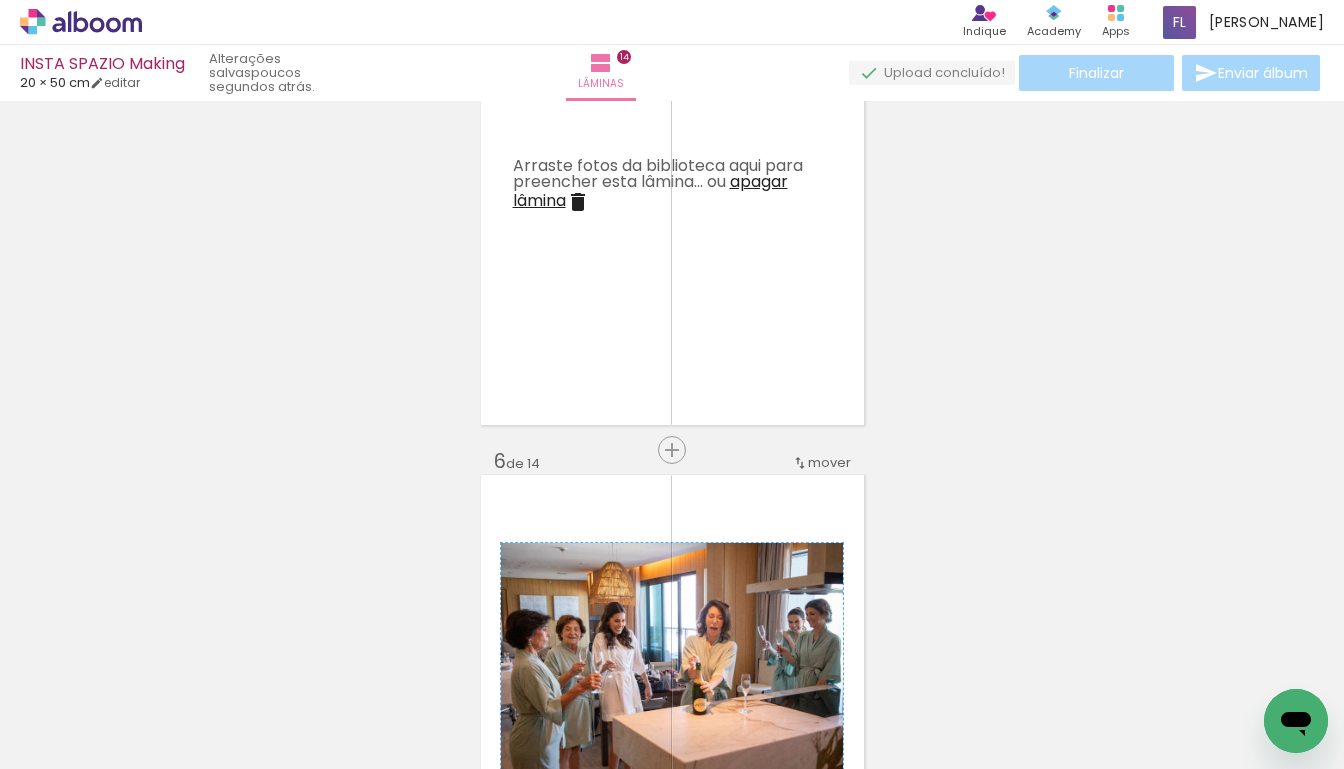 click on "apagar lâmina" at bounding box center [650, 191] 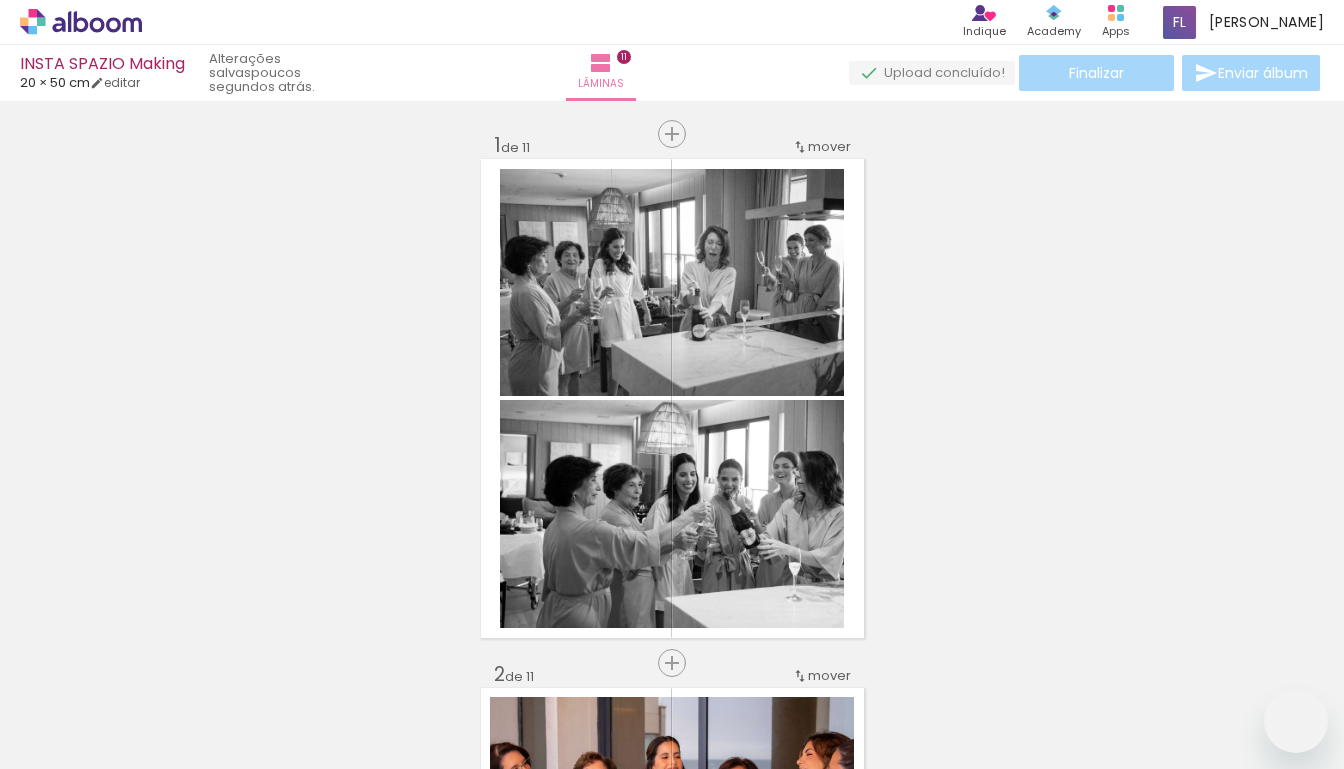 scroll, scrollTop: 0, scrollLeft: 0, axis: both 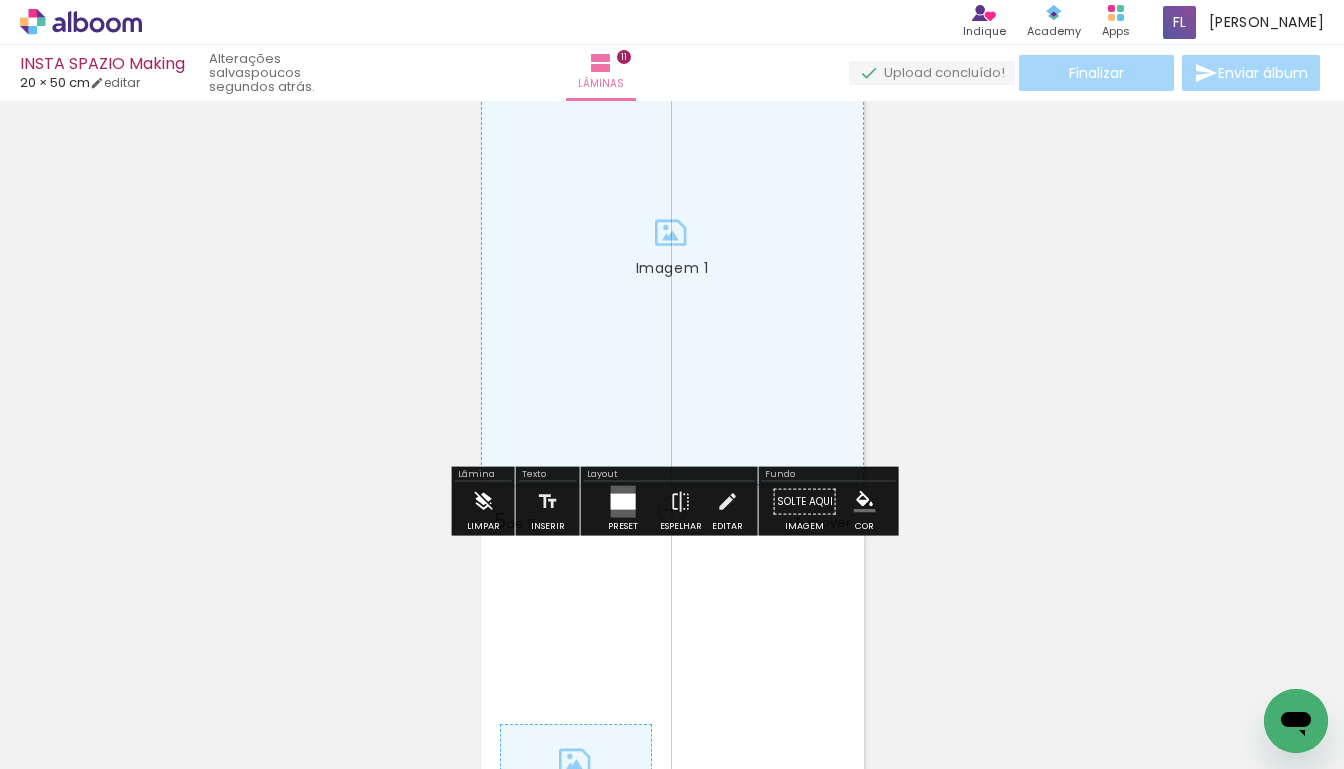 click at bounding box center [483, 502] 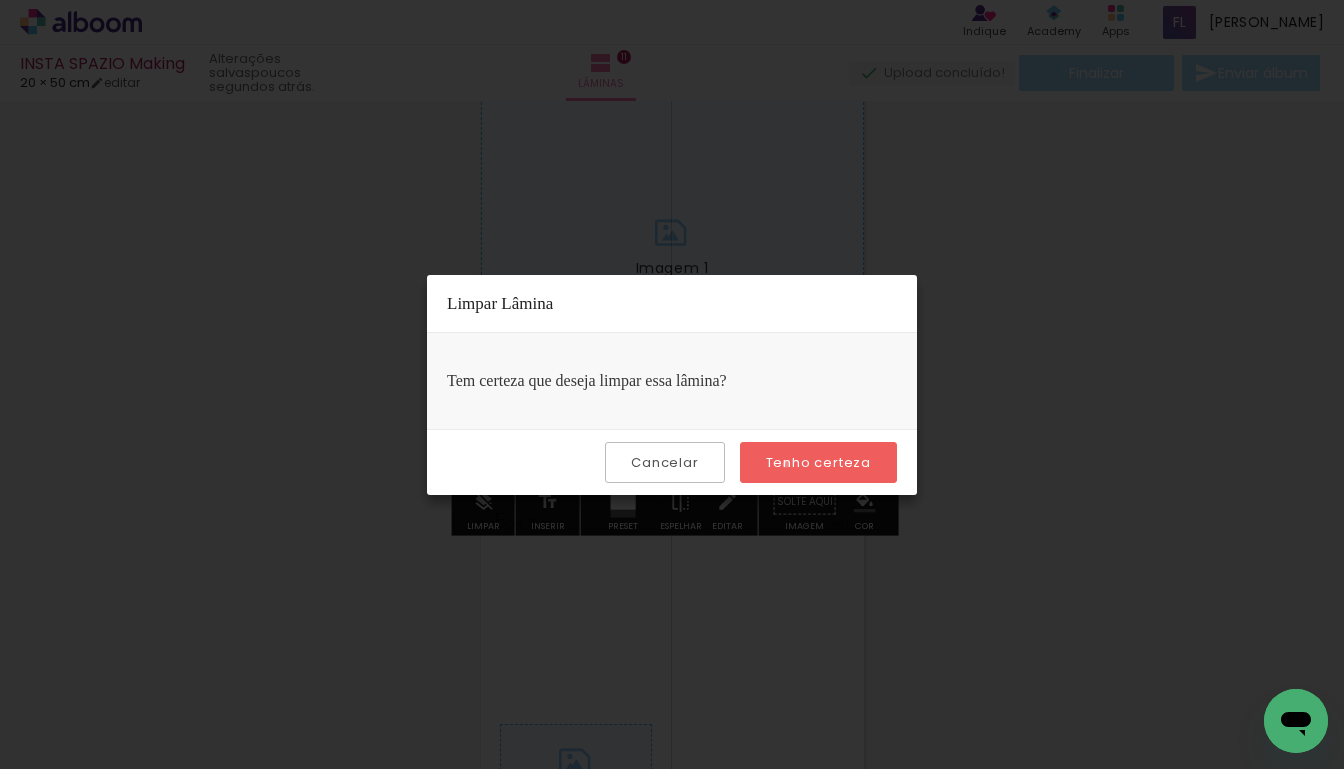 click on "Tenho certeza" at bounding box center [0, 0] 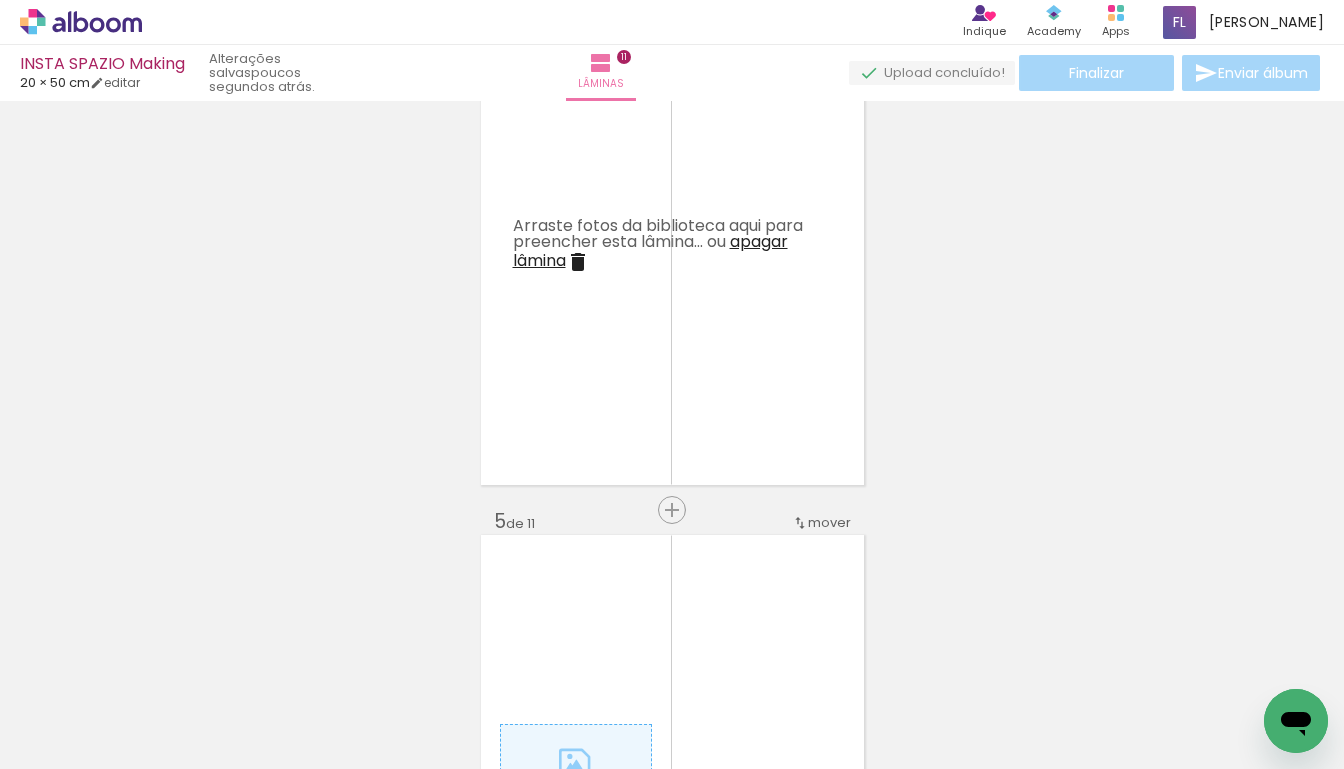 click on "apagar lâmina" at bounding box center (650, 251) 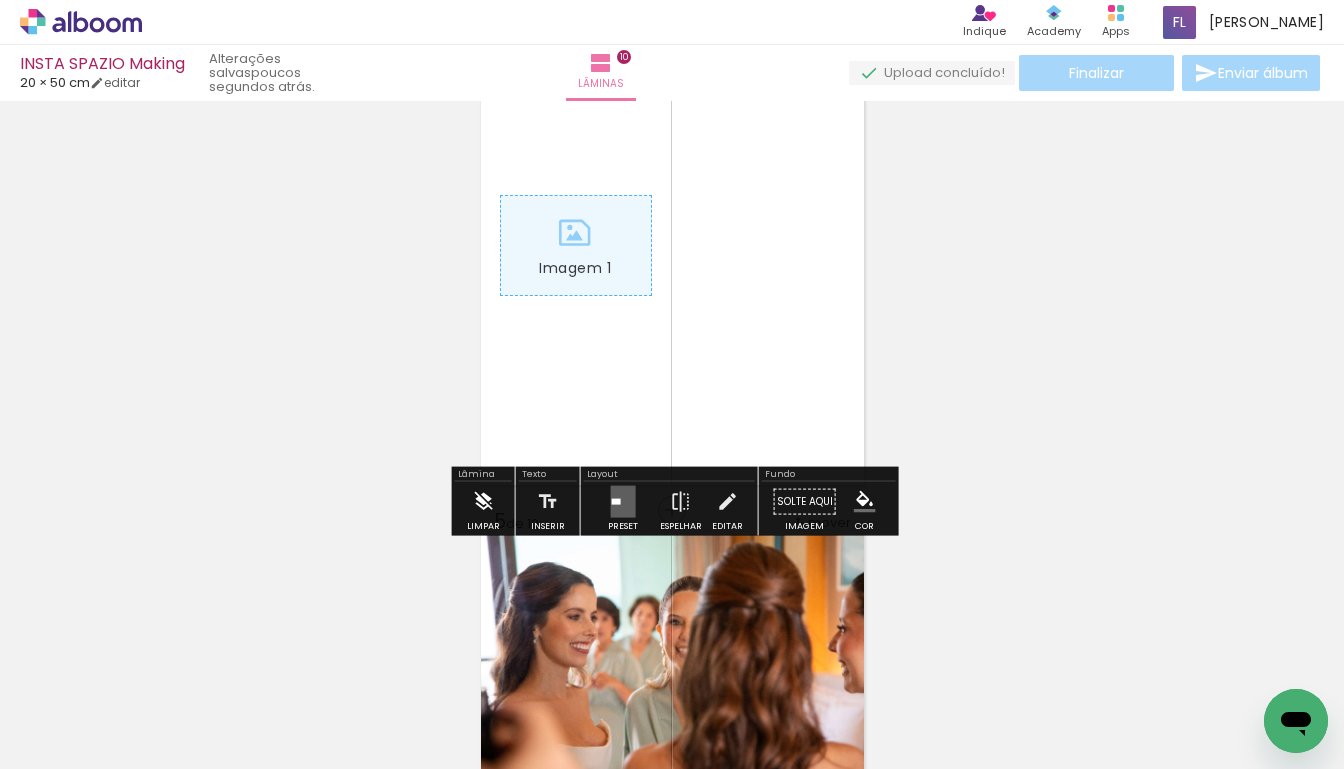 click at bounding box center (483, 502) 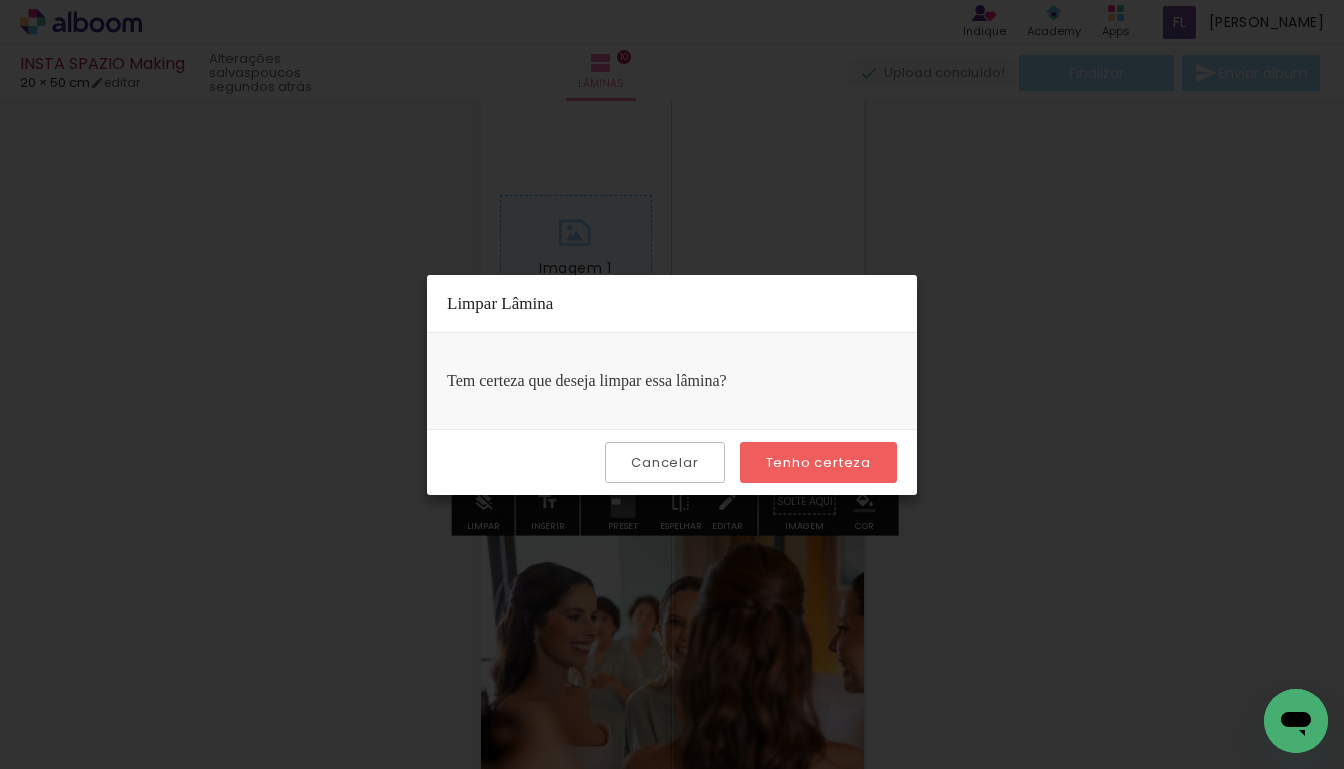 click on "Tenho certeza" at bounding box center [0, 0] 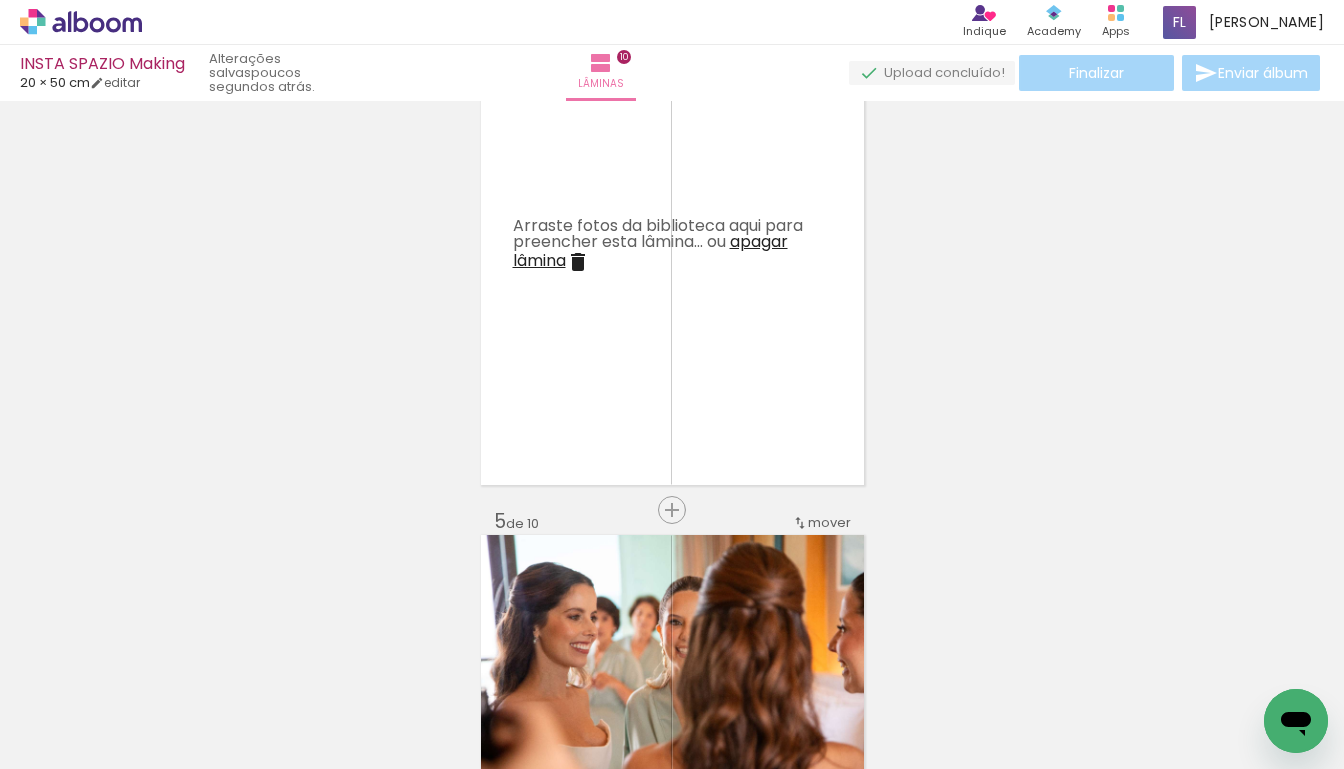 click on "apagar lâmina" at bounding box center [650, 251] 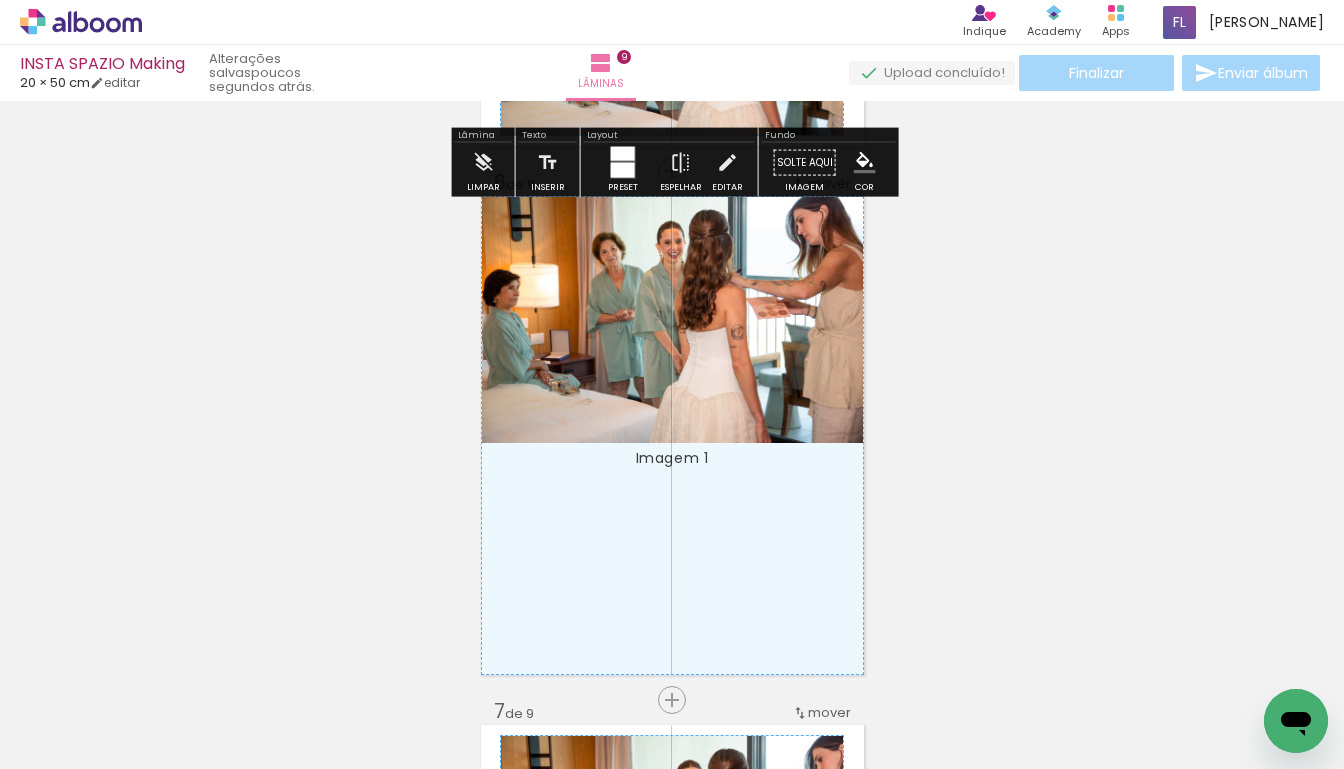 scroll, scrollTop: 2616, scrollLeft: 0, axis: vertical 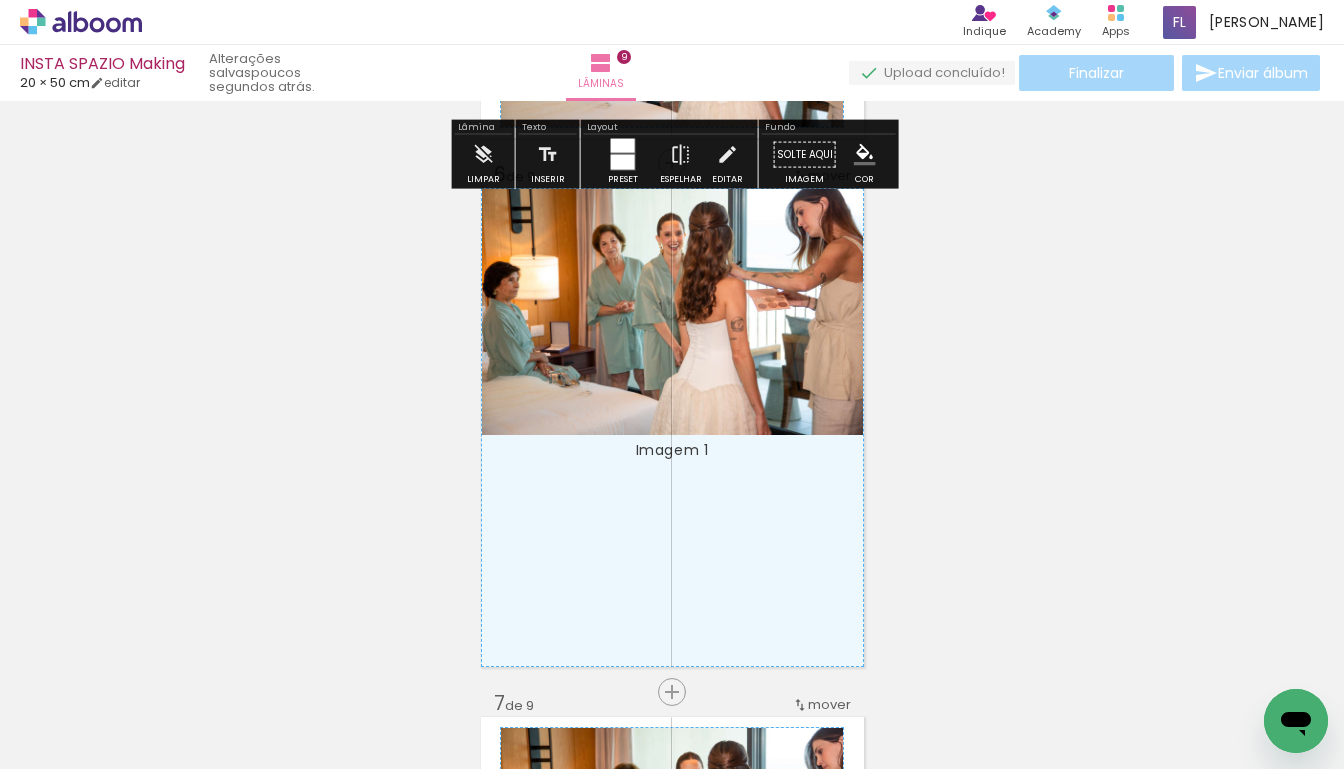 click on "Imagem 1" 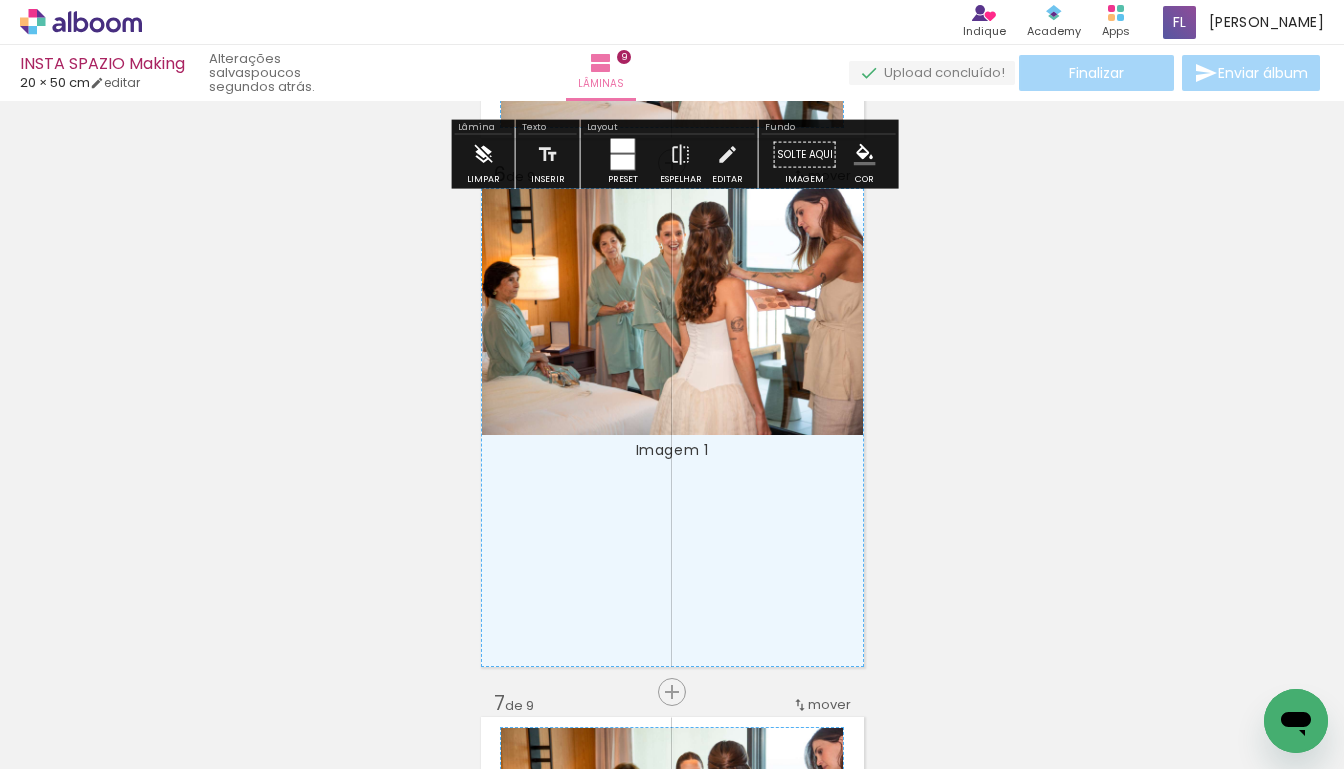click at bounding box center [483, 155] 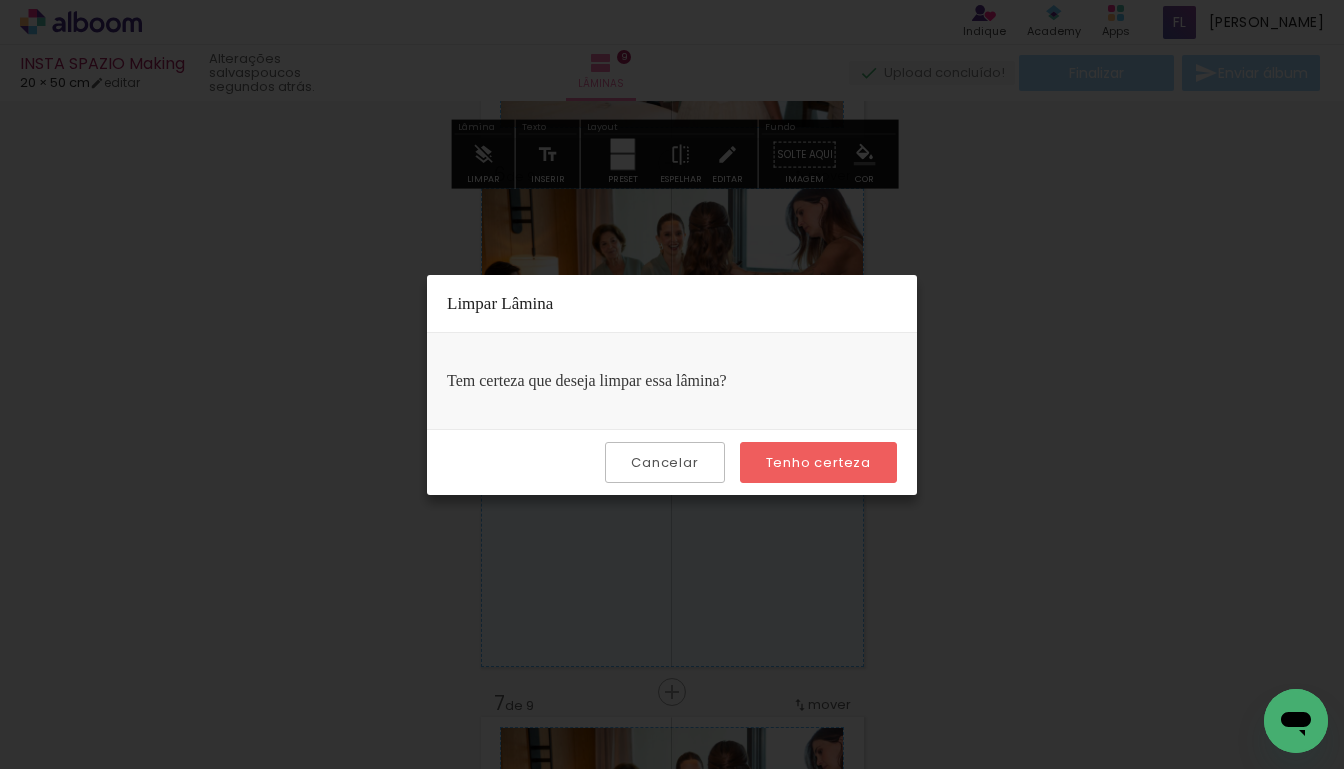 click on "Tenho certeza" at bounding box center (0, 0) 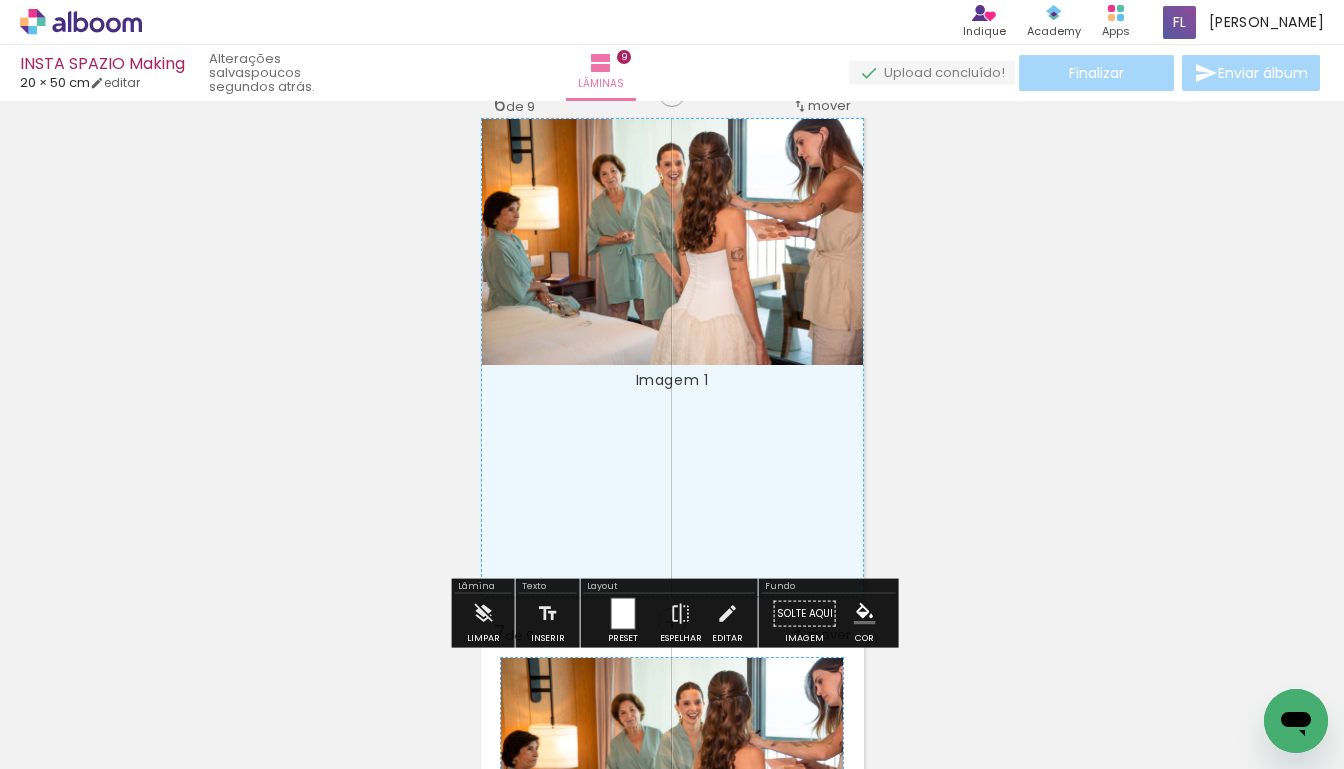 scroll, scrollTop: 2687, scrollLeft: 0, axis: vertical 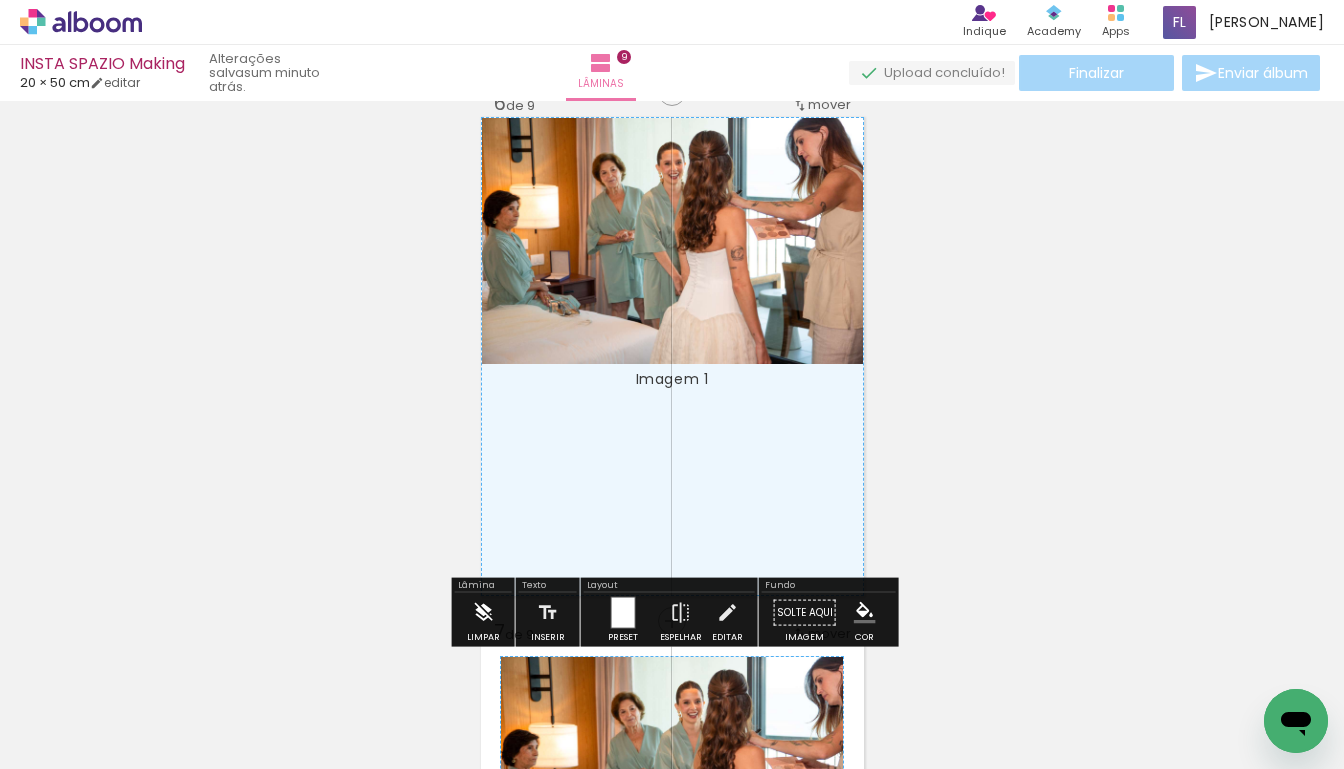 click at bounding box center [483, 613] 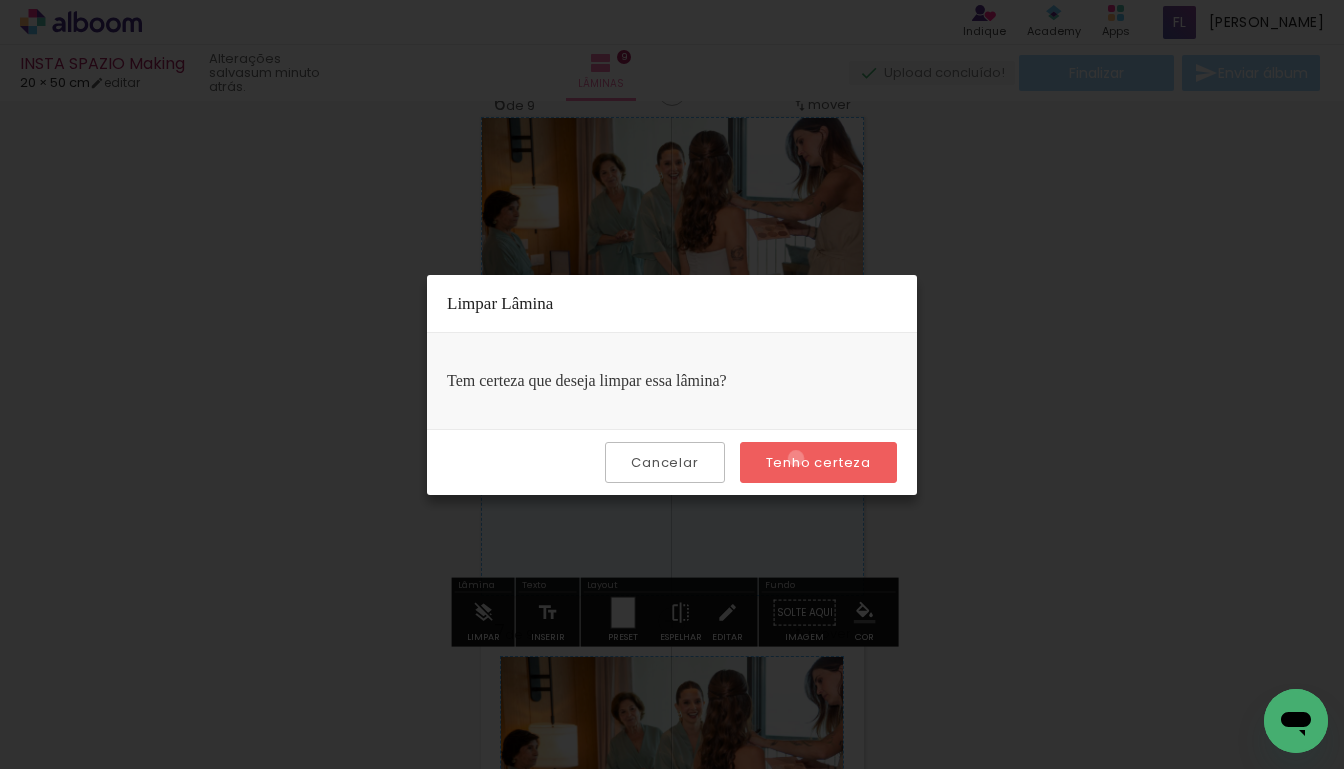 click on "Tenho certeza" at bounding box center (0, 0) 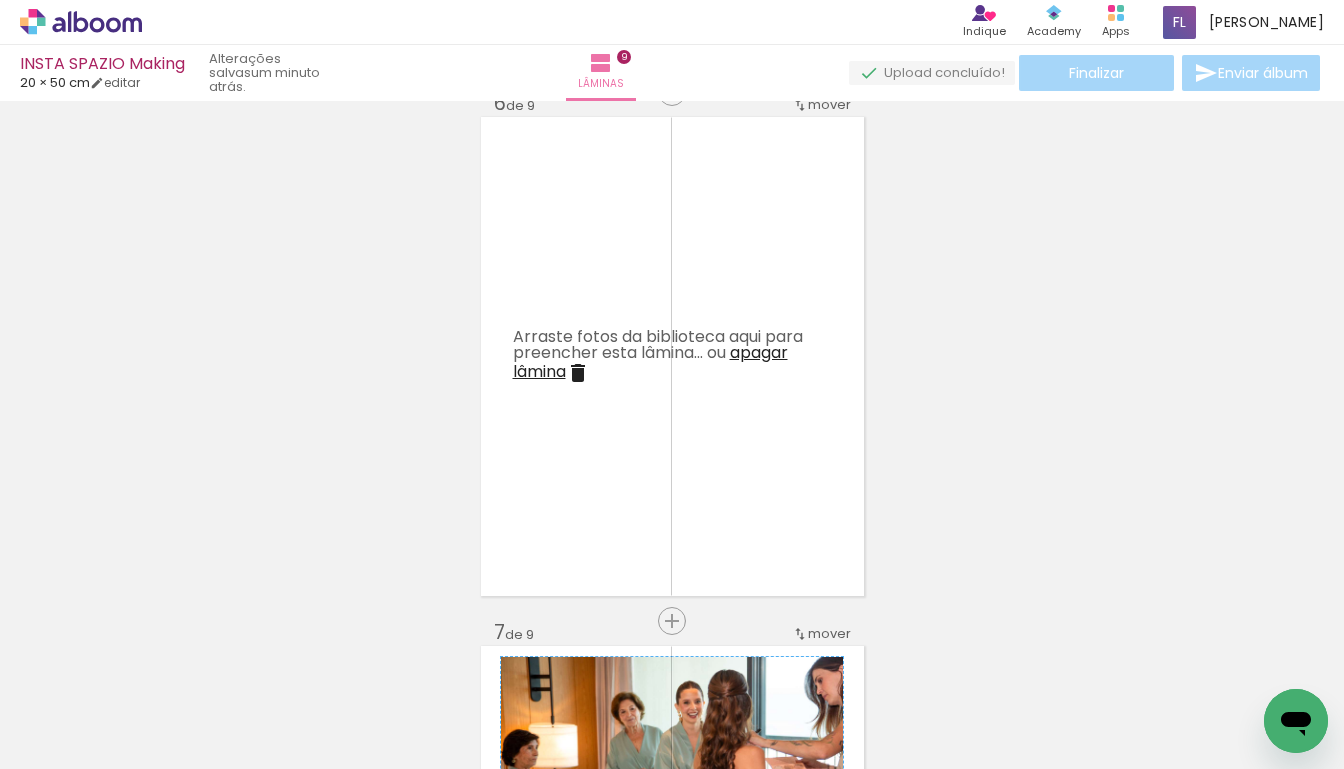 click on "apagar lâmina" at bounding box center [650, 362] 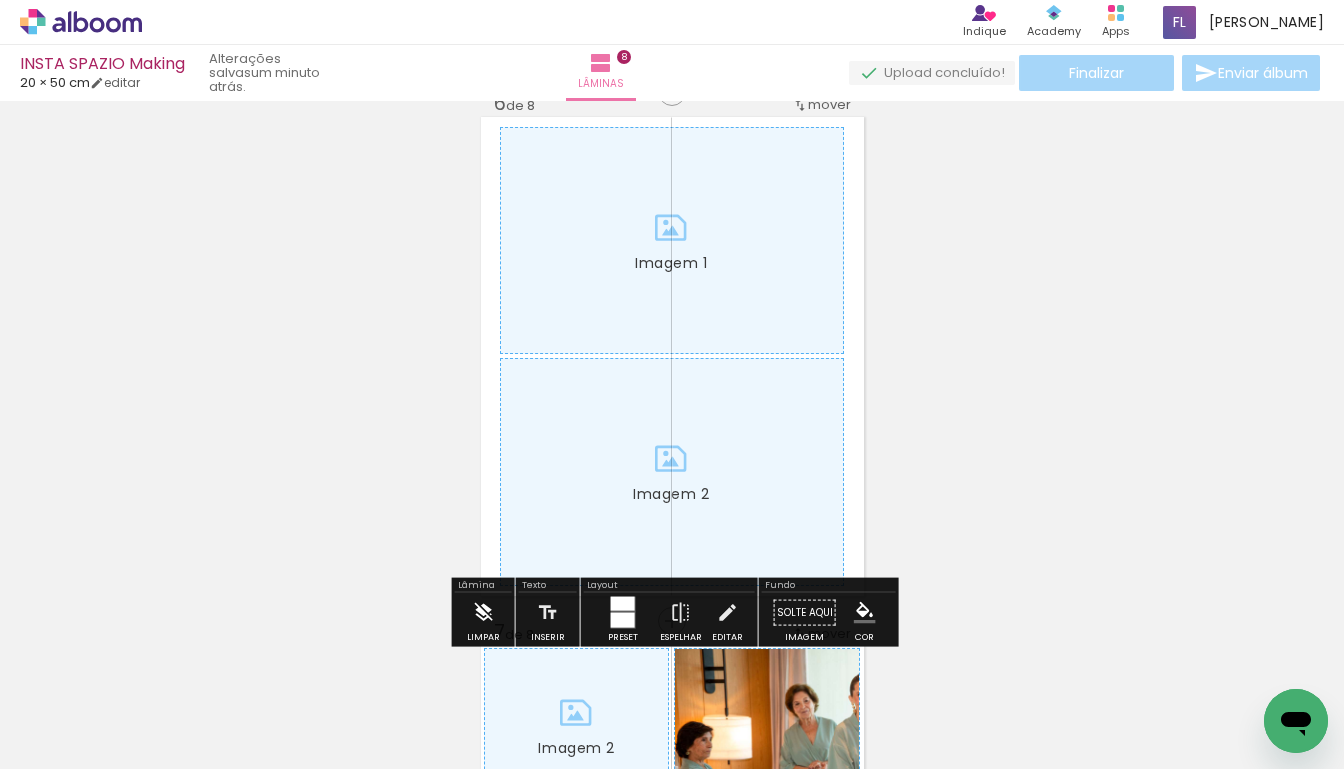 click at bounding box center [483, 613] 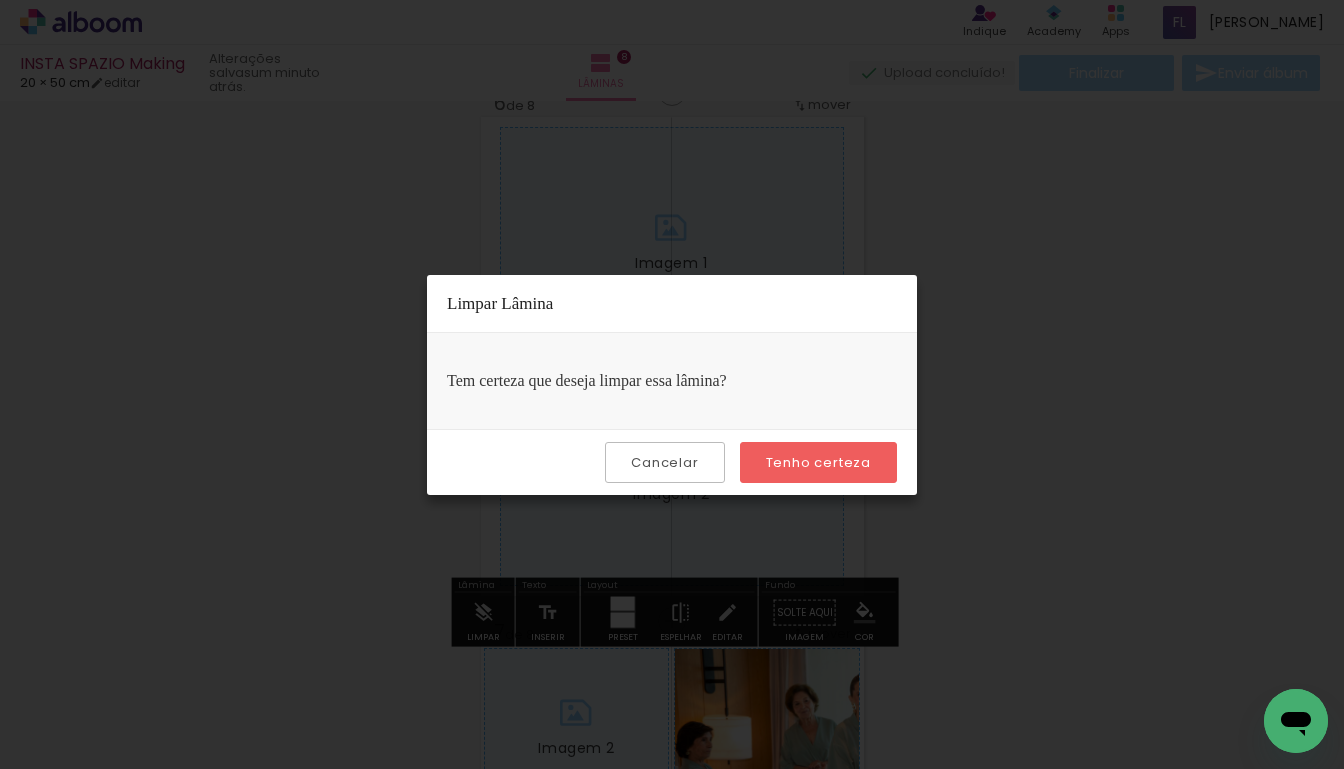 click on "Tenho certeza" at bounding box center [0, 0] 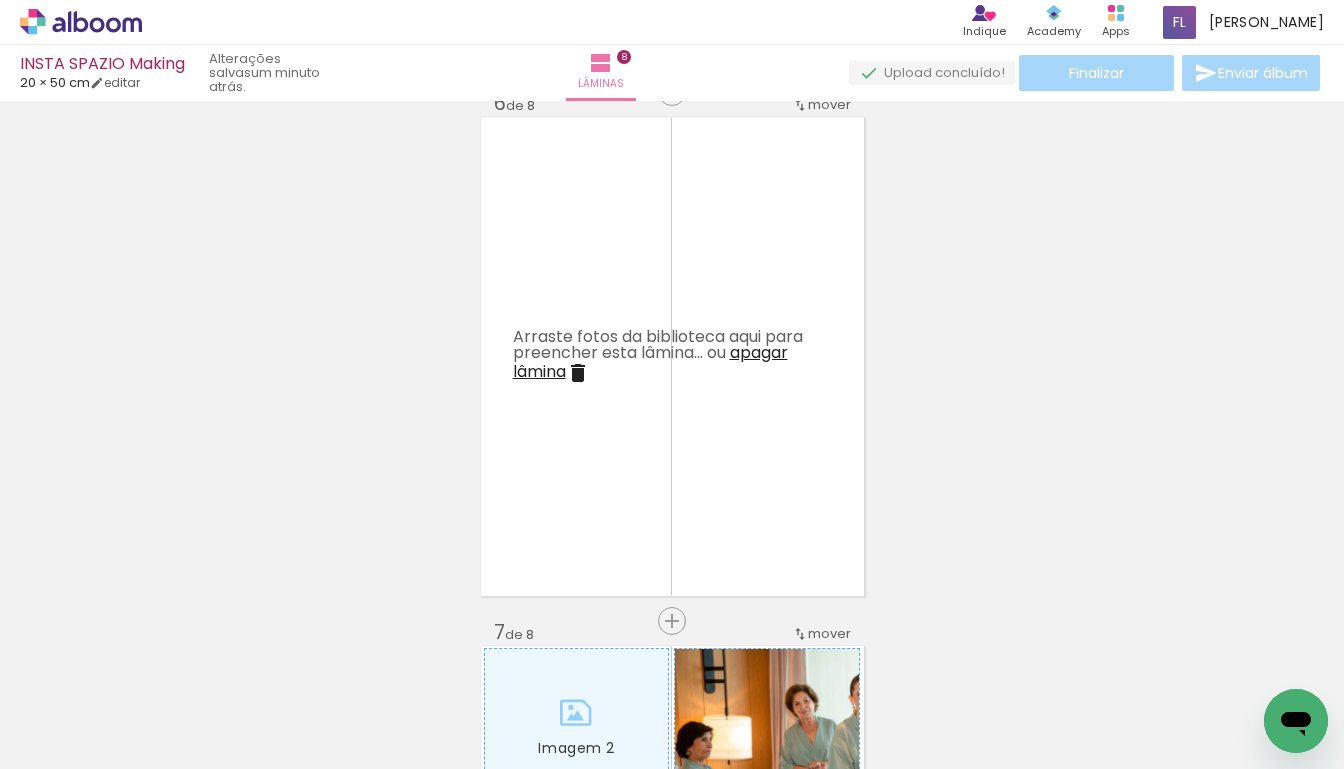 click on "apagar lâmina" at bounding box center (650, 362) 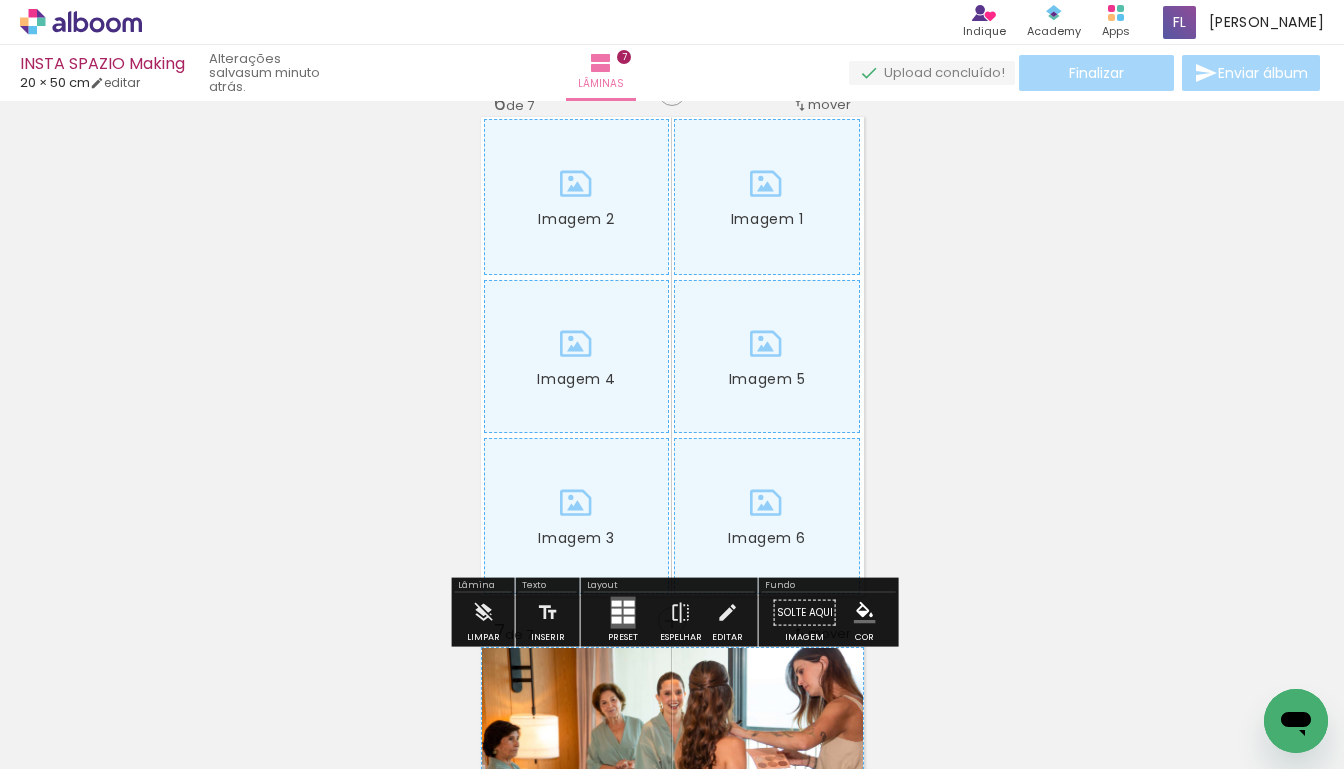 click on "Imagem 5" 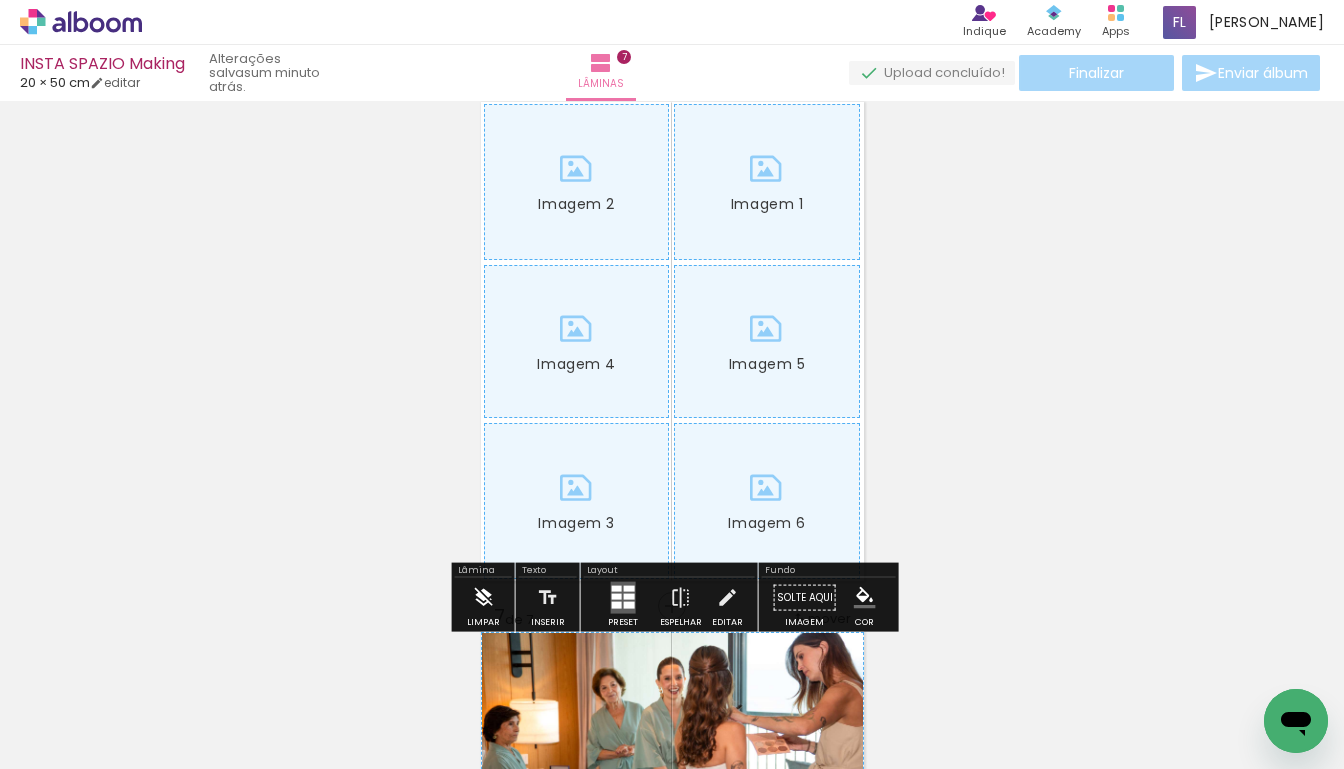 click at bounding box center [483, 598] 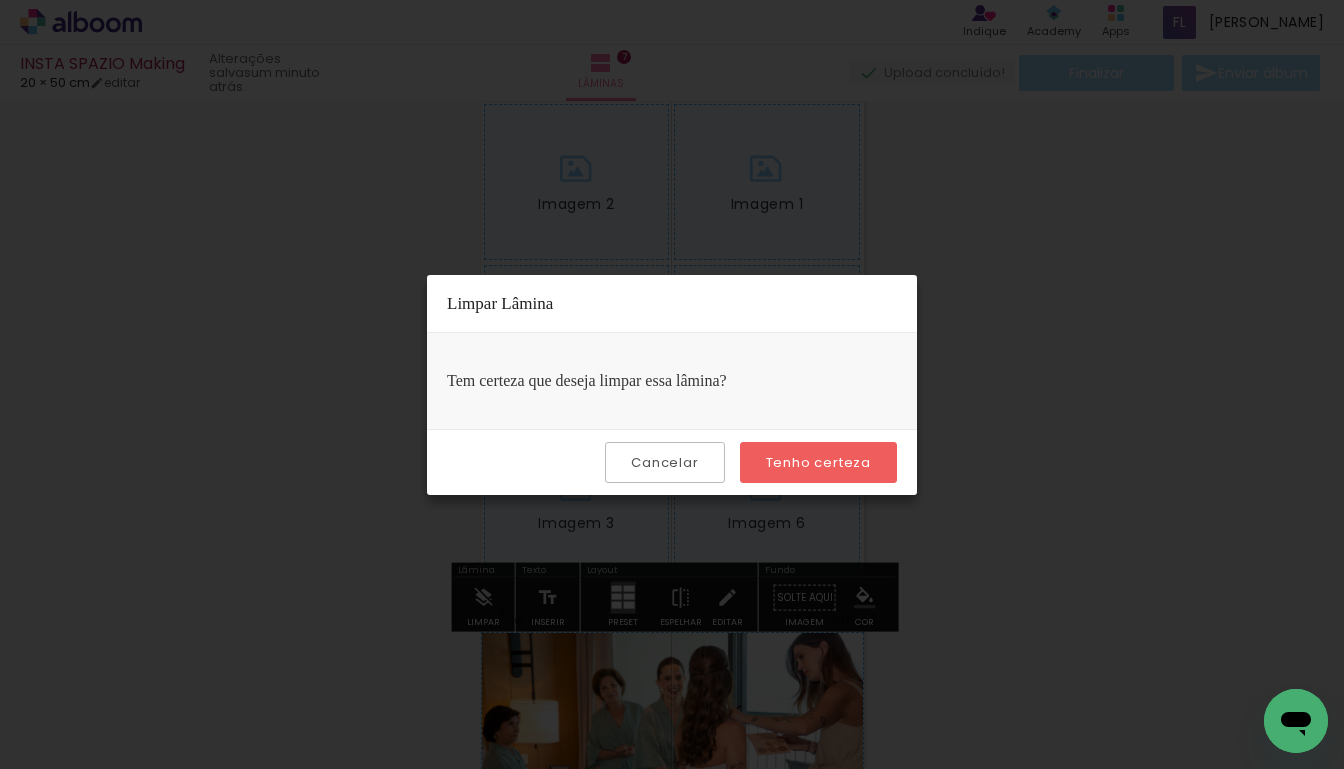 click on "Tenho certeza" at bounding box center (0, 0) 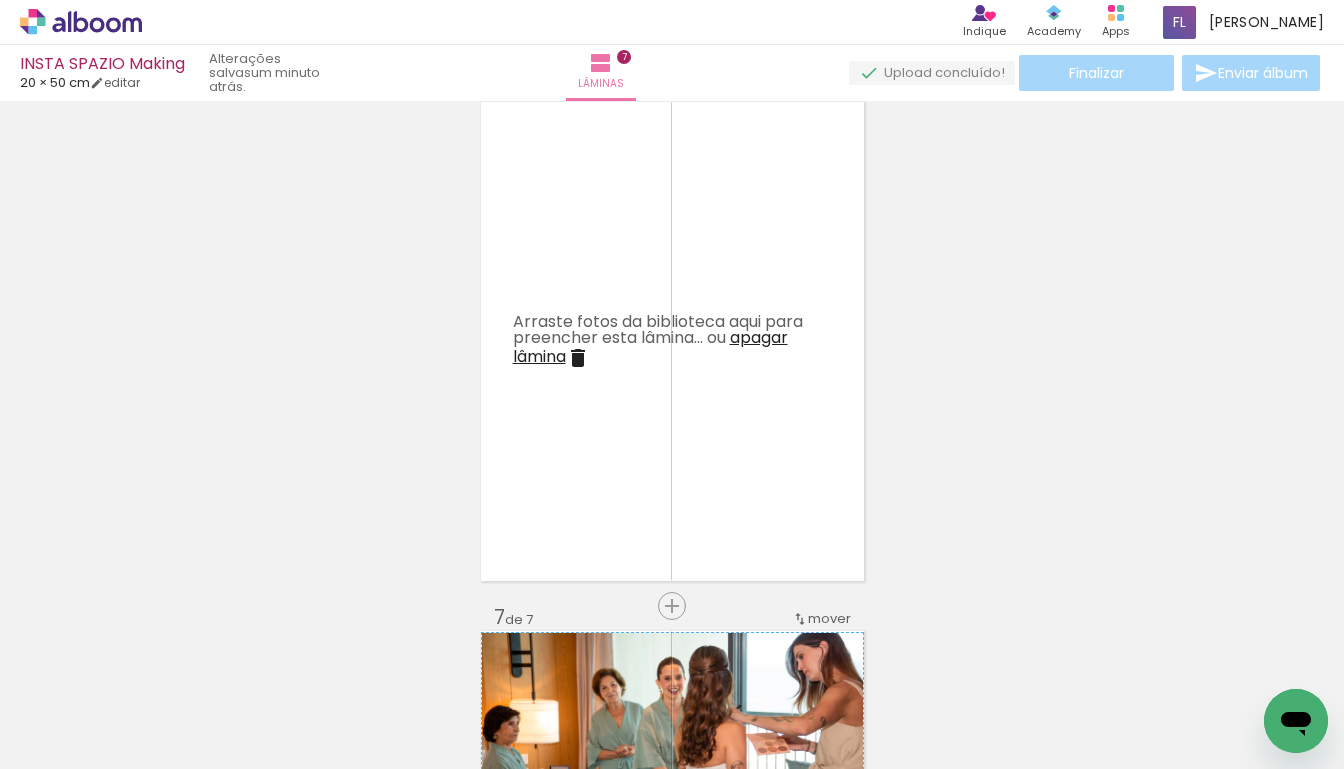 click on "apagar lâmina" at bounding box center (650, 347) 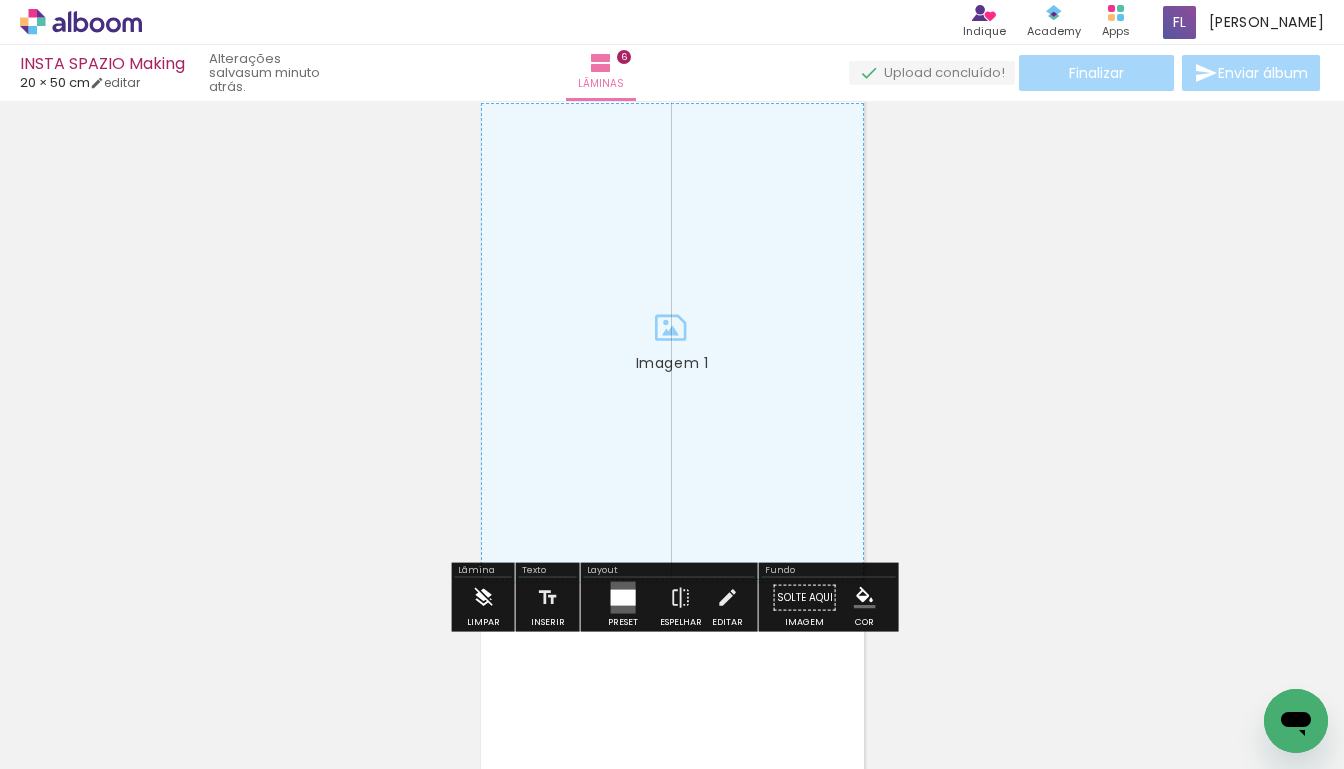 click at bounding box center (483, 598) 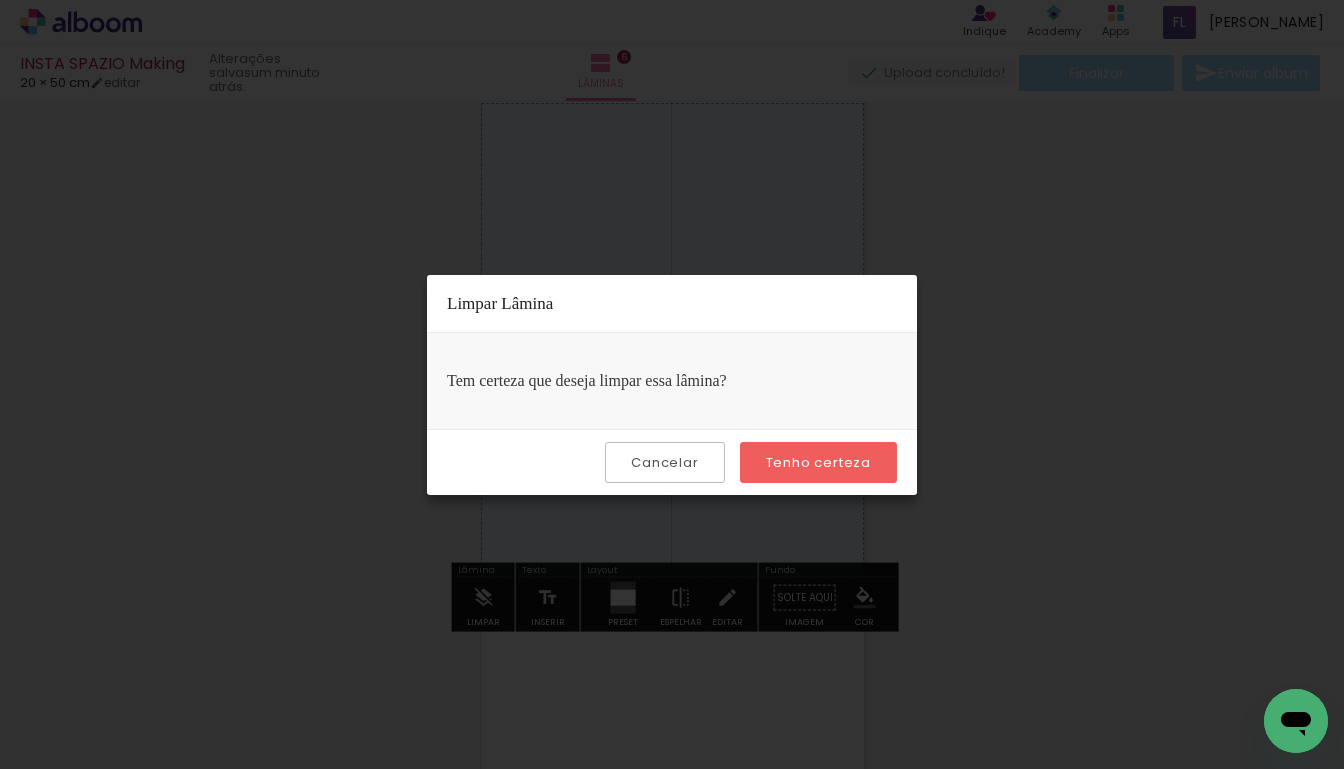 click on "Tenho certeza" at bounding box center (0, 0) 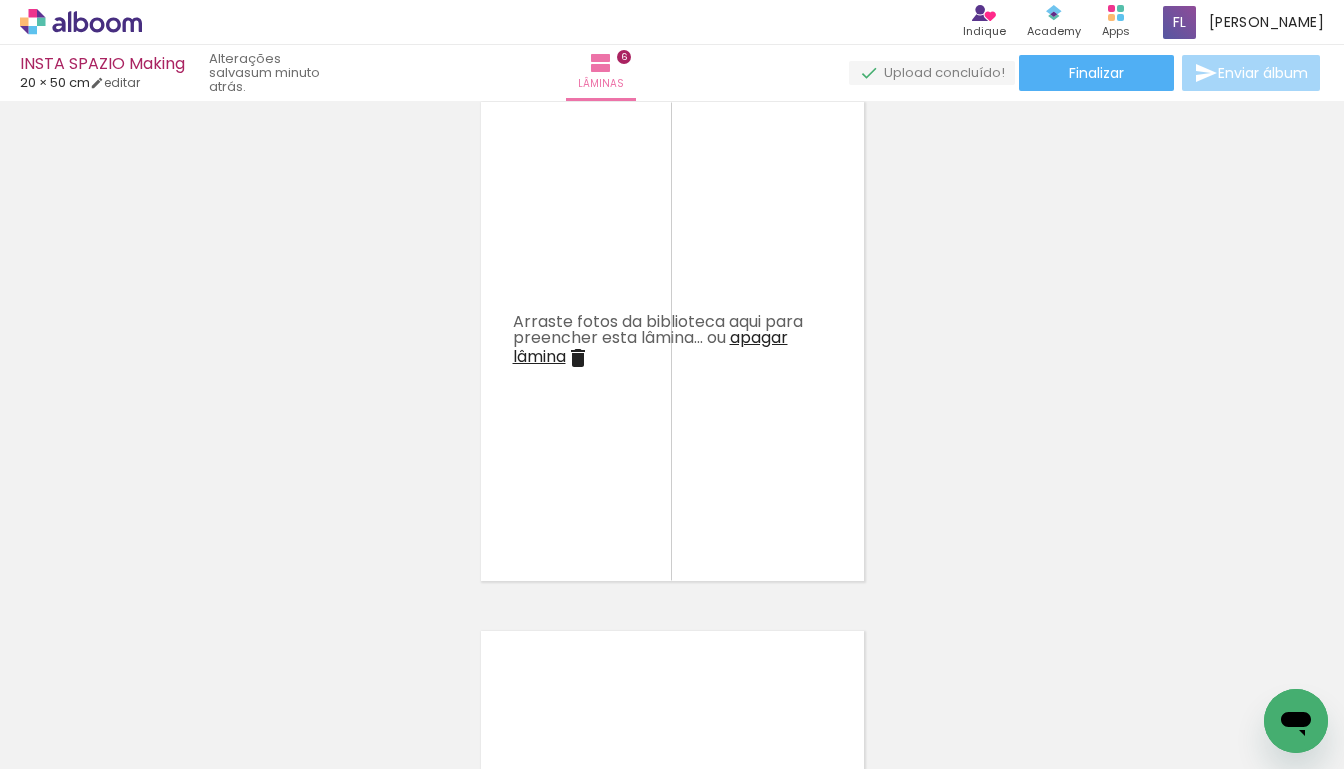 click on "apagar lâmina" at bounding box center (650, 347) 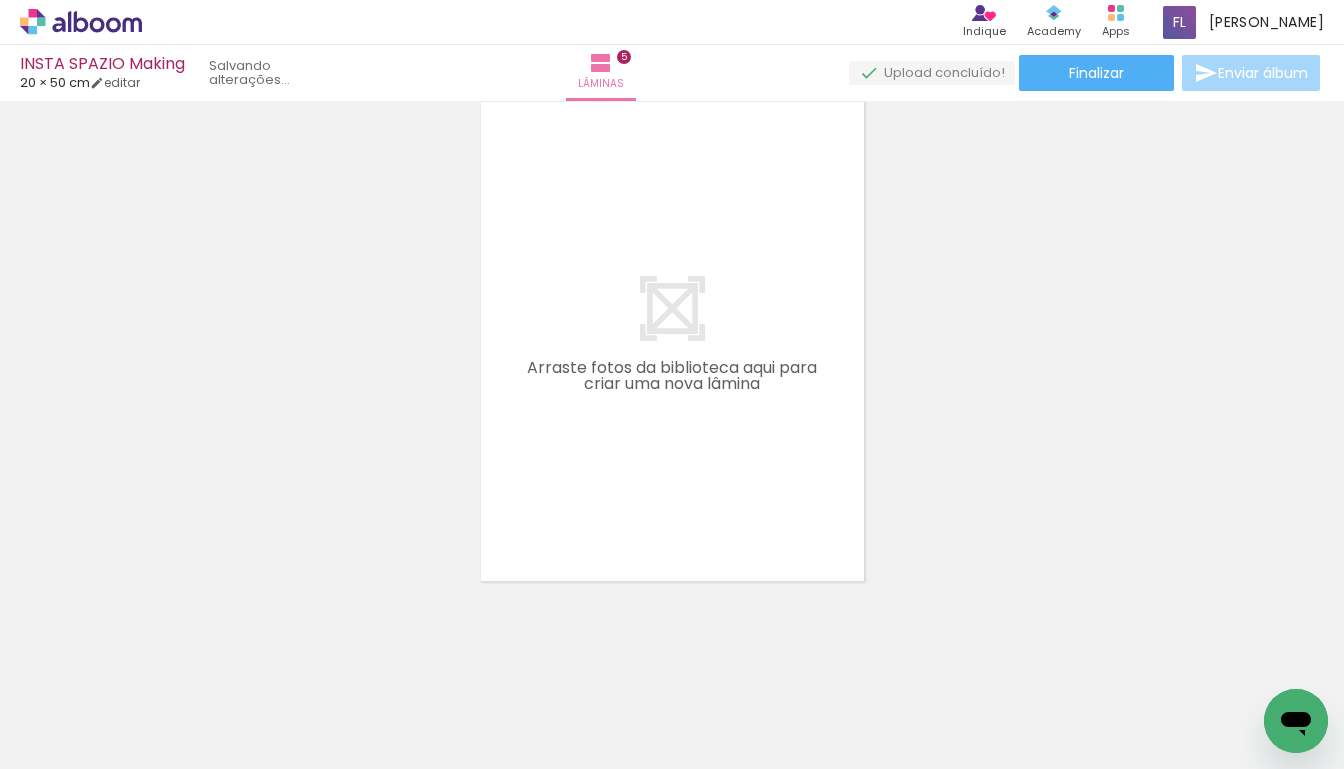 scroll, scrollTop: 2173, scrollLeft: 0, axis: vertical 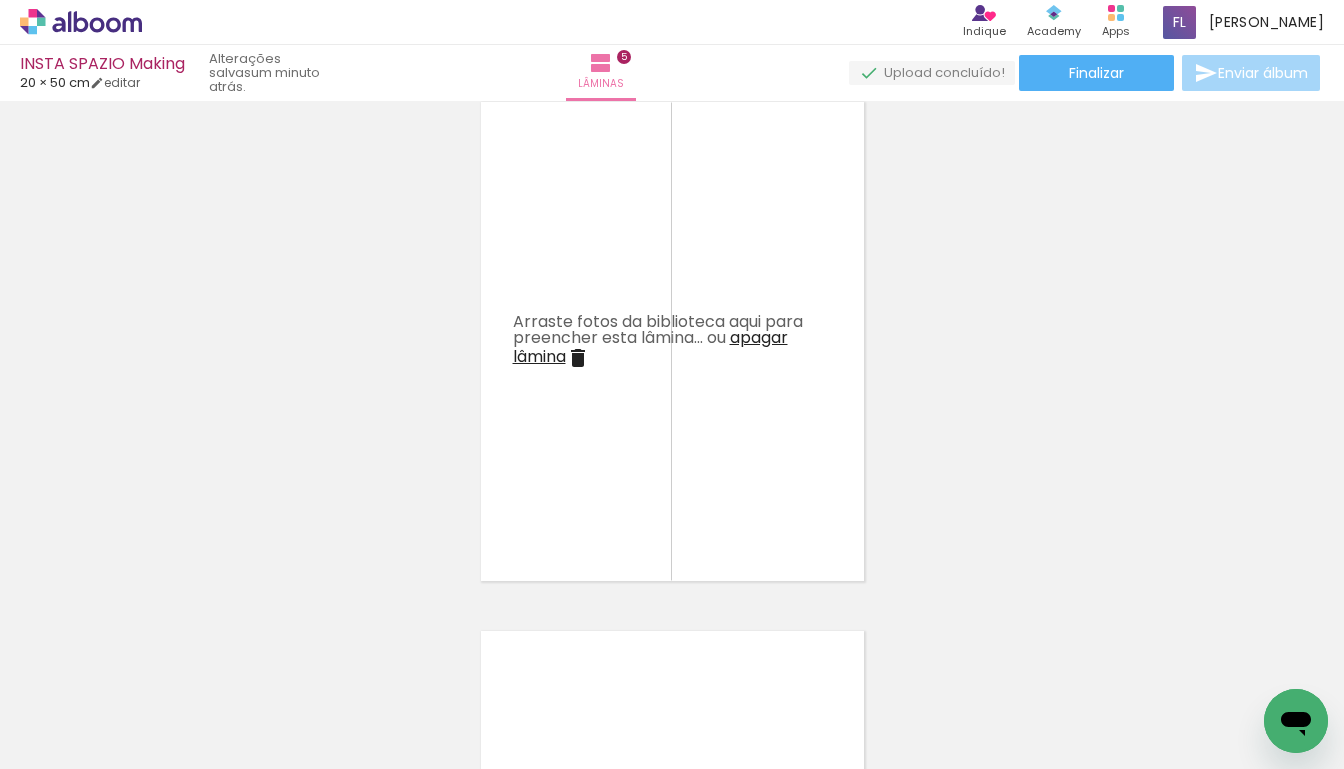 click on "apagar lâmina" at bounding box center (650, 347) 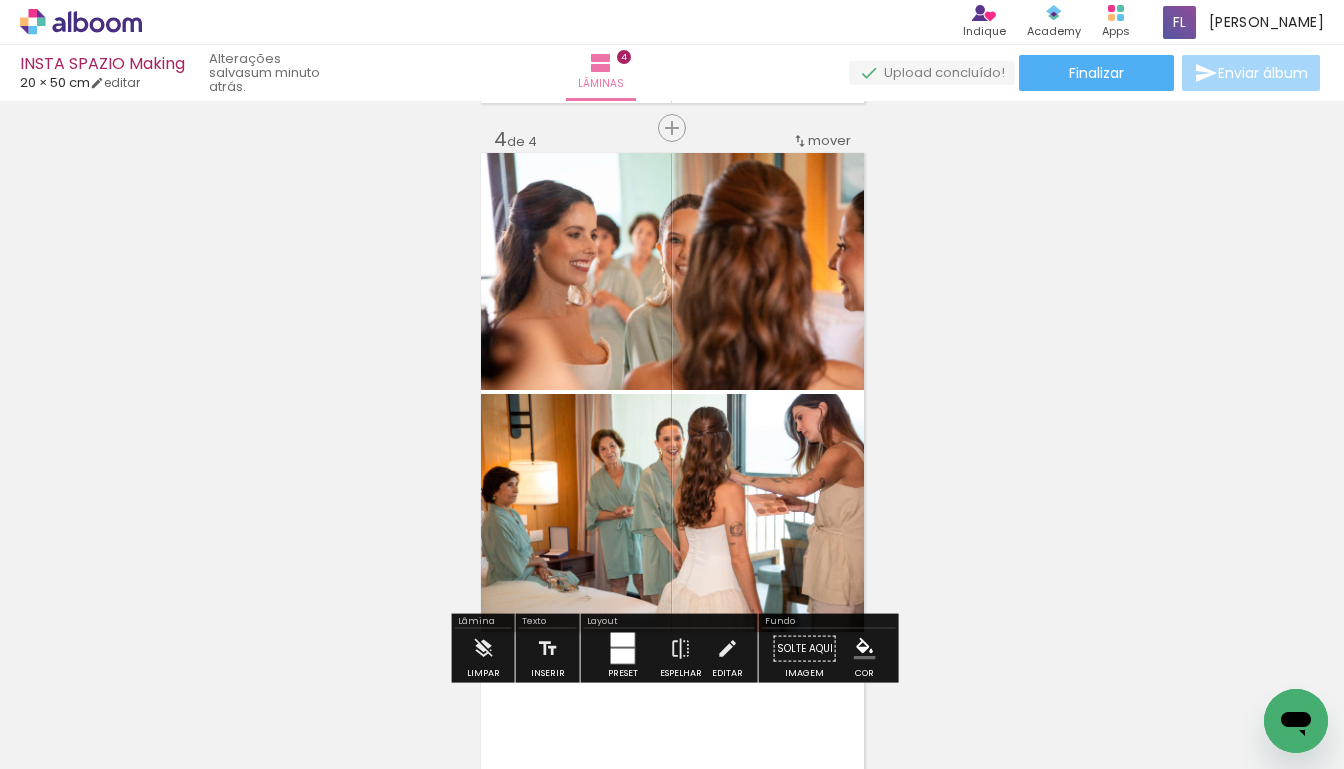 scroll, scrollTop: 1604, scrollLeft: 0, axis: vertical 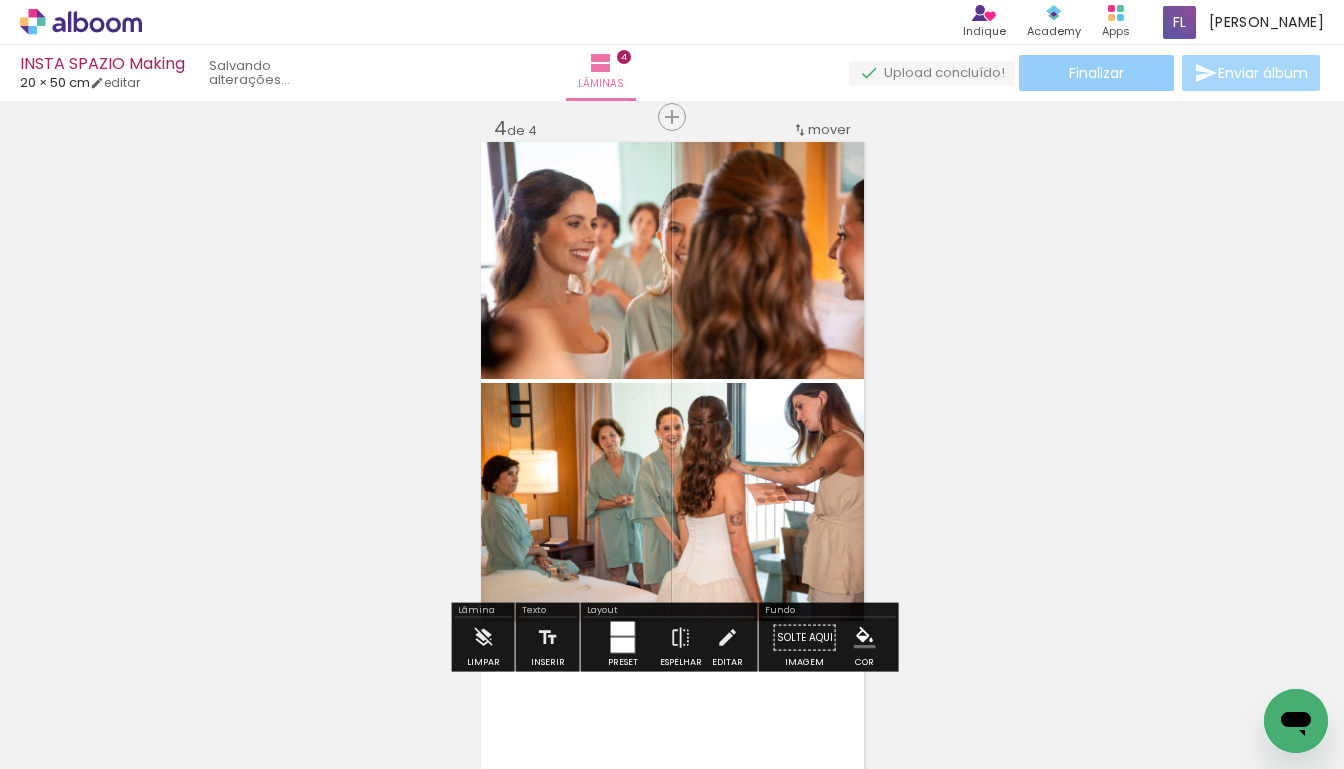 click on "Finalizar" 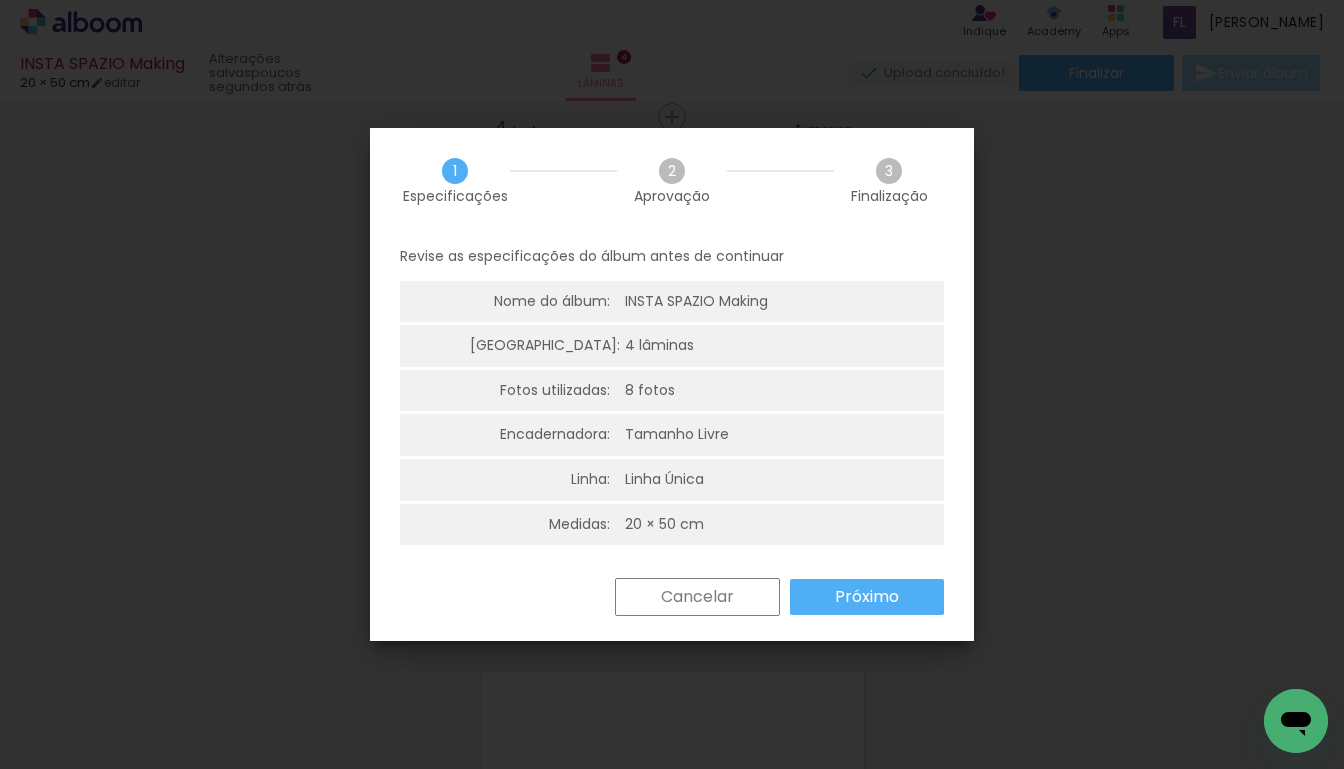 click on "Próximo" at bounding box center (867, 597) 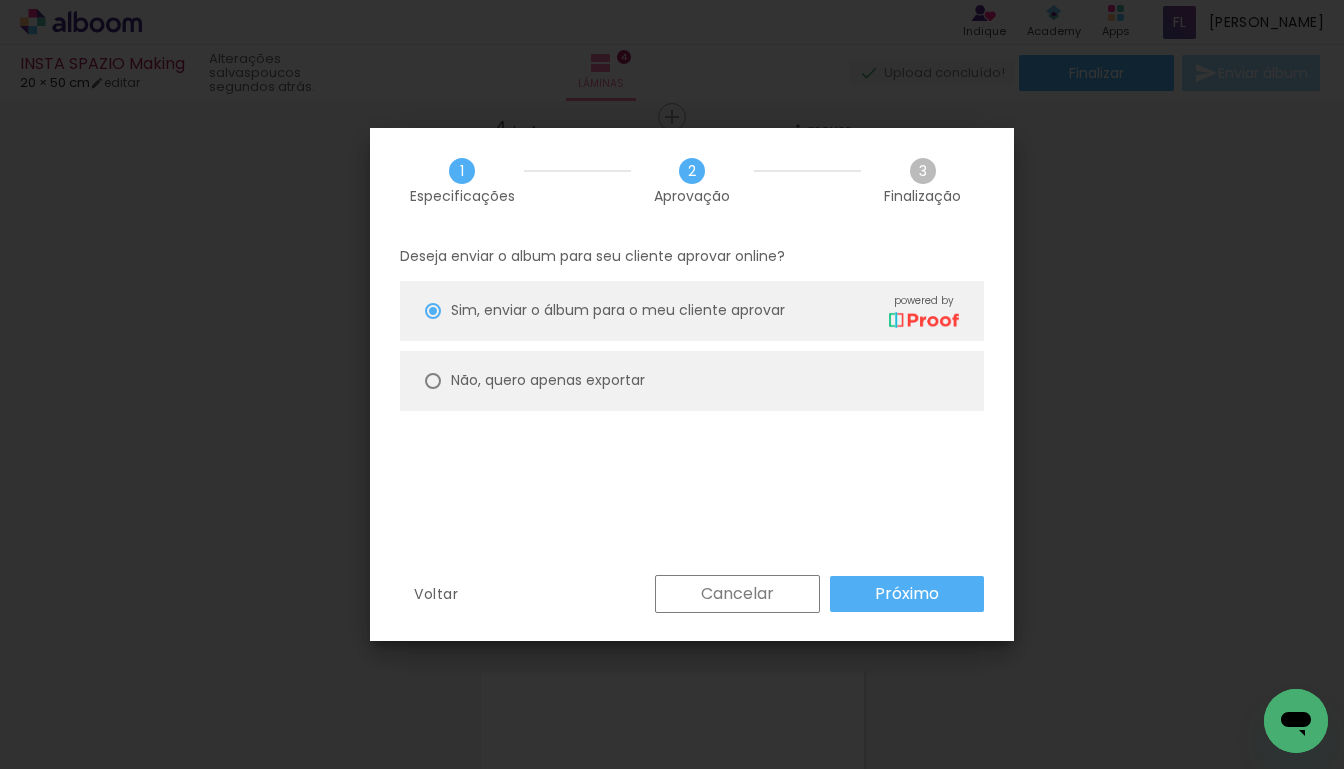 click on "Não, quero apenas exportar" at bounding box center [0, 0] 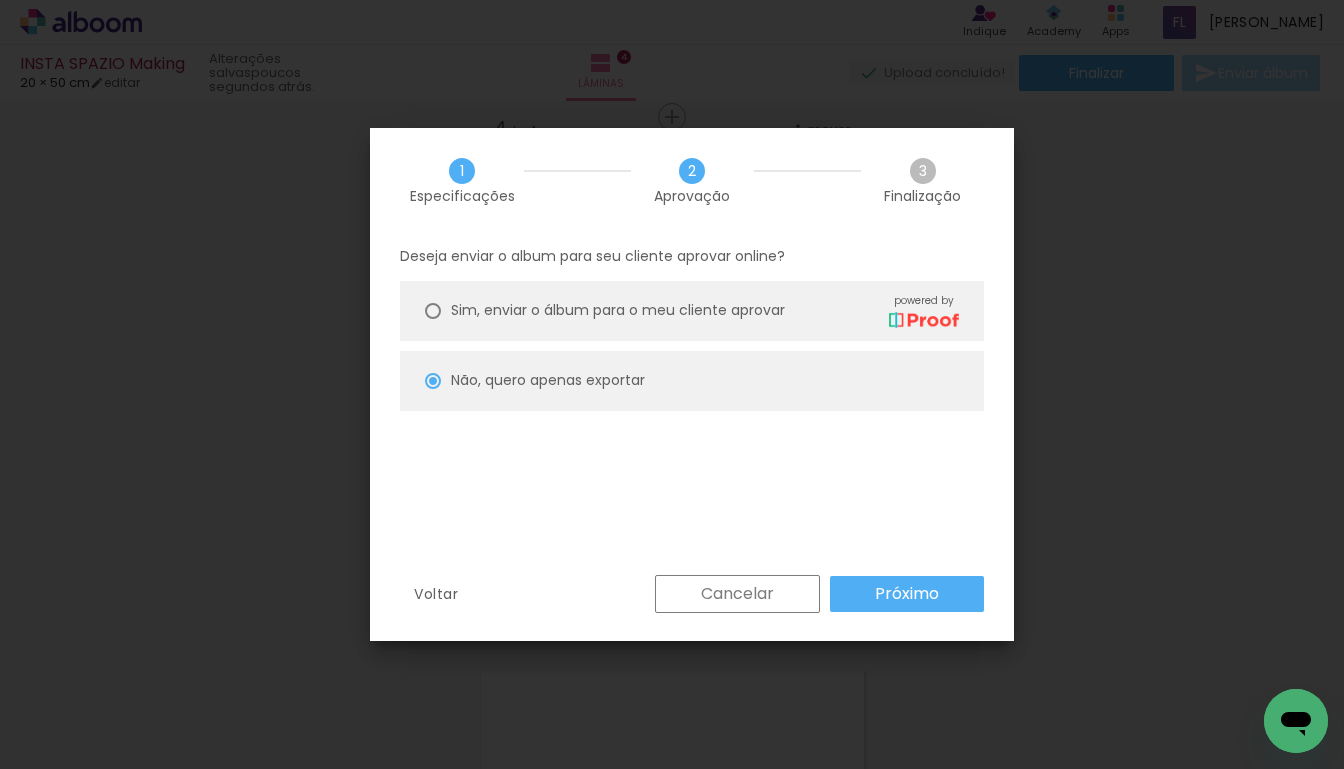 click on "Próximo" at bounding box center (907, 594) 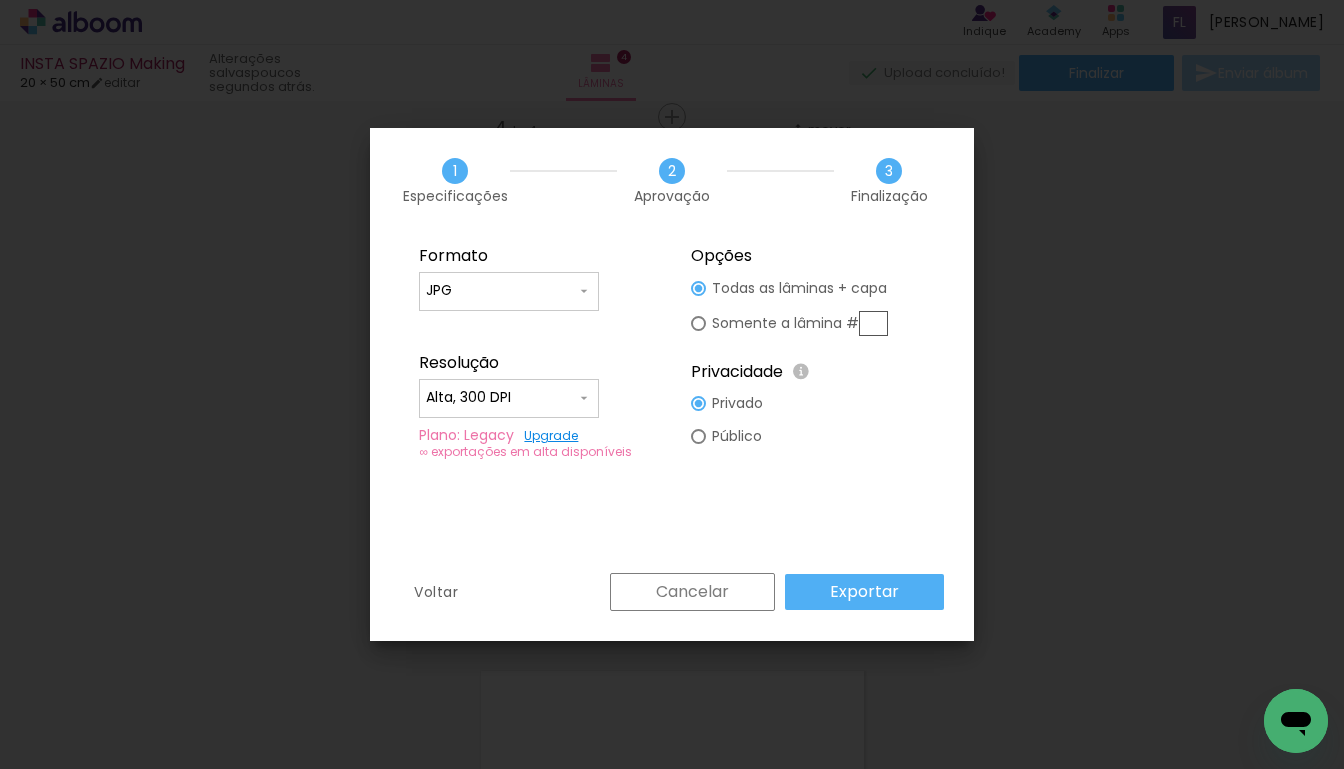 click on "Exportar" at bounding box center [0, 0] 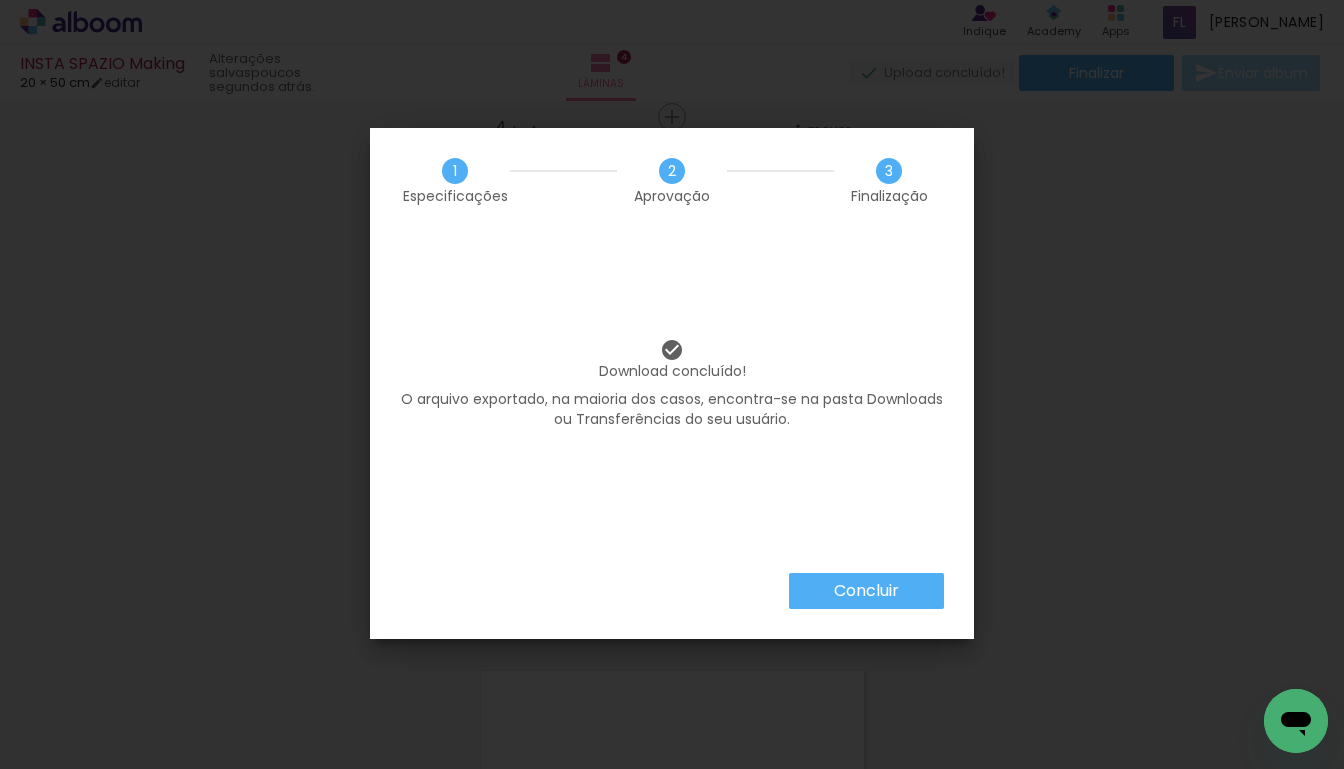 click on "Concluir" at bounding box center [0, 0] 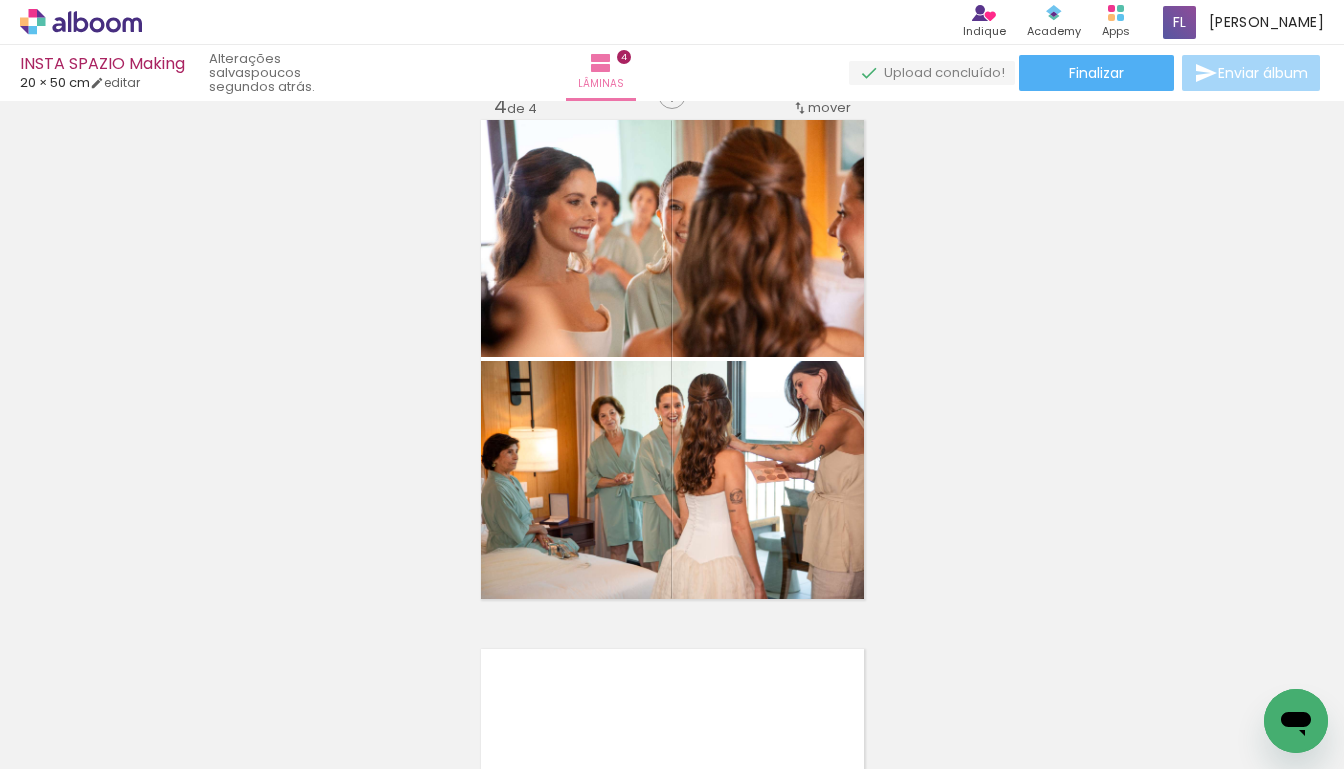 scroll, scrollTop: 1630, scrollLeft: 0, axis: vertical 